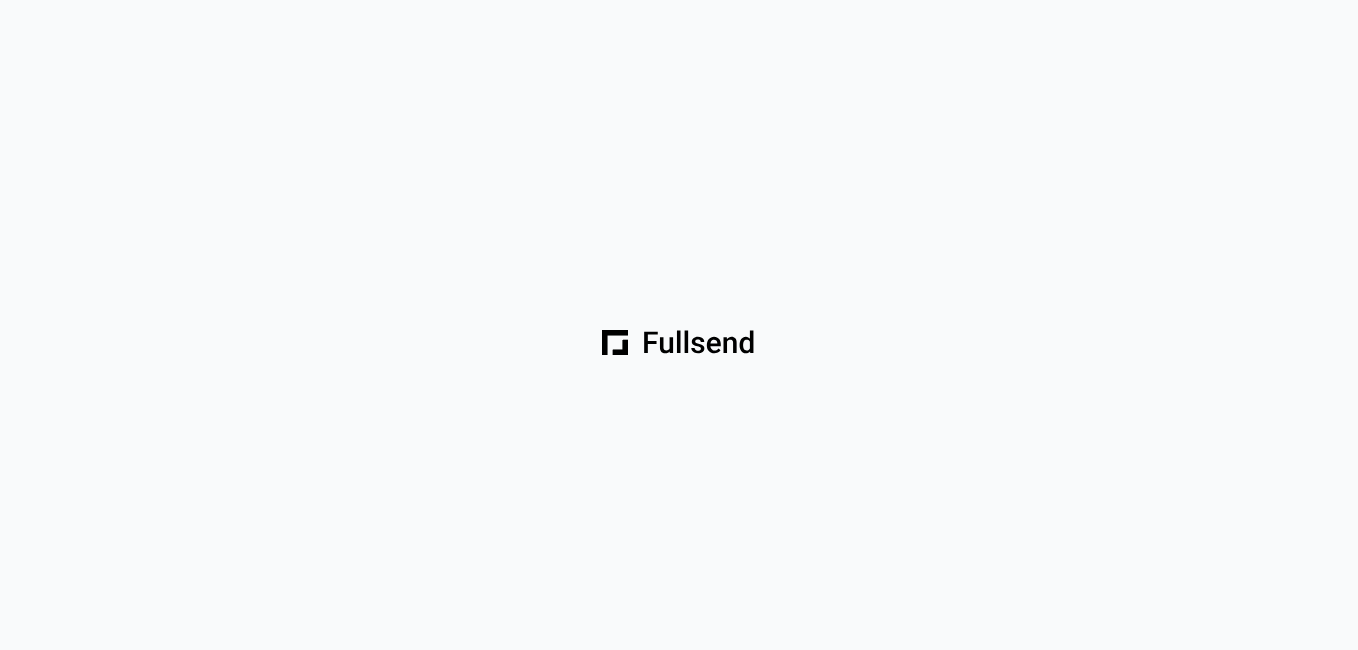 scroll, scrollTop: 0, scrollLeft: 0, axis: both 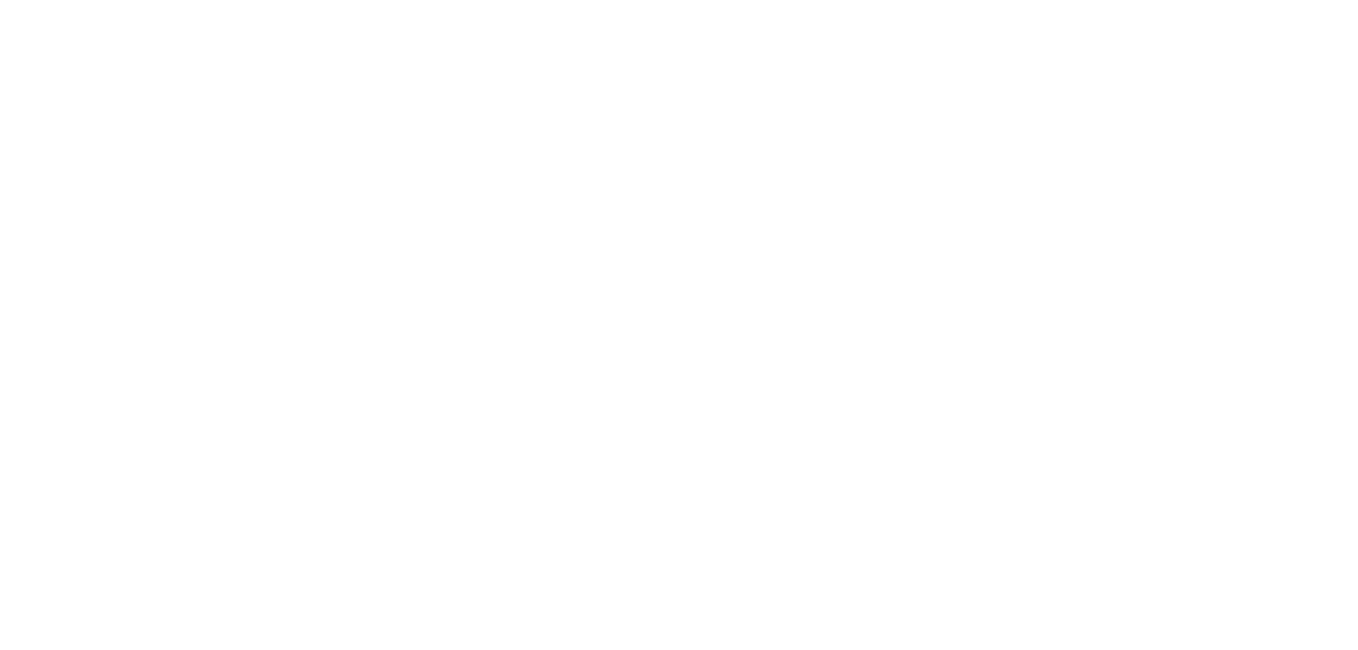 select on "**" 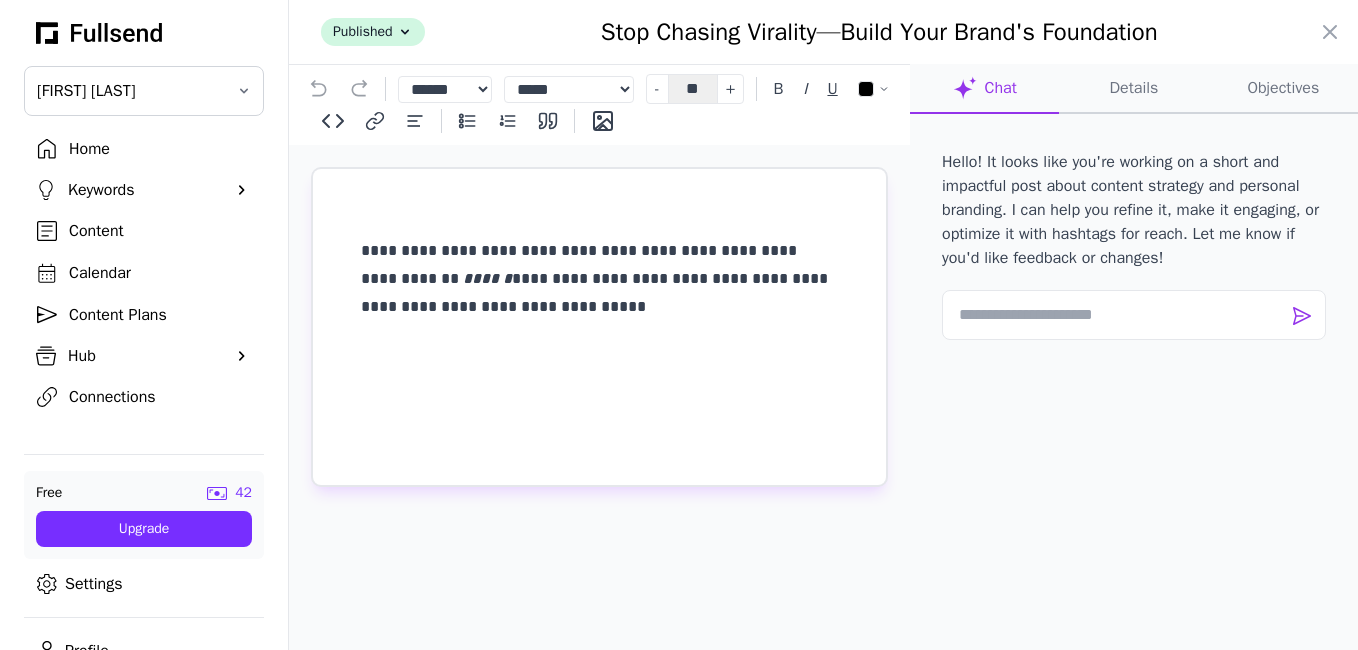 click at bounding box center (679, 325) 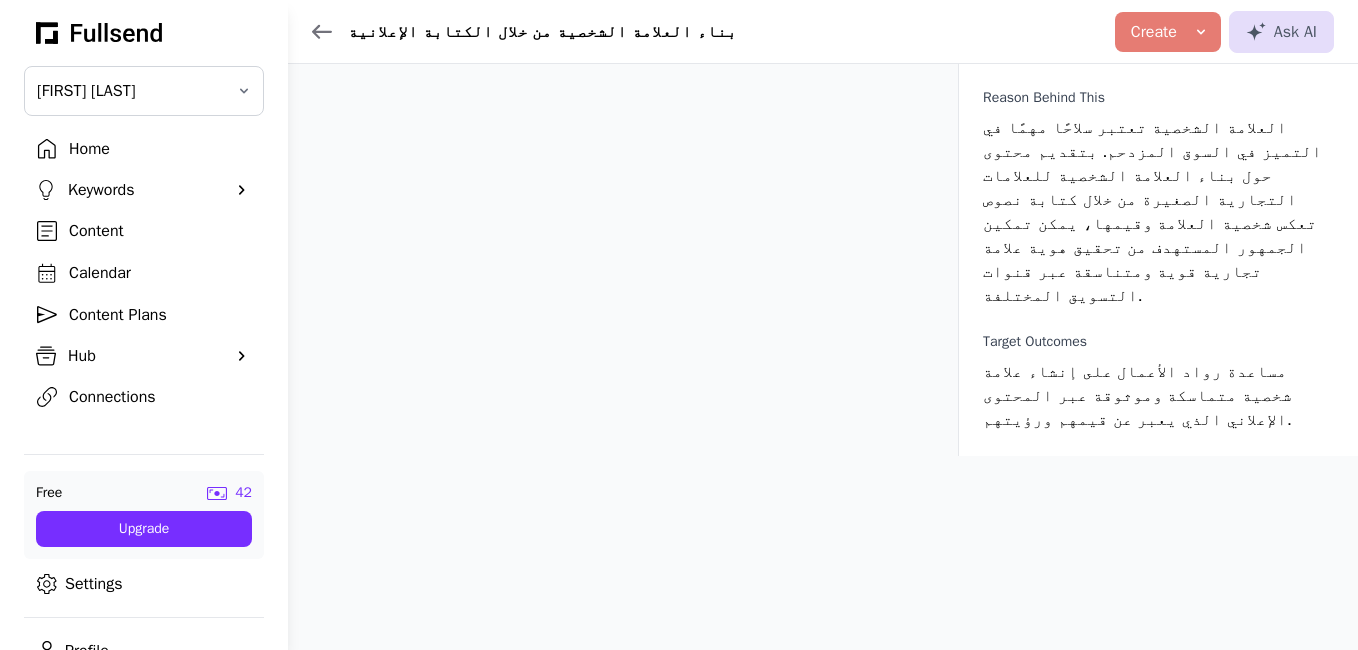 click on "Content" at bounding box center [160, 231] 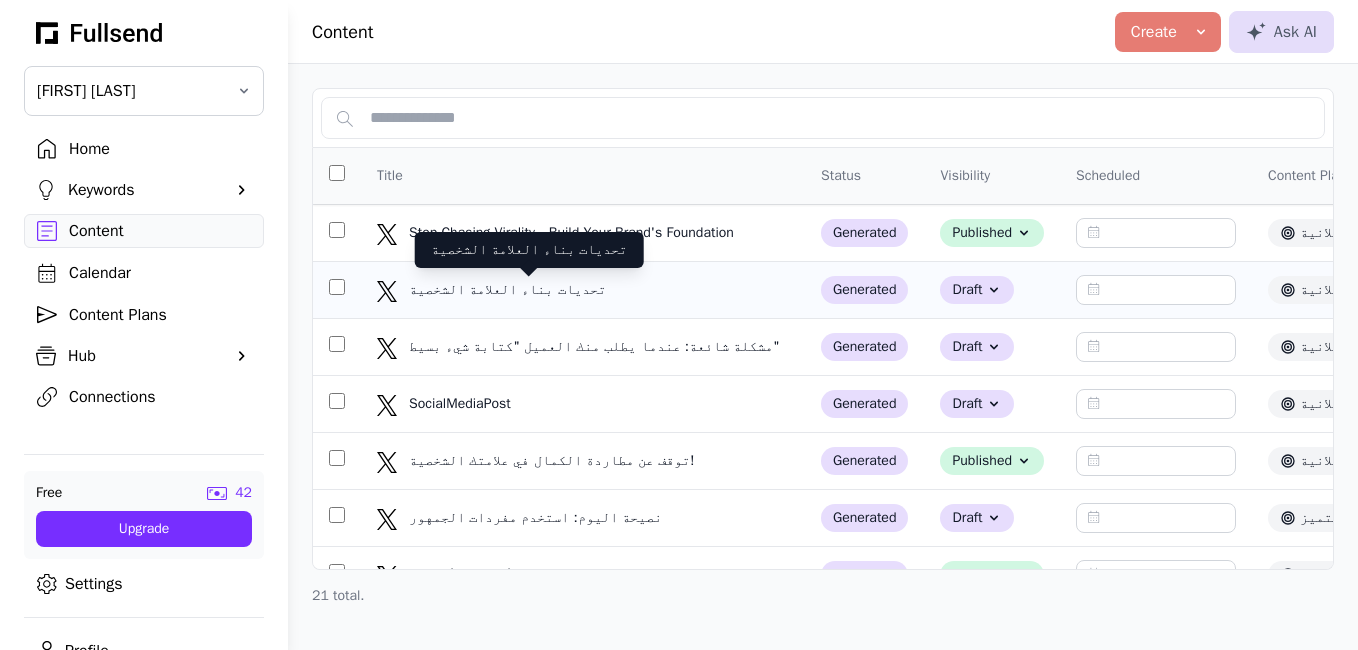 click on "تحديات بناء العلامة الشخصية" at bounding box center [529, 290] 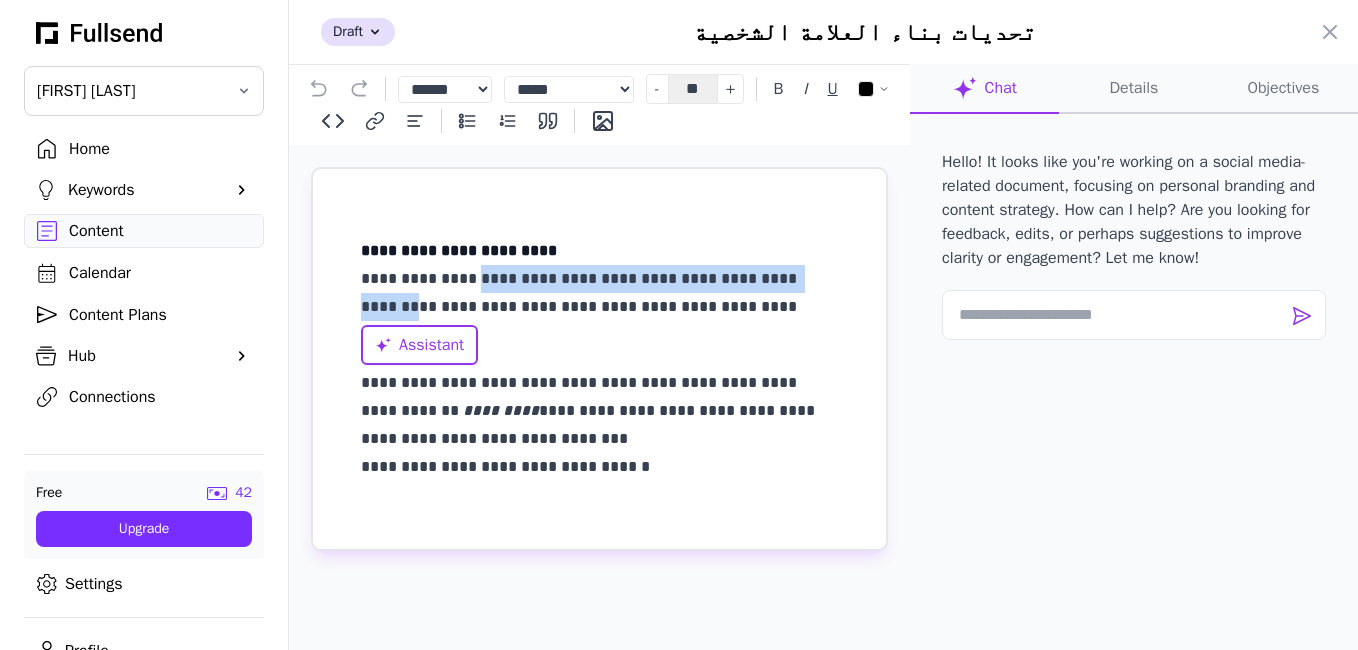 drag, startPoint x: 810, startPoint y: 281, endPoint x: 705, endPoint y: 282, distance: 105.00476 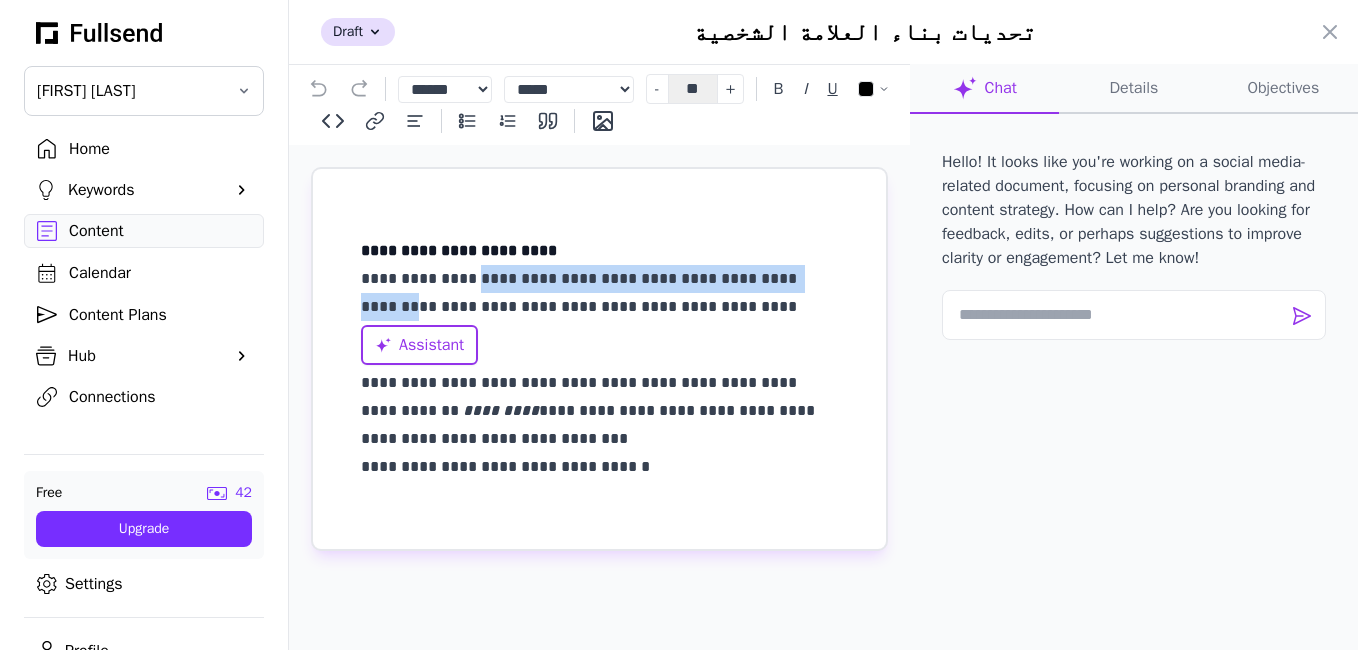 click on "**********" at bounding box center [599, 279] 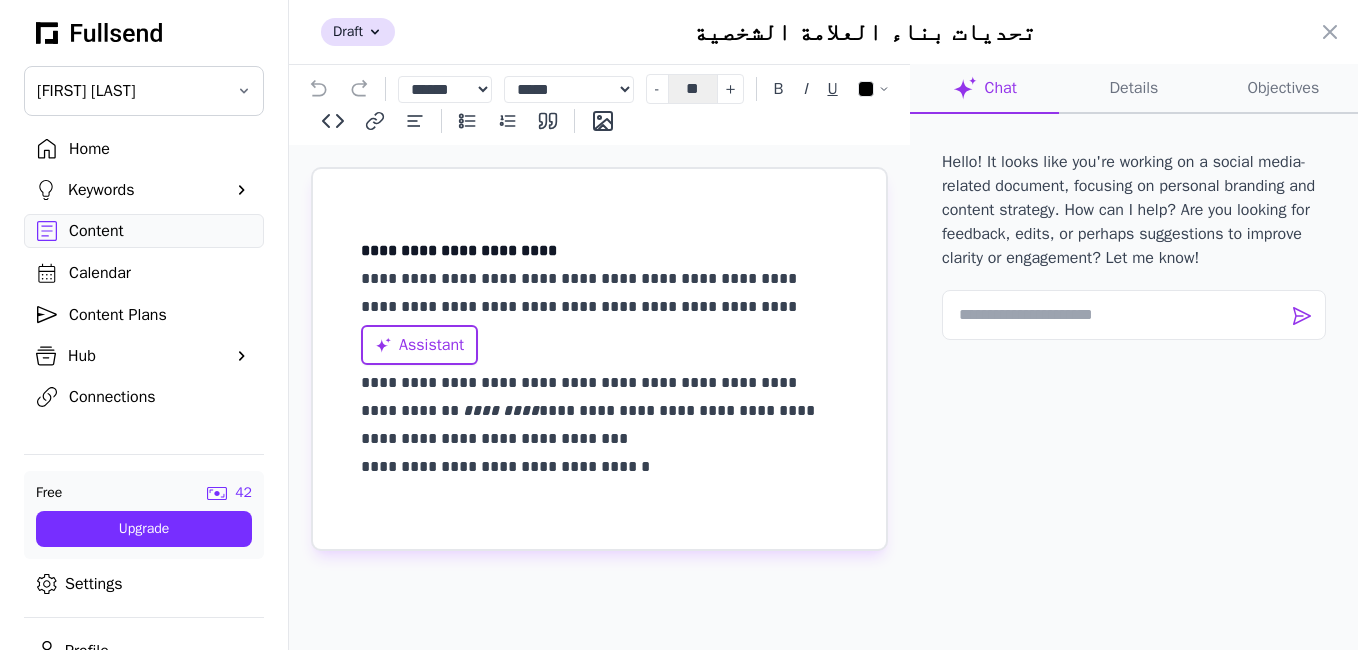 click on "**********" at bounding box center (599, 359) 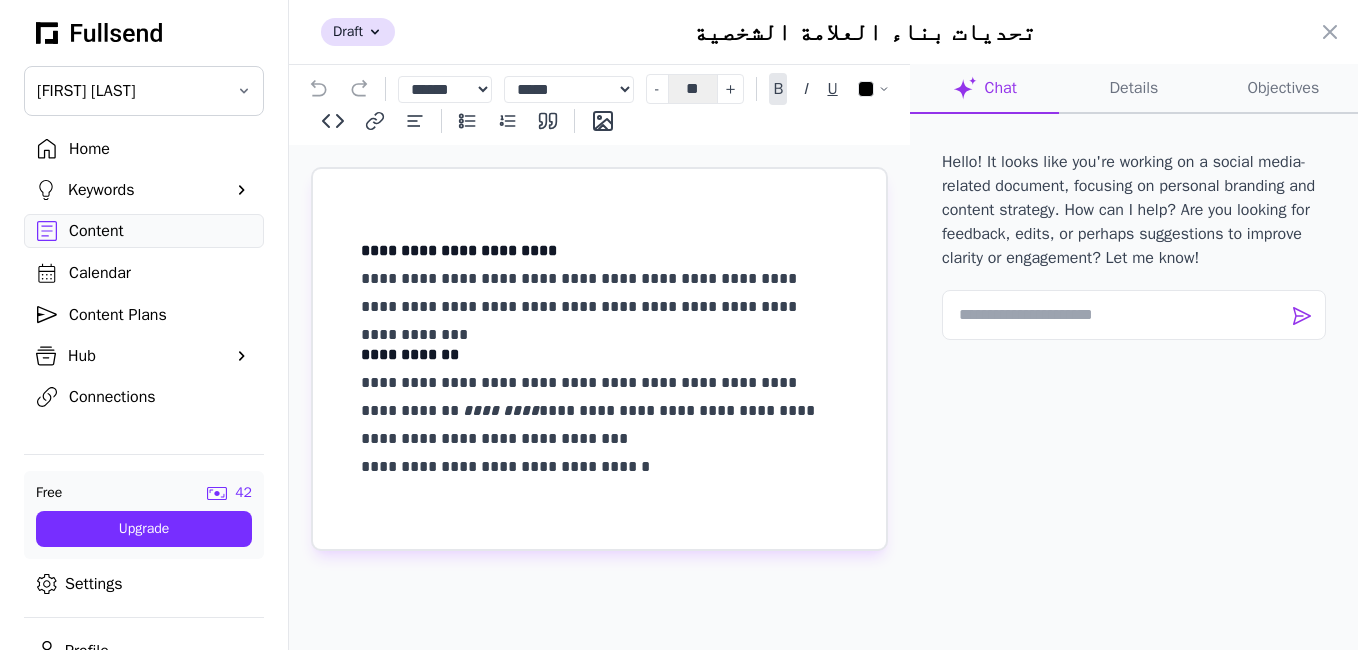 drag, startPoint x: 359, startPoint y: 312, endPoint x: 534, endPoint y: 304, distance: 175.18275 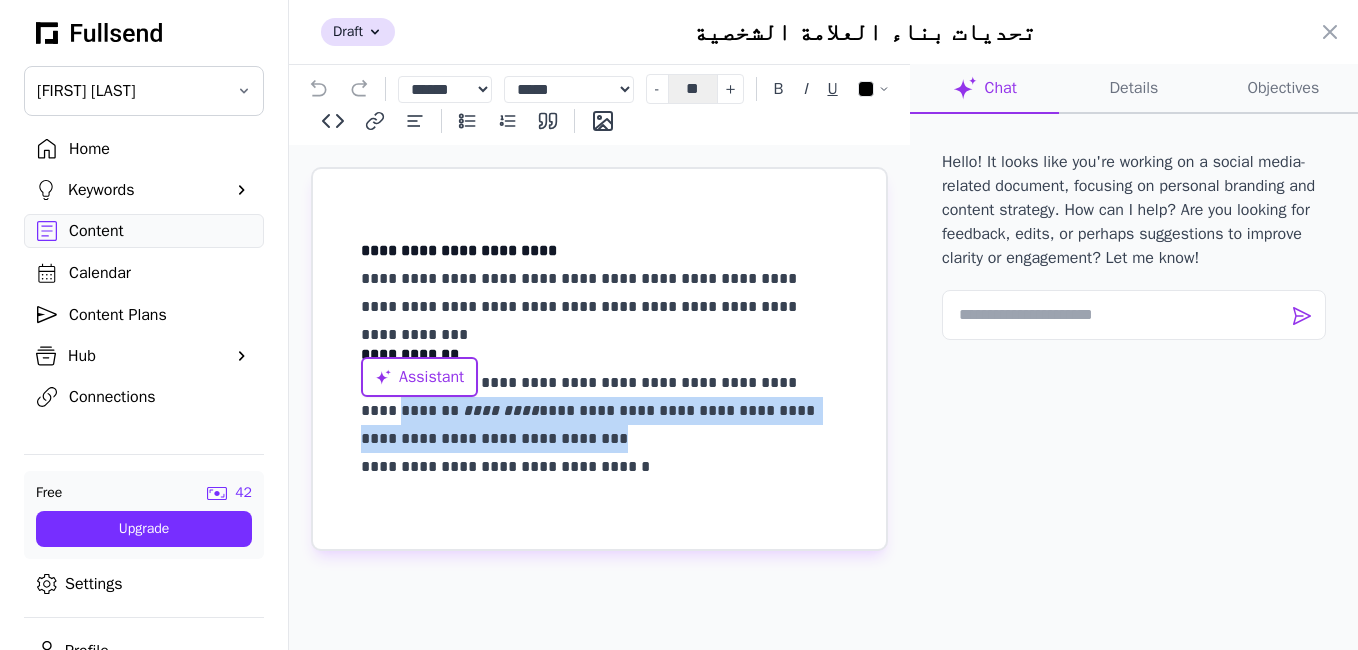 drag, startPoint x: 770, startPoint y: 383, endPoint x: 603, endPoint y: 430, distance: 173.48775 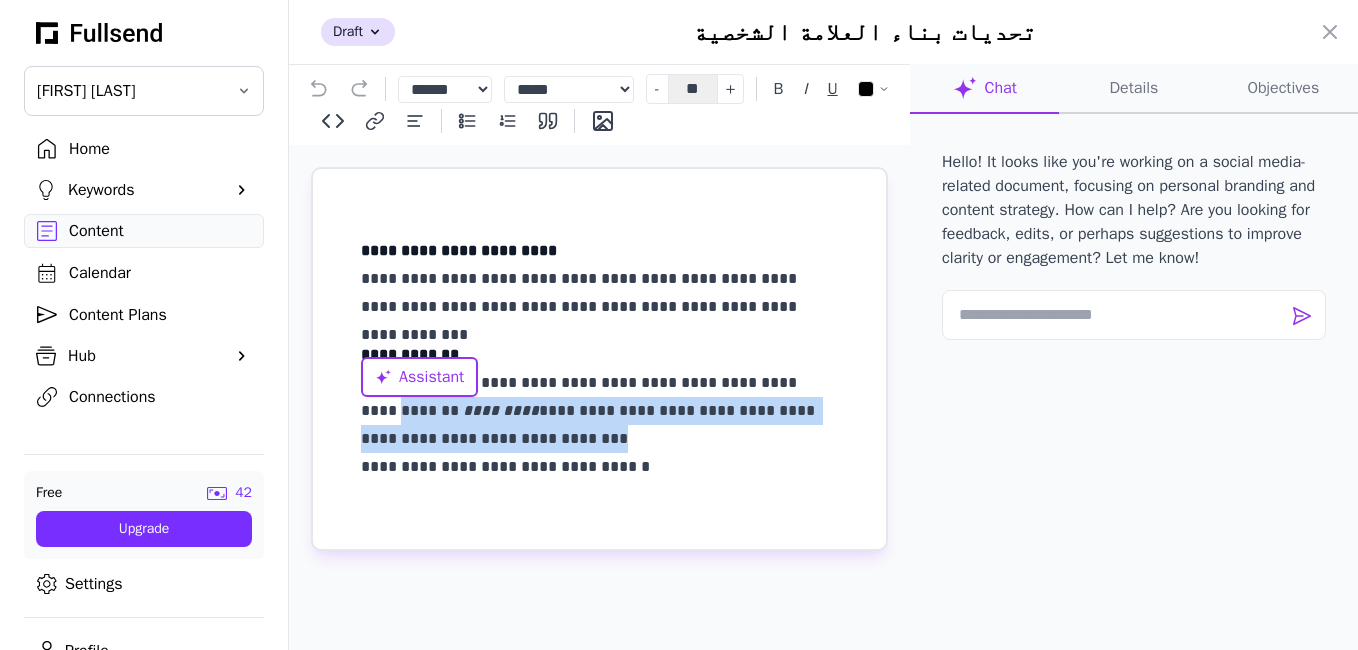 click on "**********" at bounding box center (599, 411) 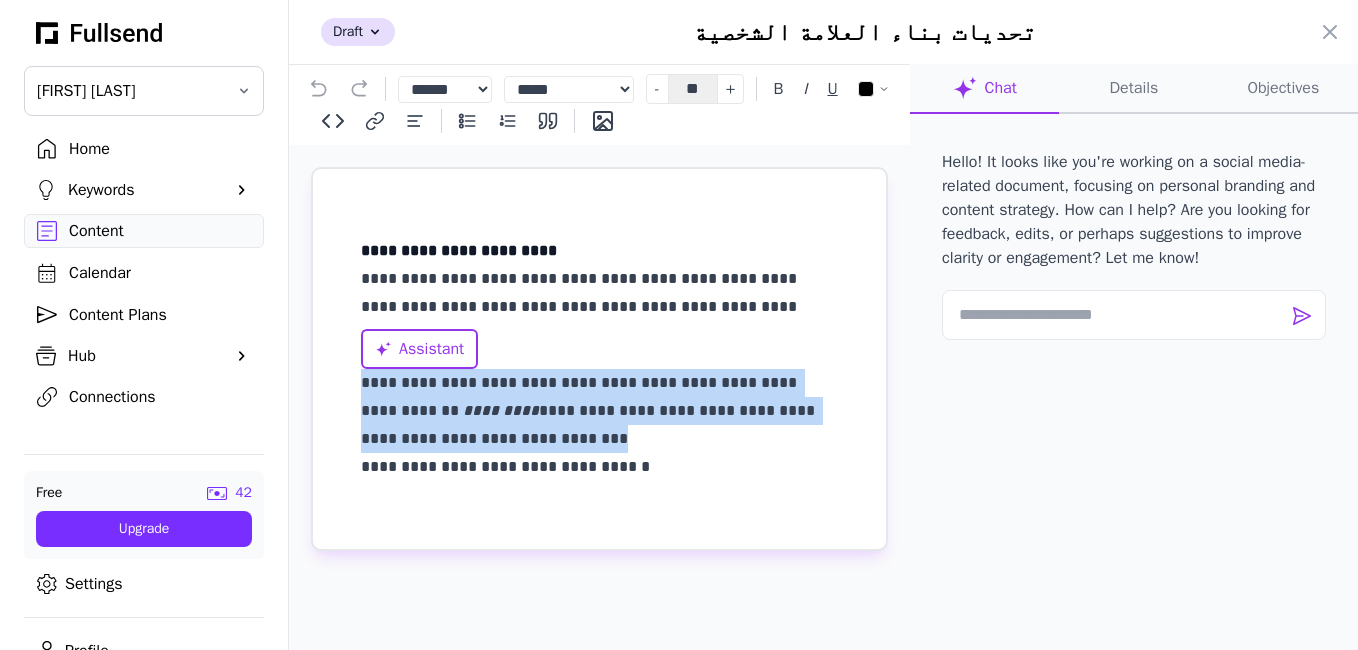 drag, startPoint x: 589, startPoint y: 448, endPoint x: 352, endPoint y: 385, distance: 245.2305 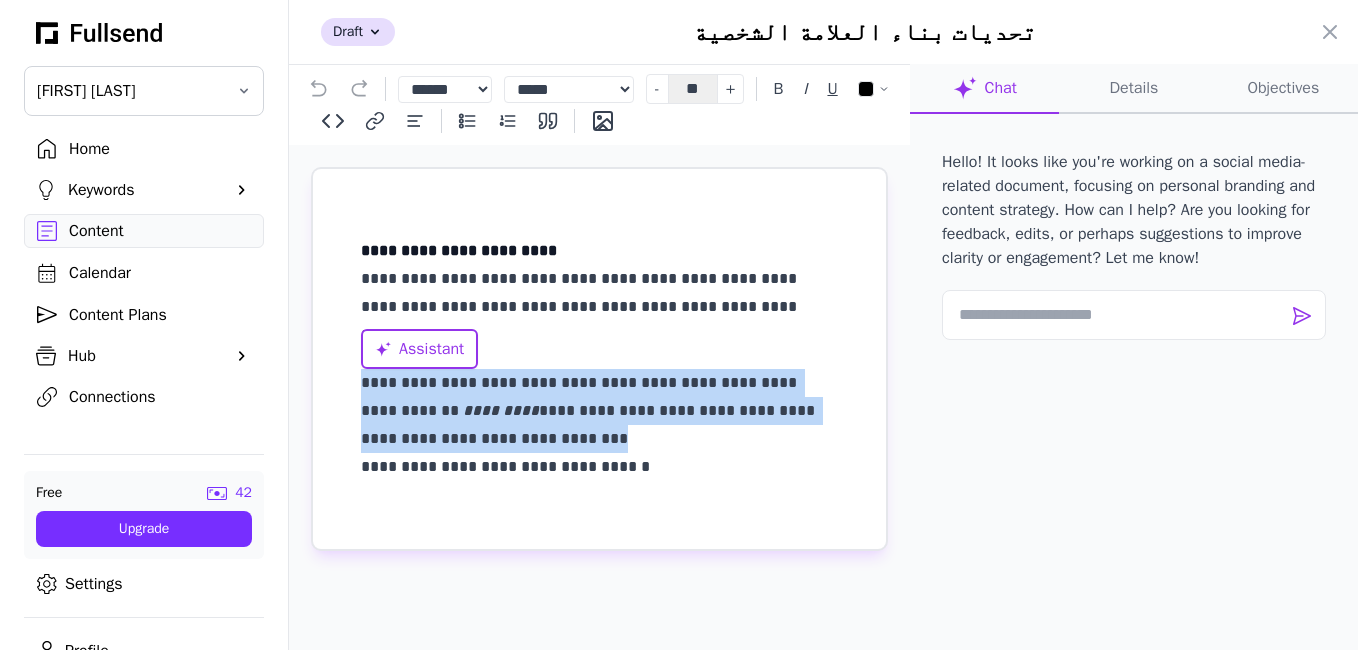 click on "**********" at bounding box center (599, 359) 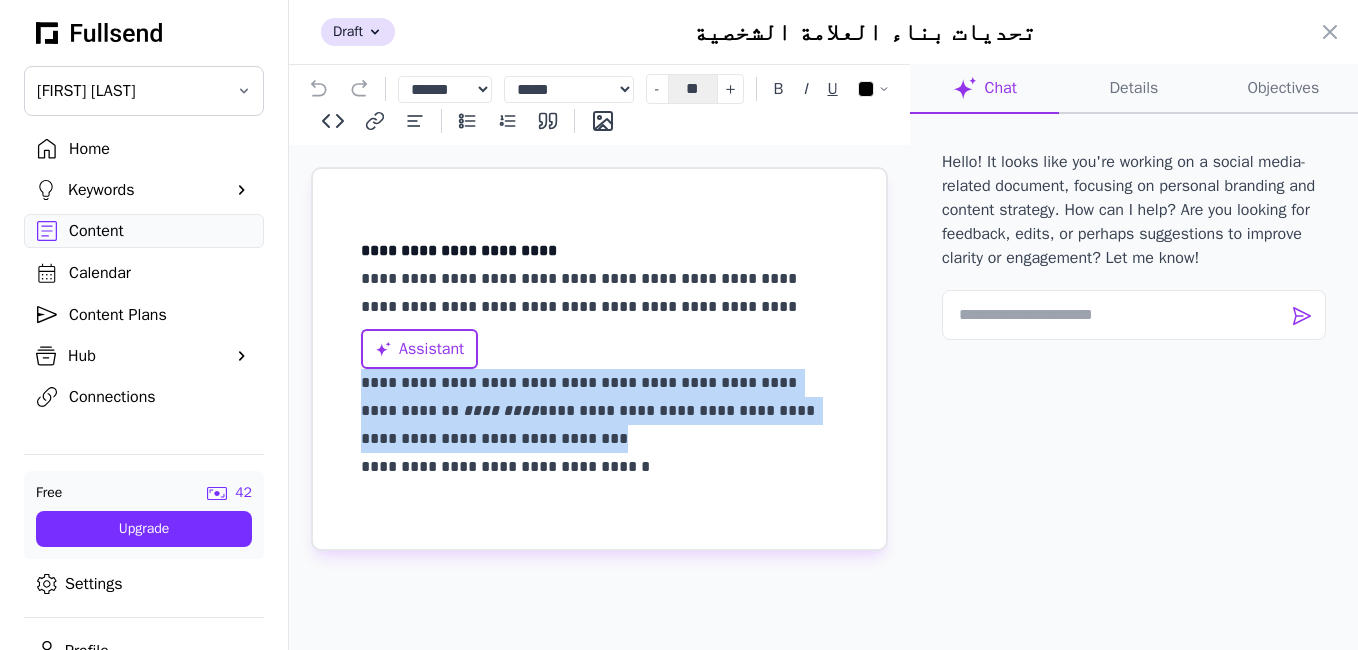 copy on "**********" 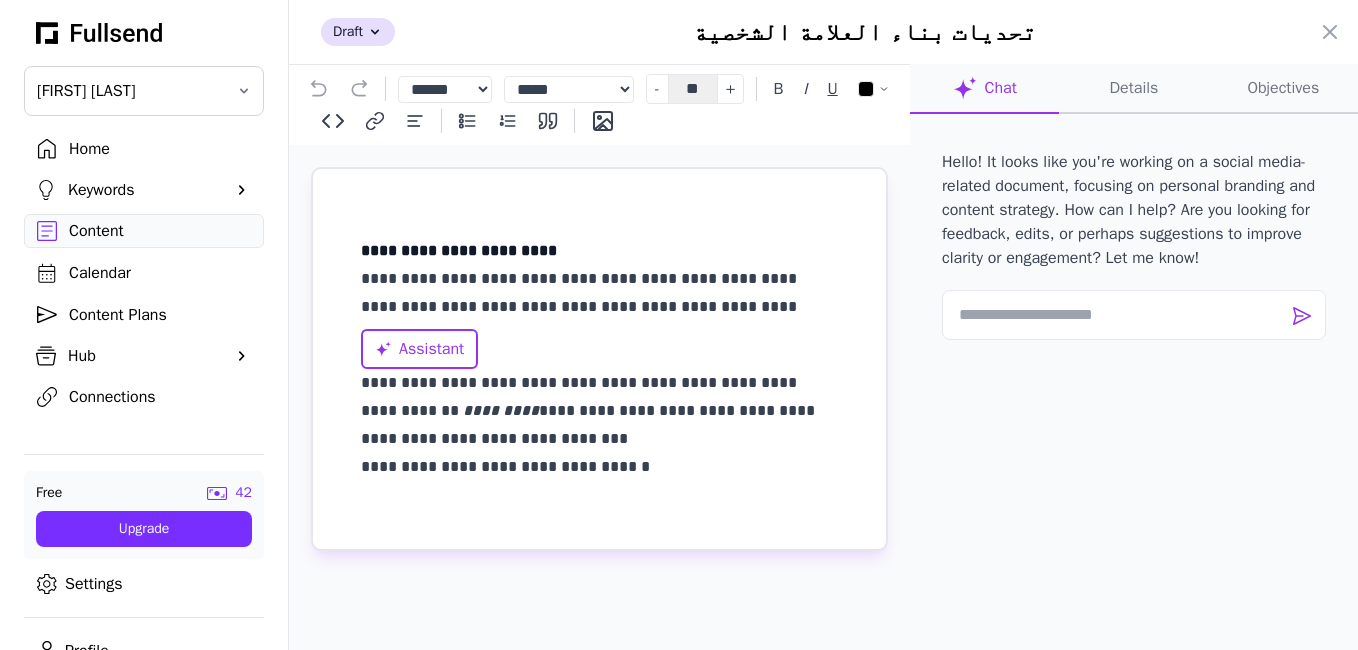 click on "**********" at bounding box center (599, 359) 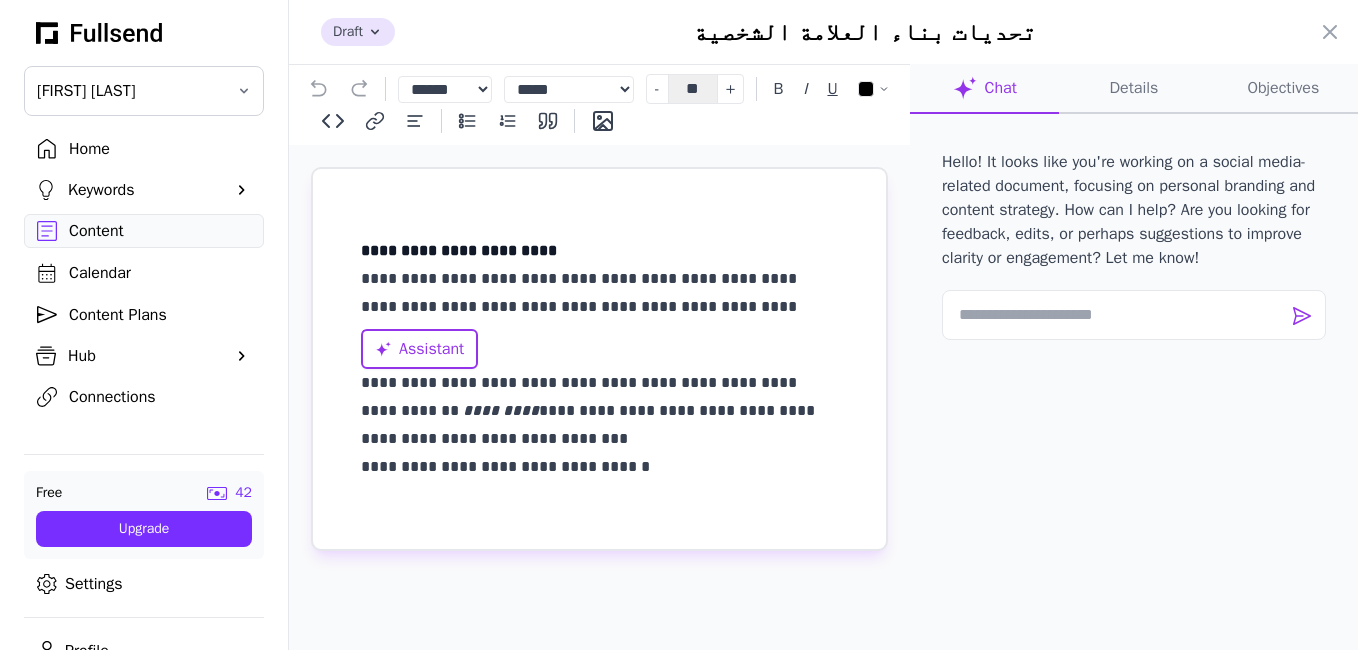 click on "Draft" at bounding box center (358, 32) 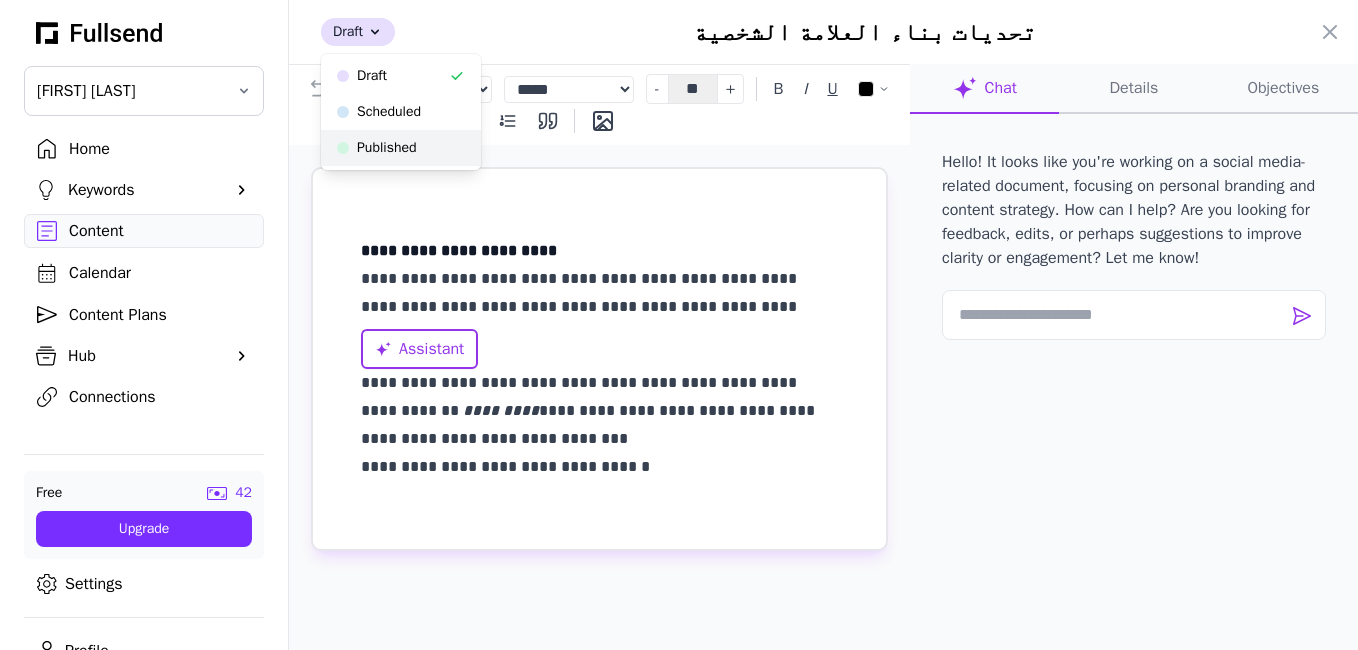 click on "Published" 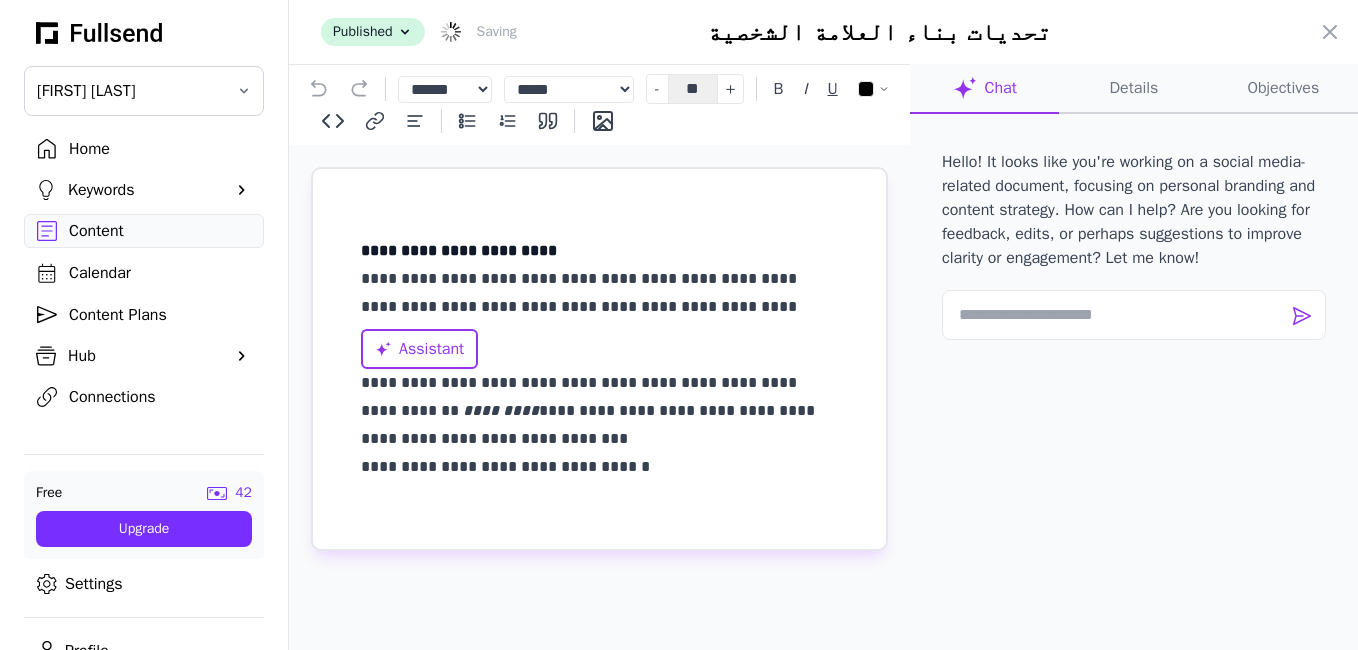 click on "Chat  Details  Objectives Hello! It looks like you're working on a social media-related document, focusing on personal branding and content strategy. How can I help? Are you looking for feedback, edits, or perhaps suggestions to improve clarity or engagement? Let me know!" at bounding box center (1134, 370) 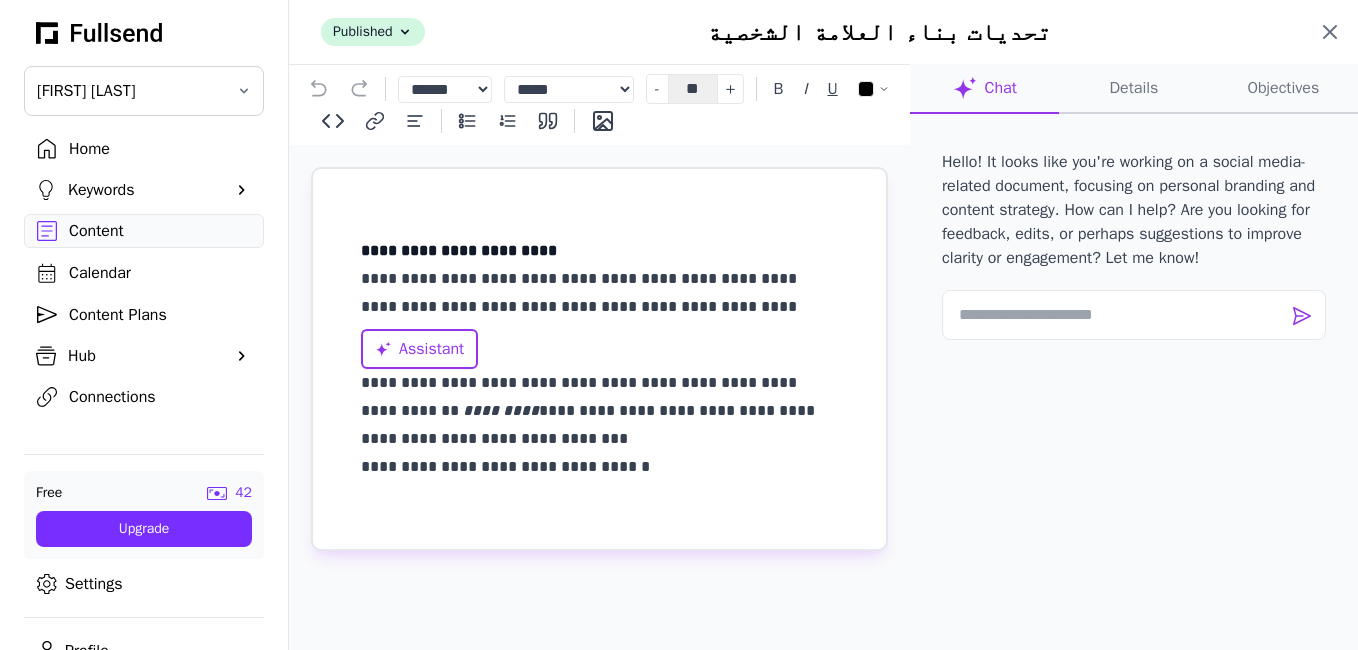 click 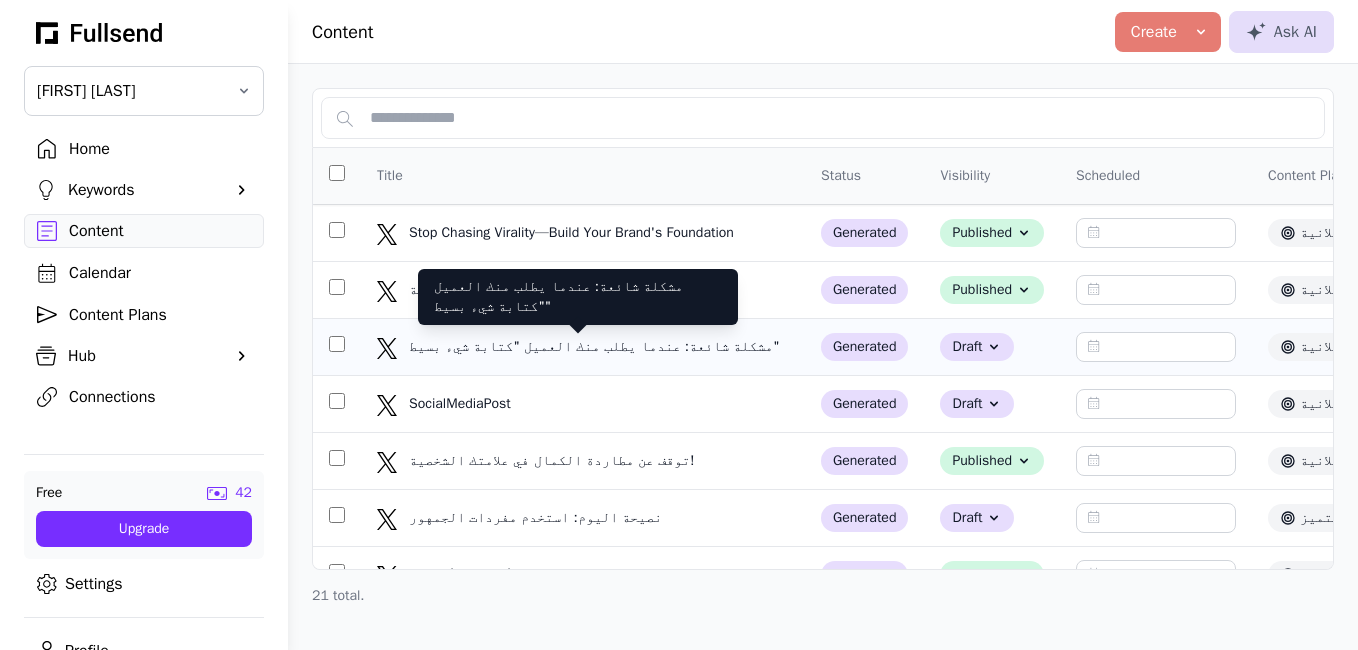 click on "مشكلة شائعة: عندما يطلب منك العميل "كتابة شيء بسيط"" at bounding box center [596, 347] 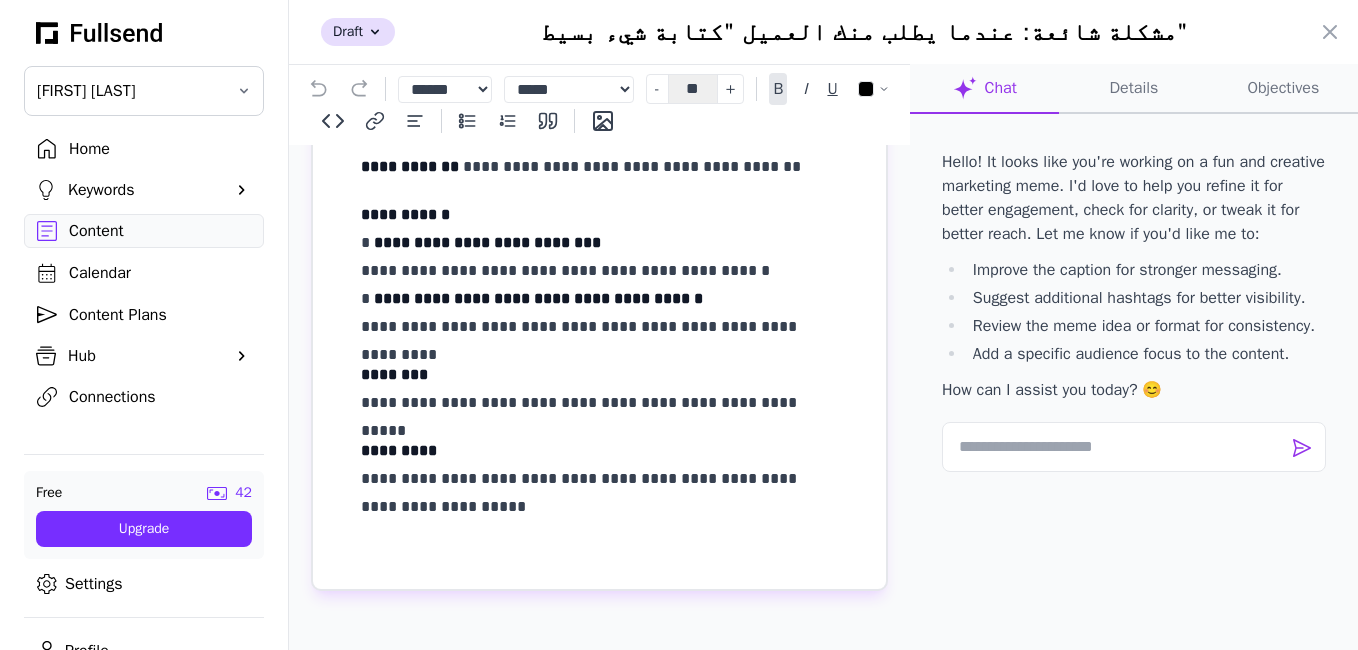 scroll, scrollTop: 136, scrollLeft: 0, axis: vertical 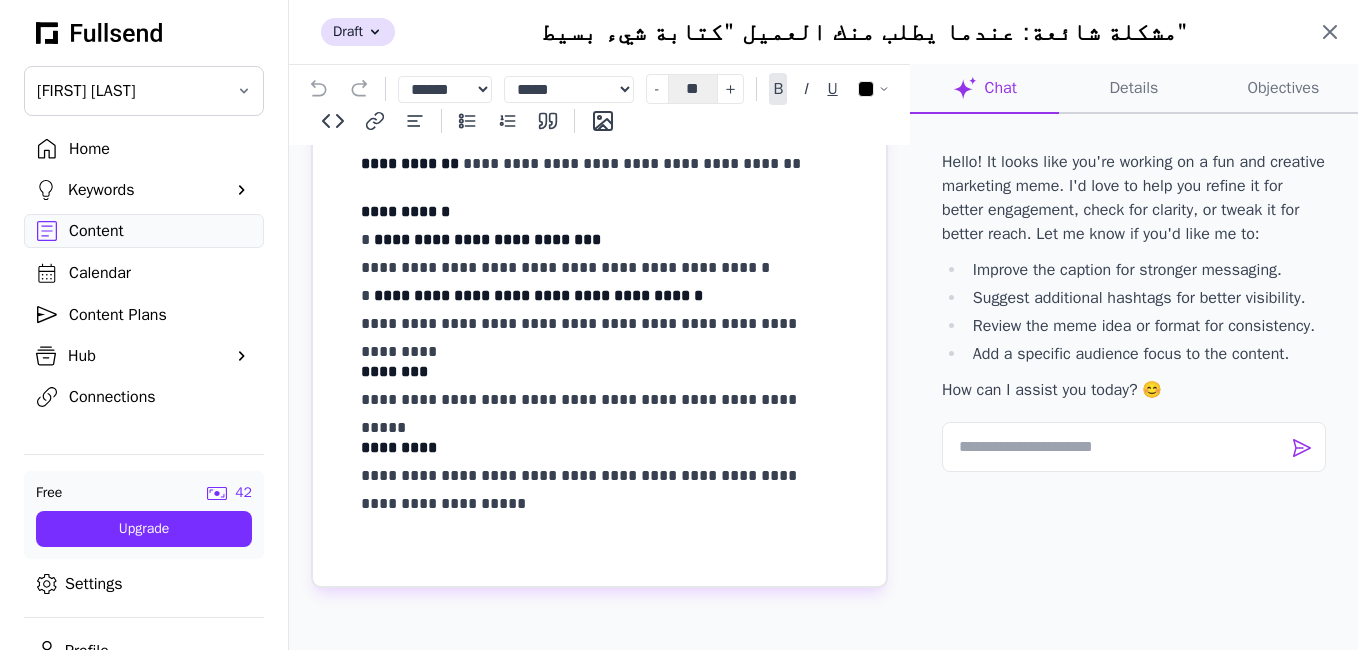 click 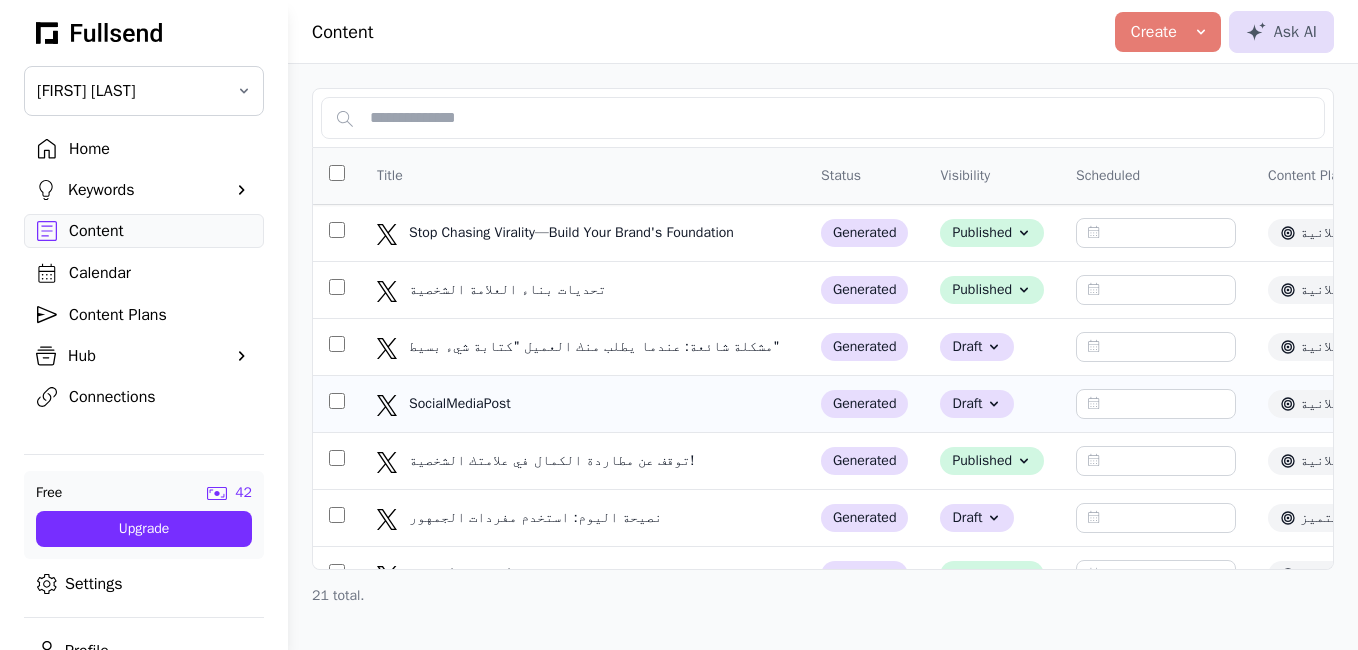 click on "SocialMediaPost" at bounding box center (529, 404) 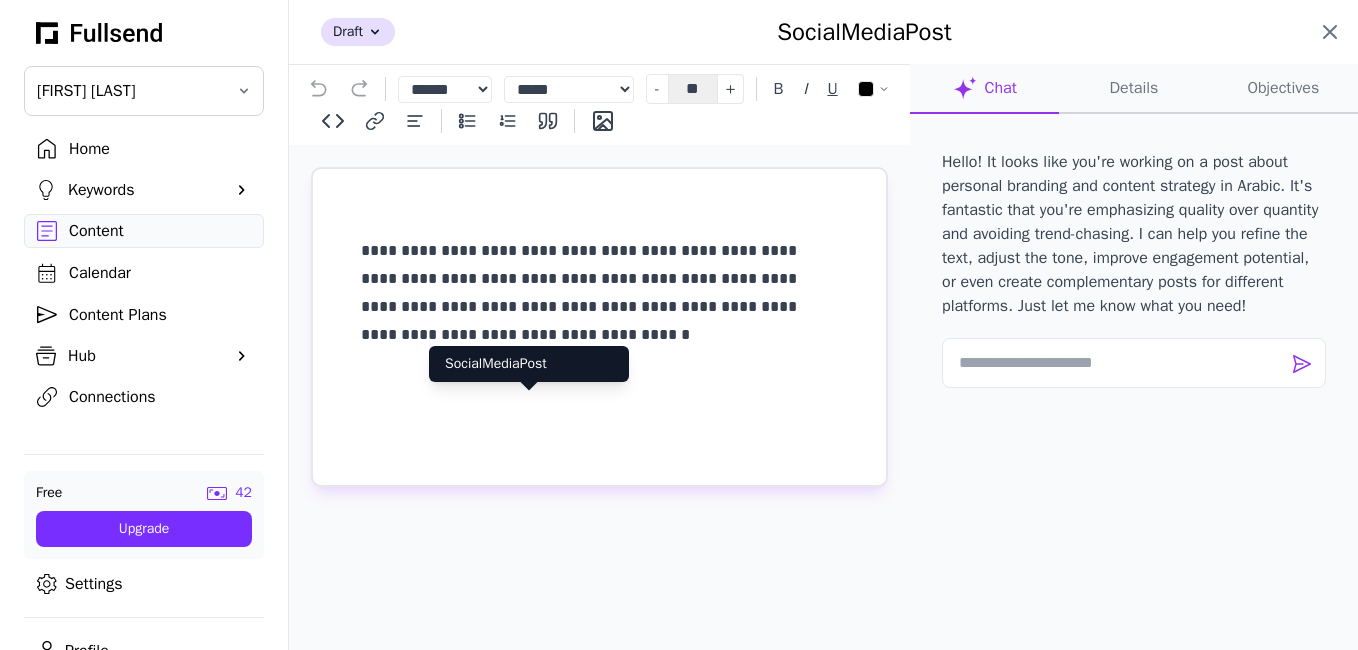 click 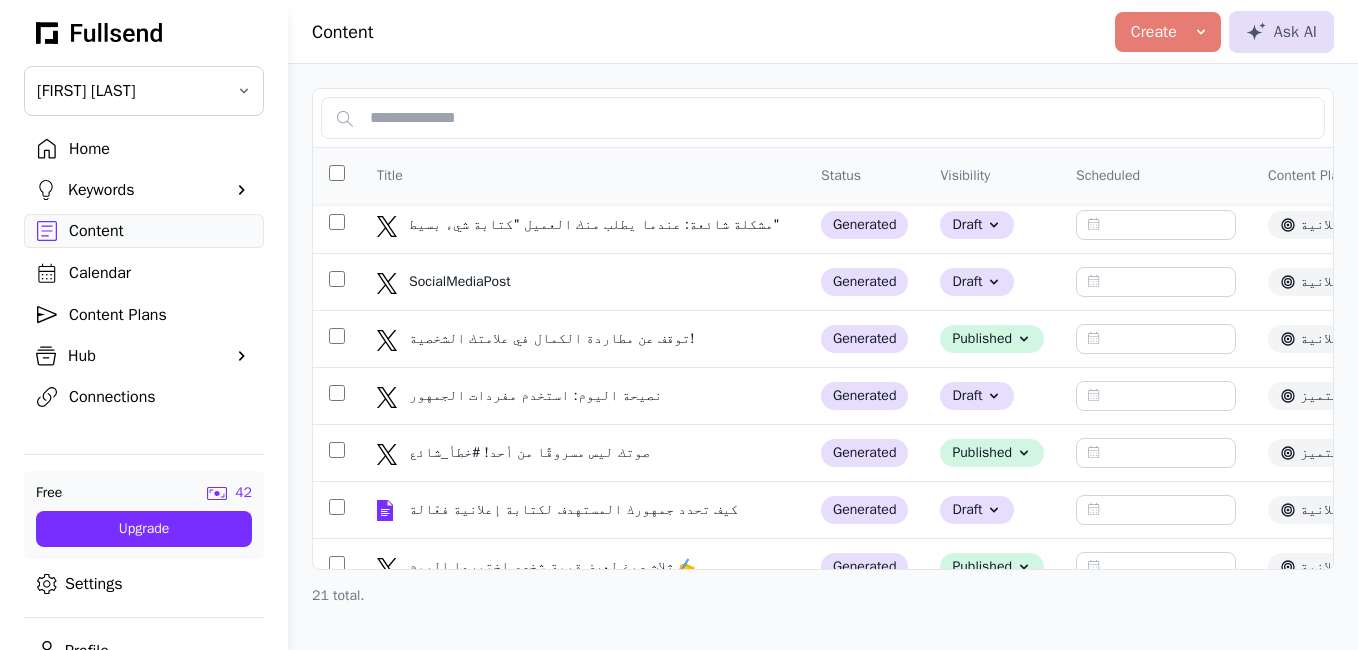 scroll, scrollTop: 138, scrollLeft: 0, axis: vertical 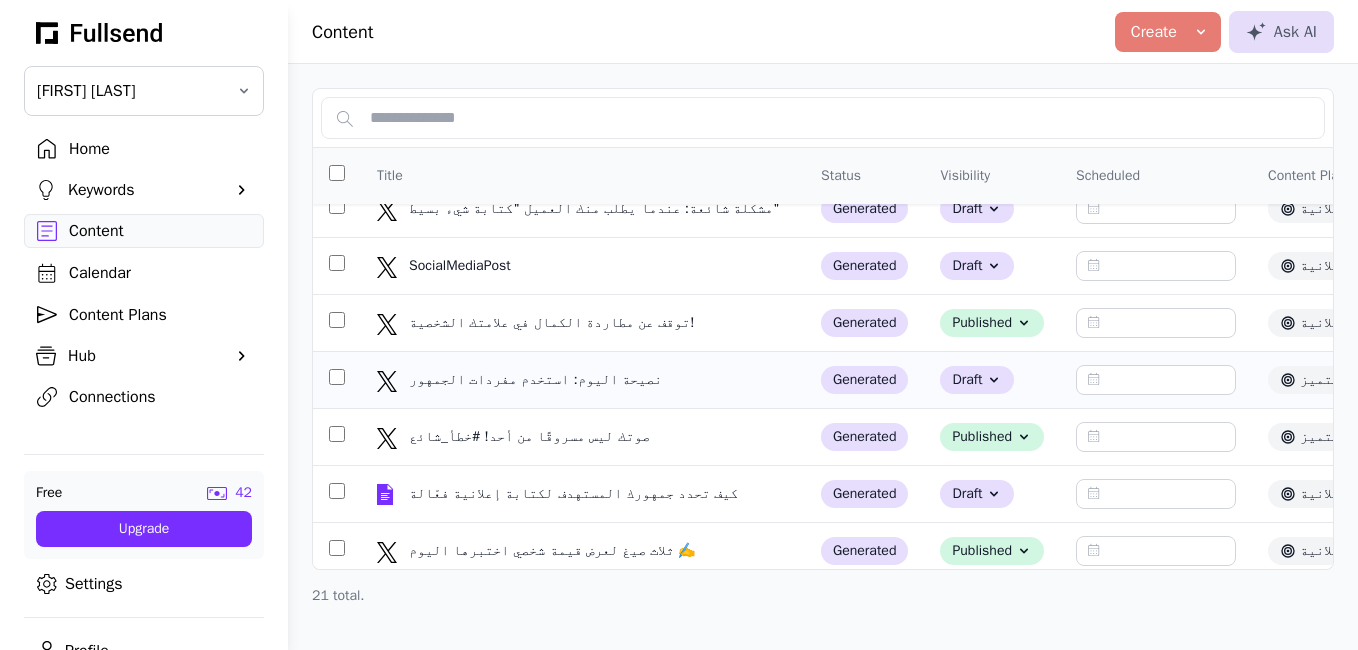 click on "نصيحة اليوم: استخدم مفردات الجمهور" 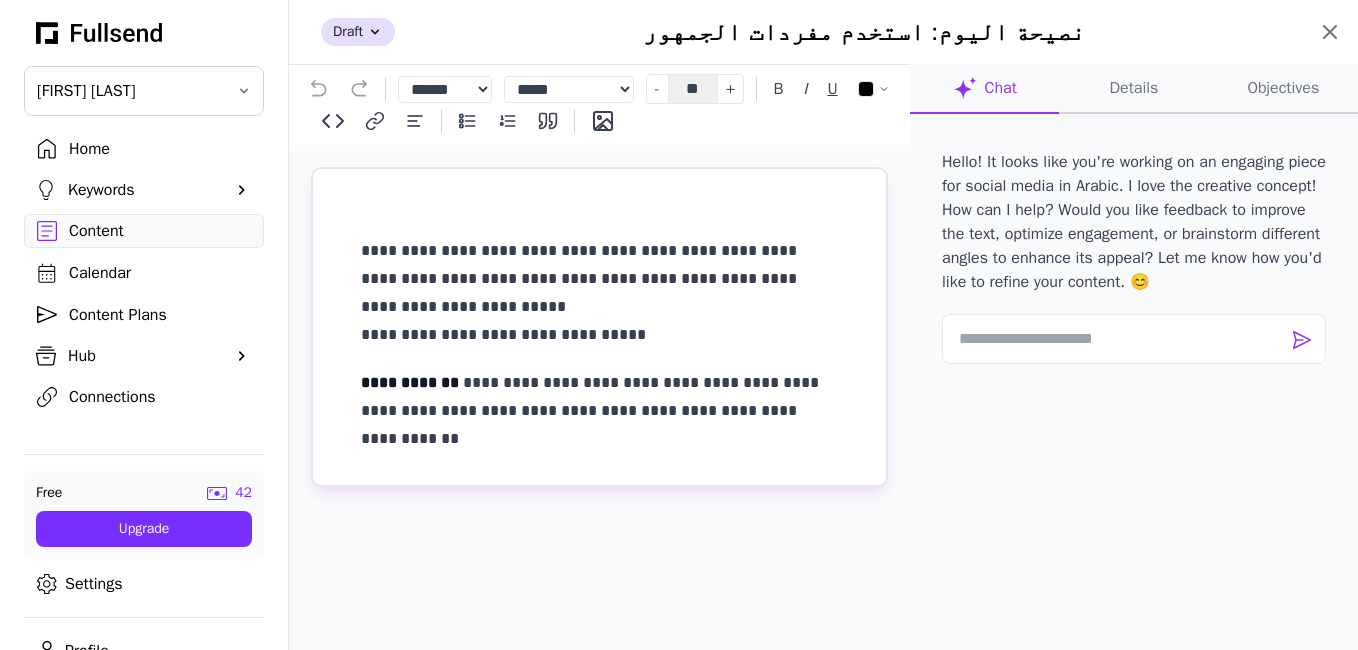 click 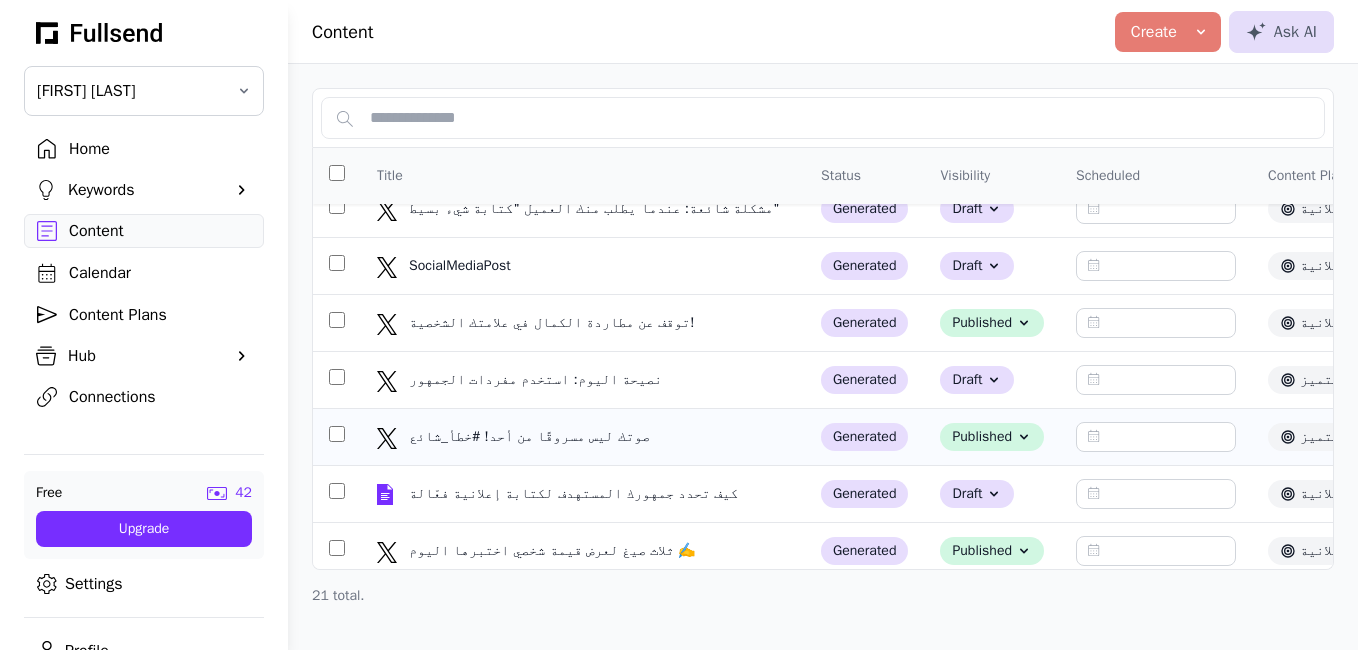 click on "صوتك ليس مسروقًا من أحد! #خطأ_شائع" at bounding box center [531, 437] 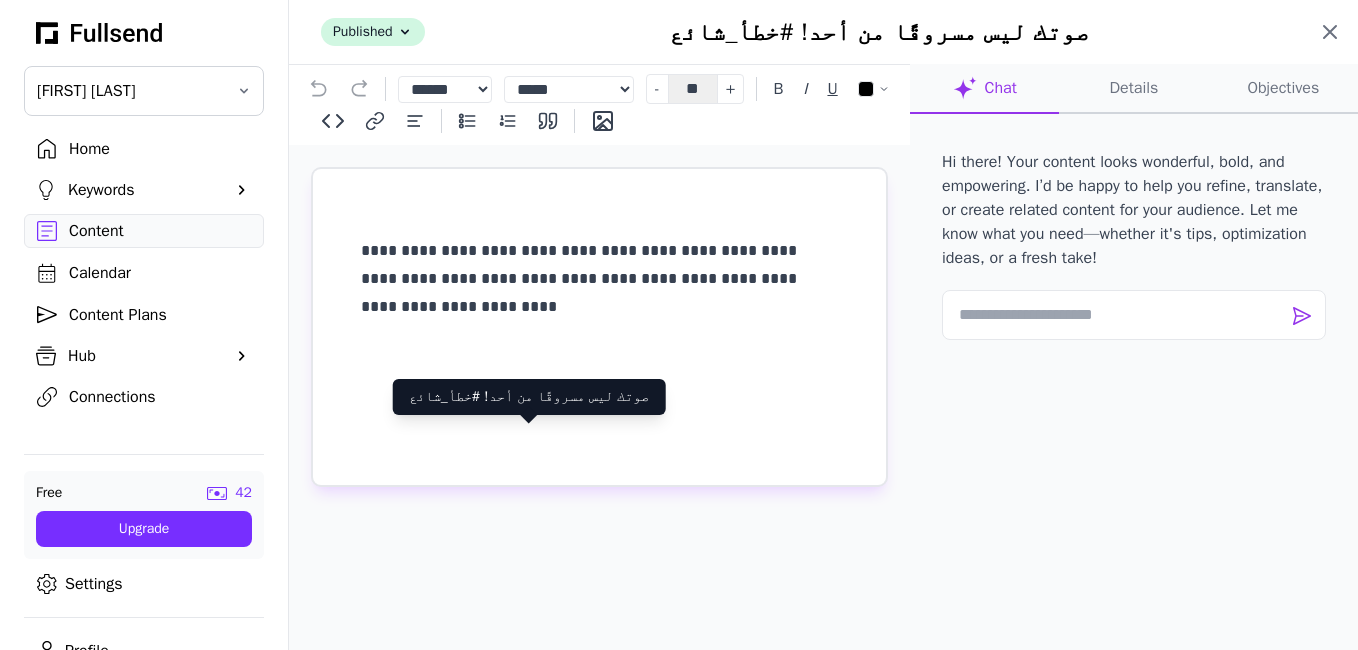 click 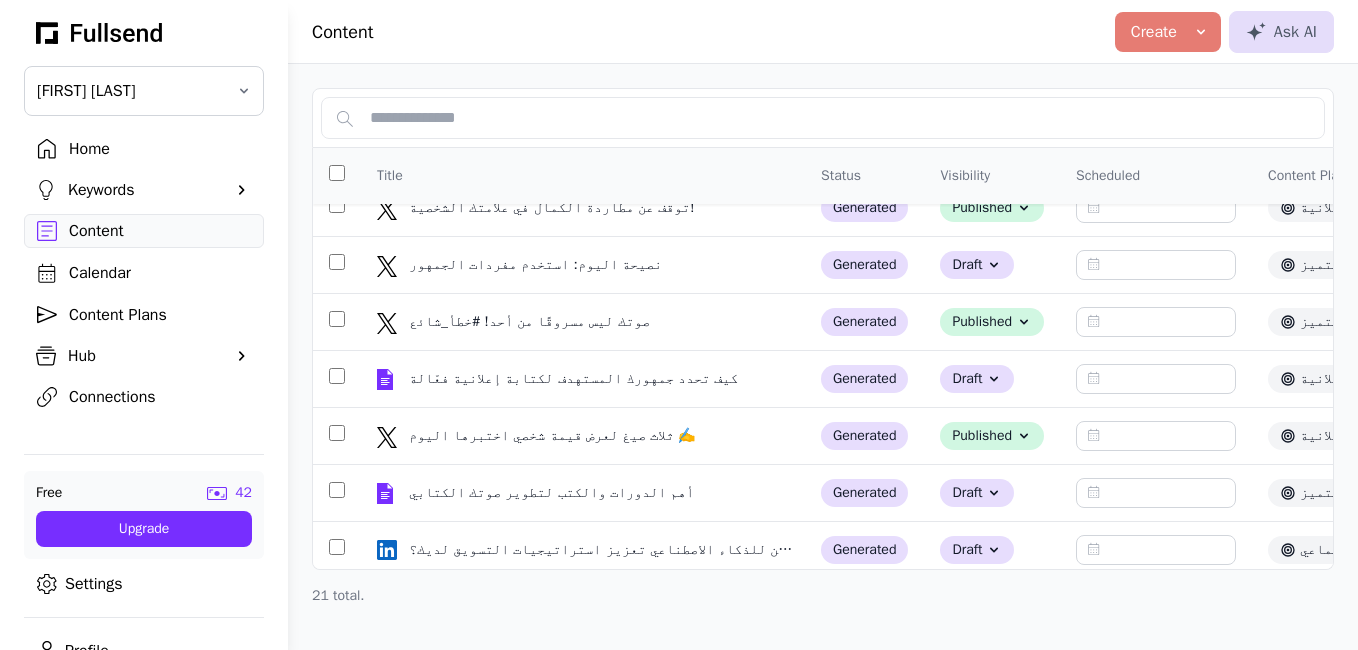 scroll, scrollTop: 254, scrollLeft: 0, axis: vertical 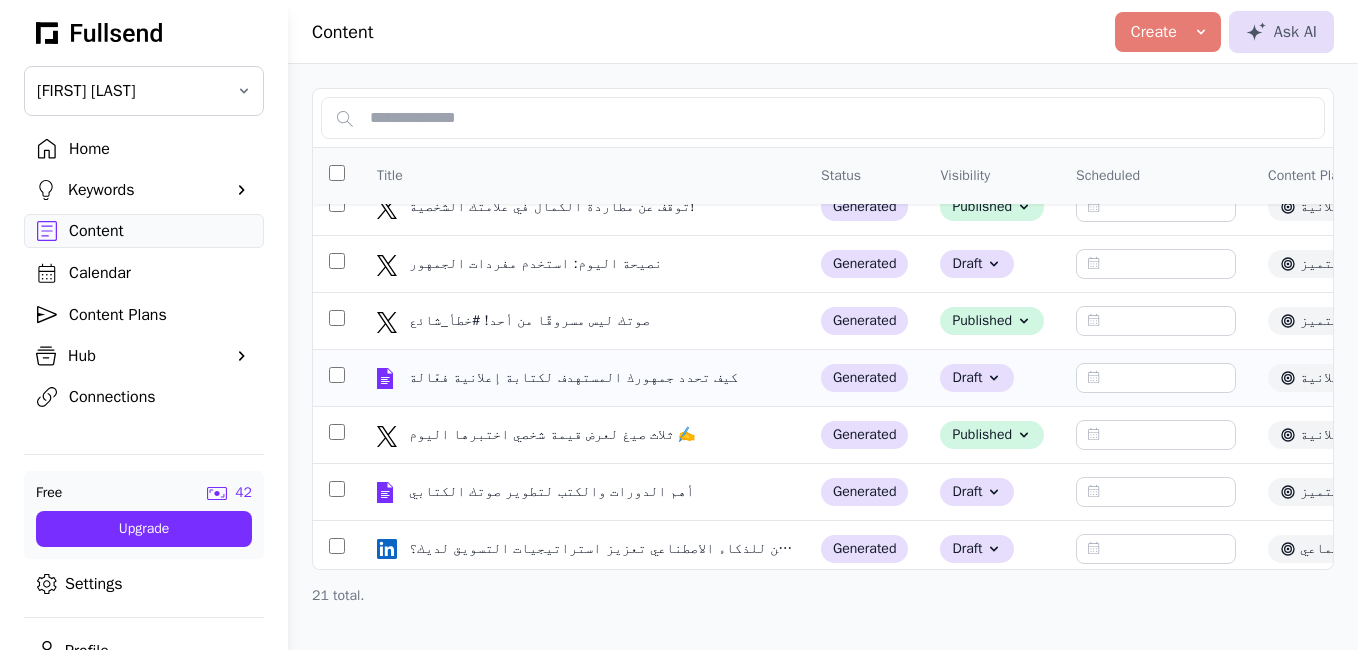 click on "كيف تحدد جمهورك المستهدف لكتابة إعلانية فعّالة" at bounding box center (575, 378) 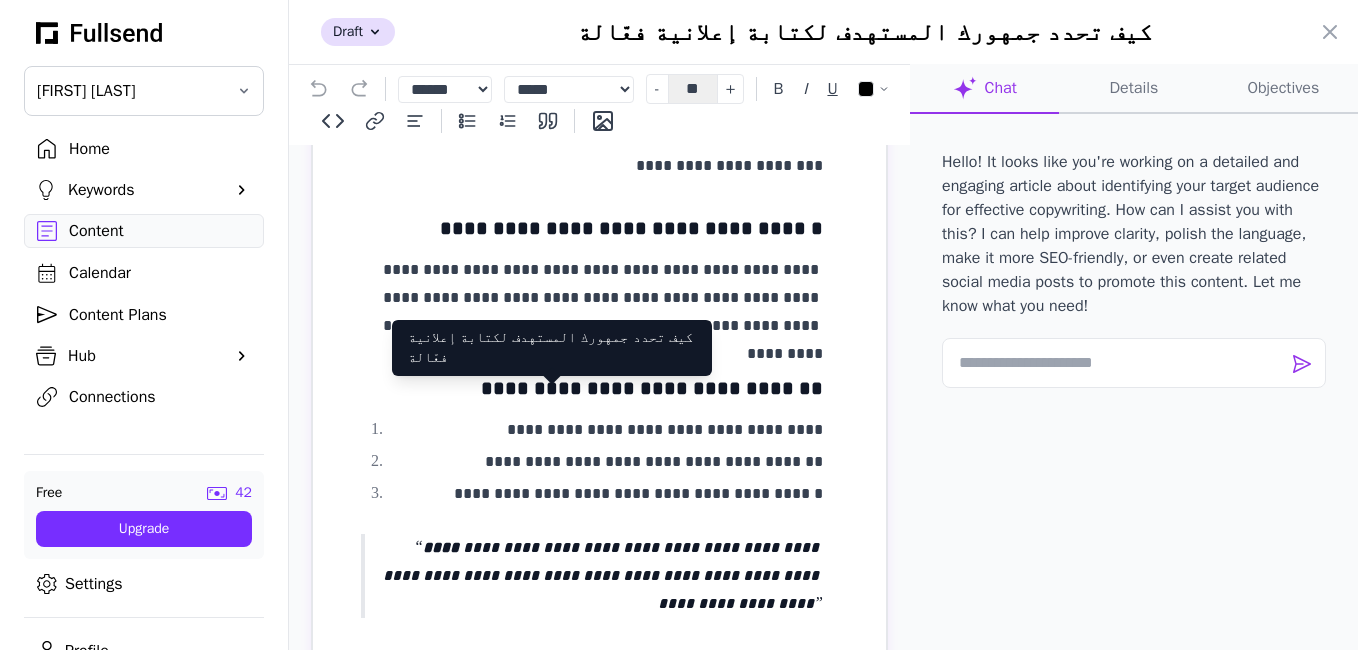 scroll, scrollTop: 3625, scrollLeft: 0, axis: vertical 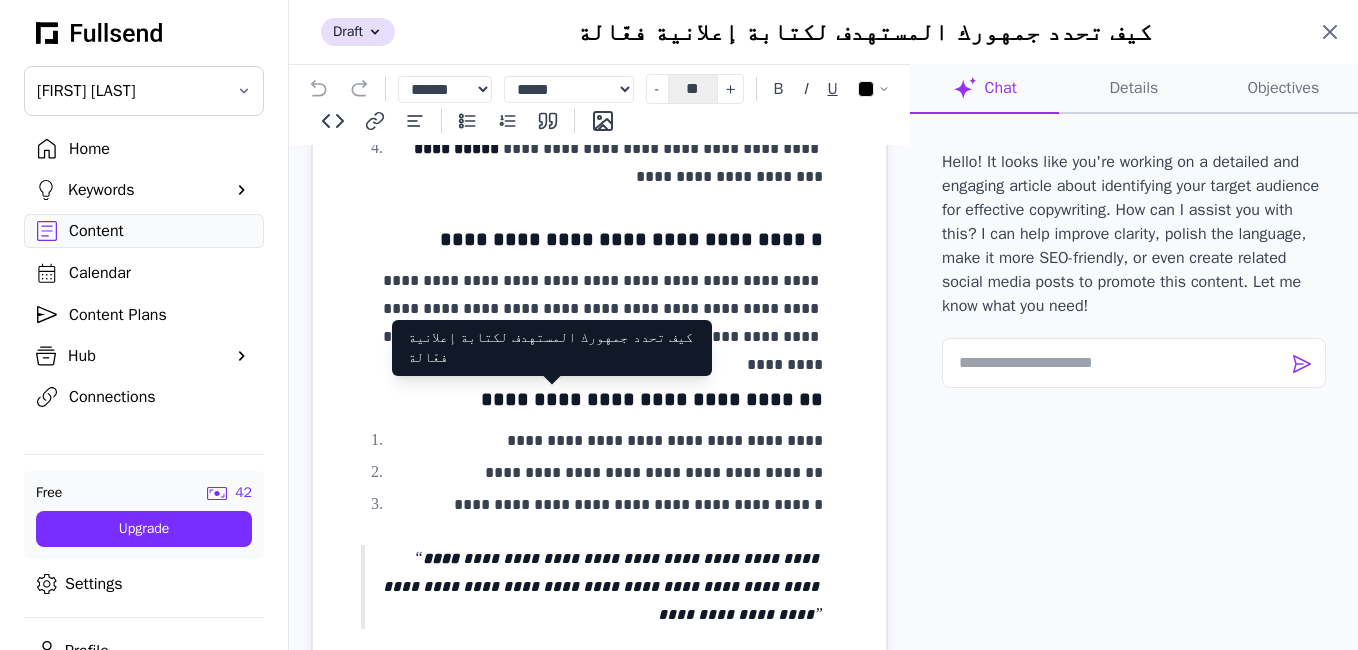 click 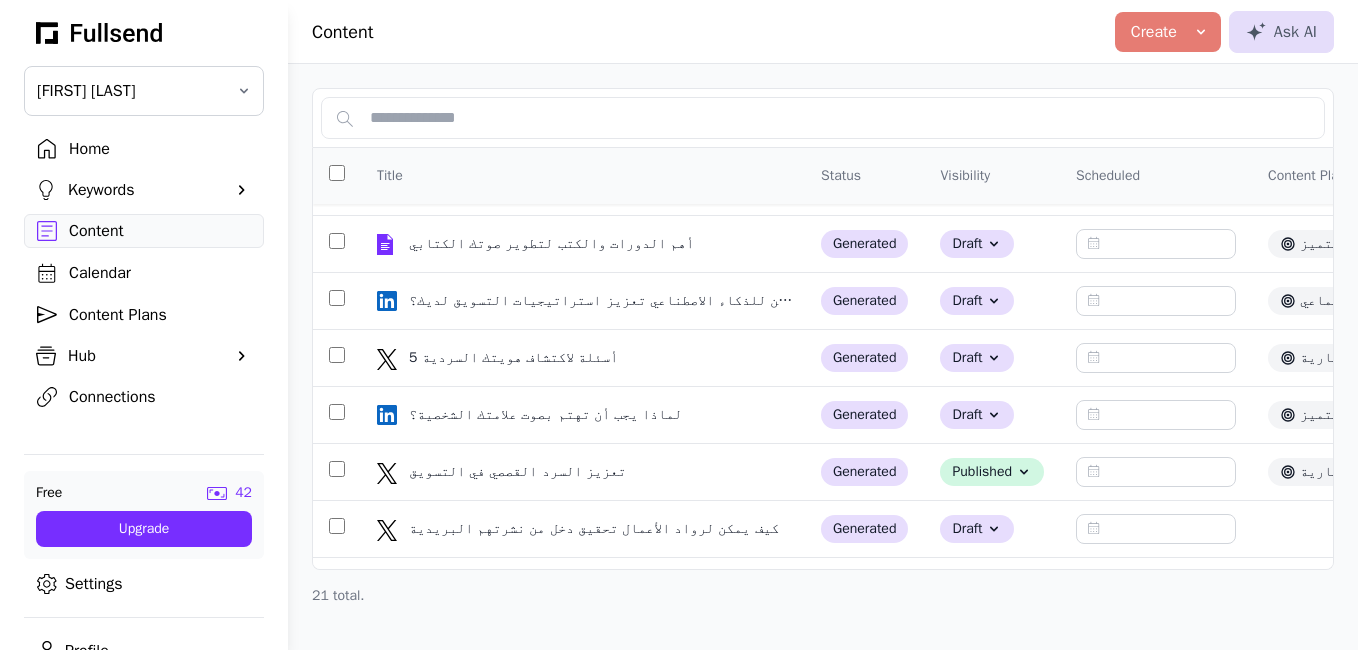 scroll, scrollTop: 506, scrollLeft: 0, axis: vertical 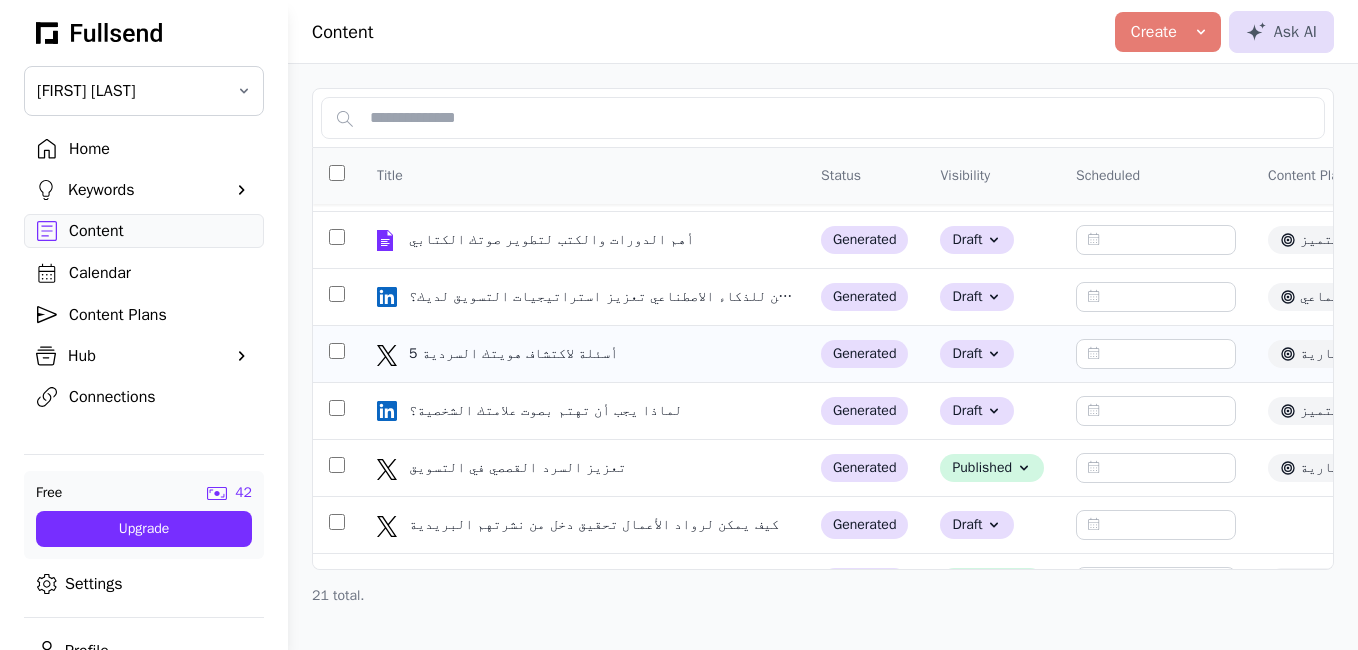 click on "5 أسئلة لاكتشاف هويتك السردية" at bounding box center (529, 354) 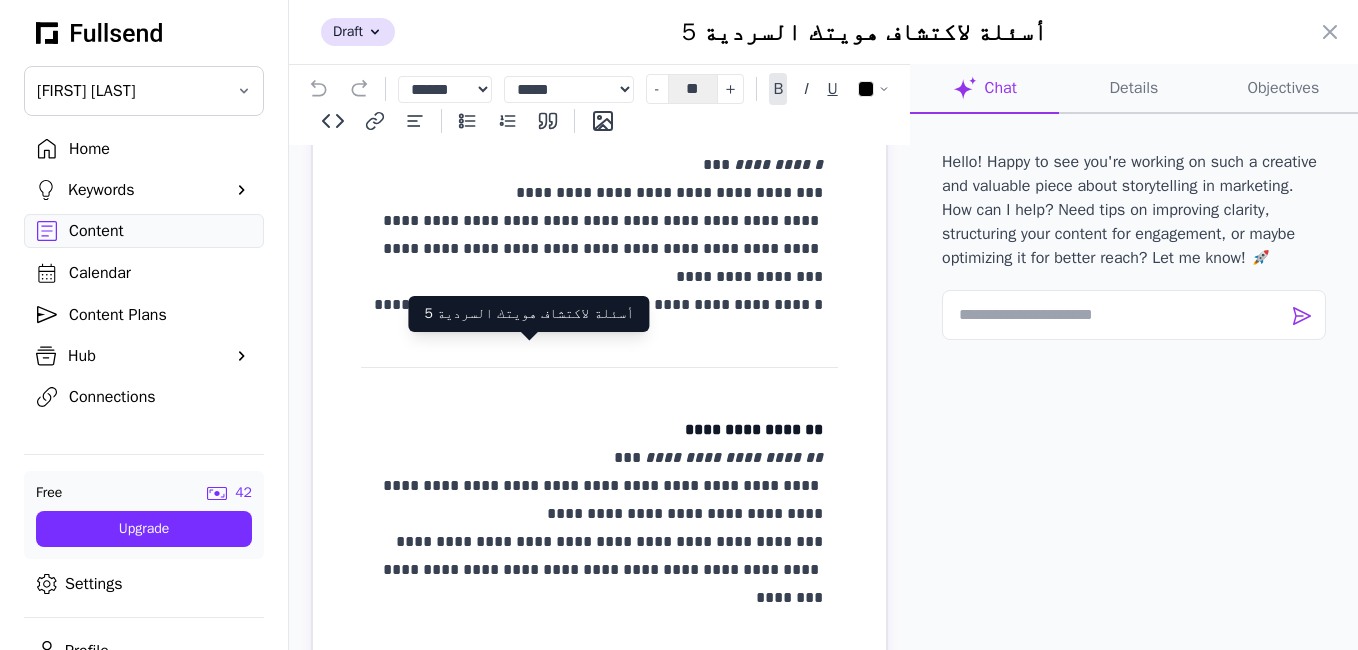 scroll, scrollTop: 626, scrollLeft: 0, axis: vertical 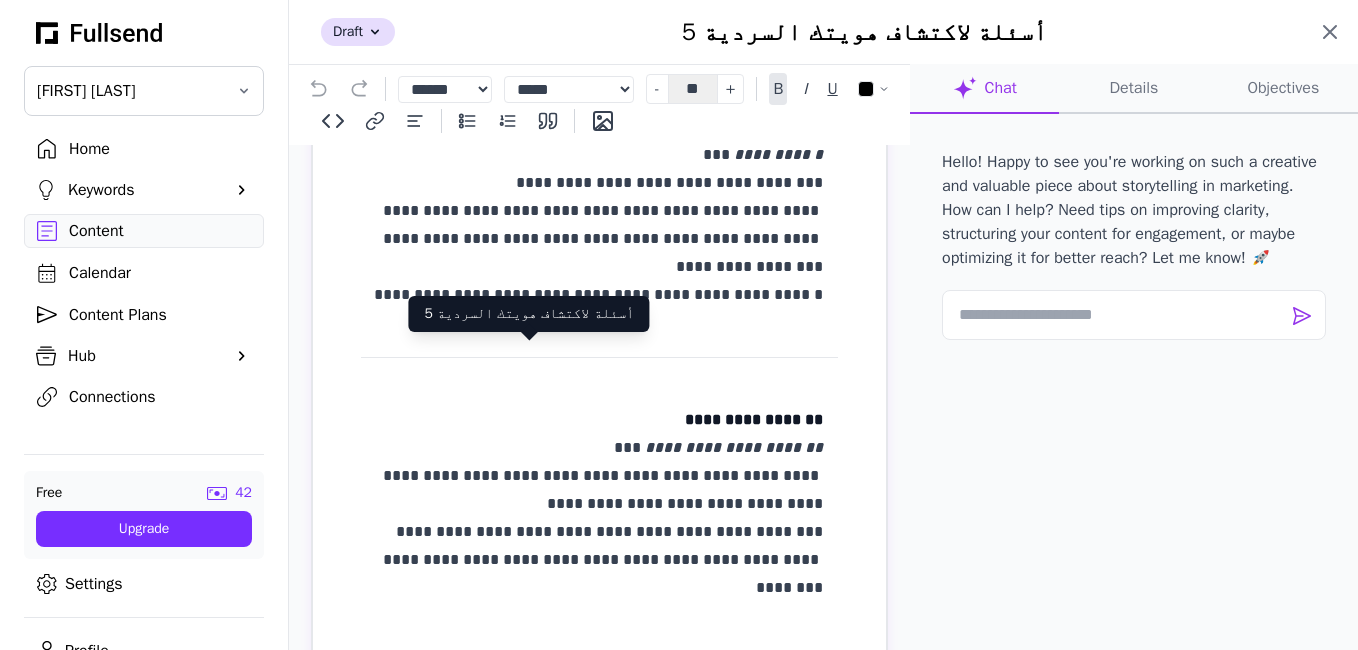 click 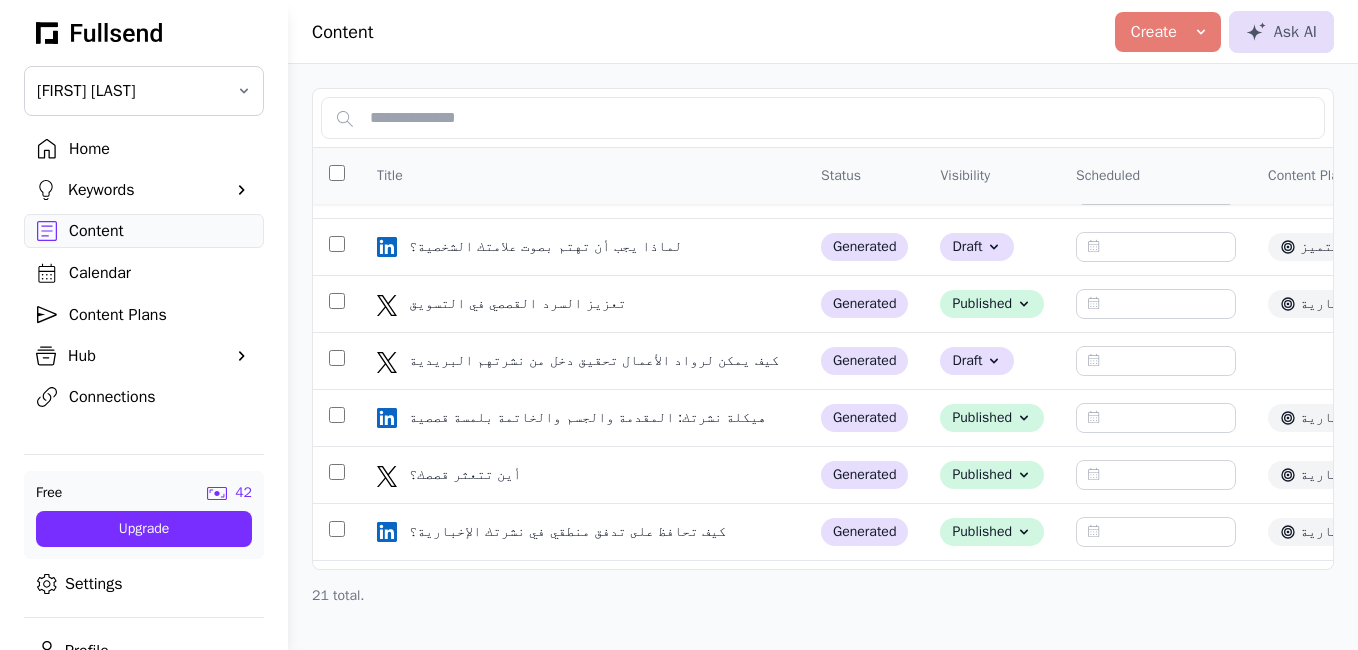 scroll, scrollTop: 672, scrollLeft: 0, axis: vertical 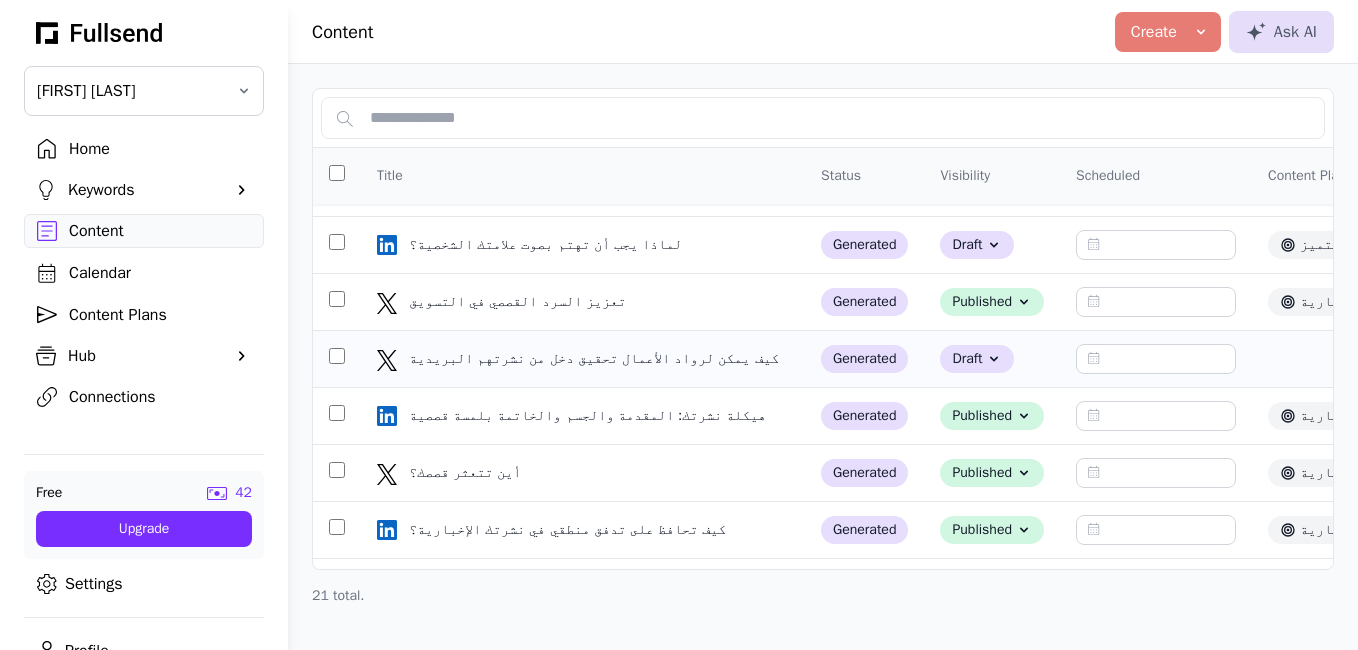 click on "كيف يمكن لرواد الأعمال تحقيق دخل من نشرتهم البريدية" at bounding box center [596, 359] 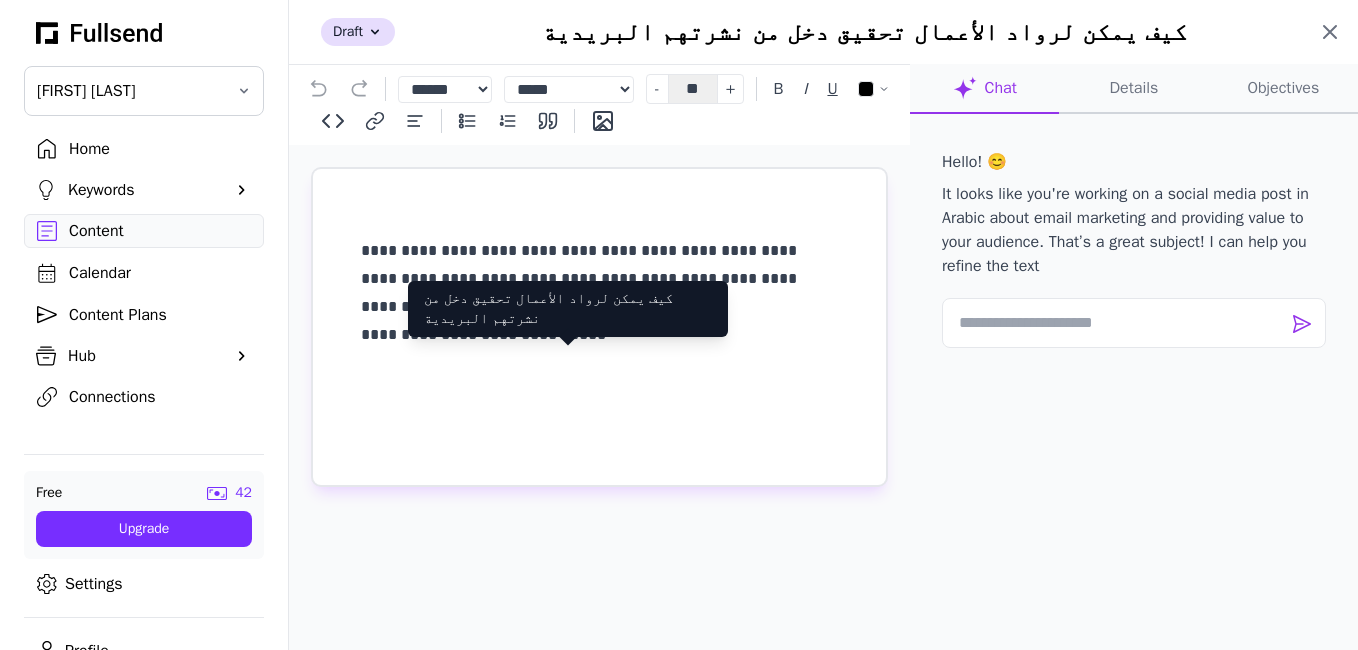 click 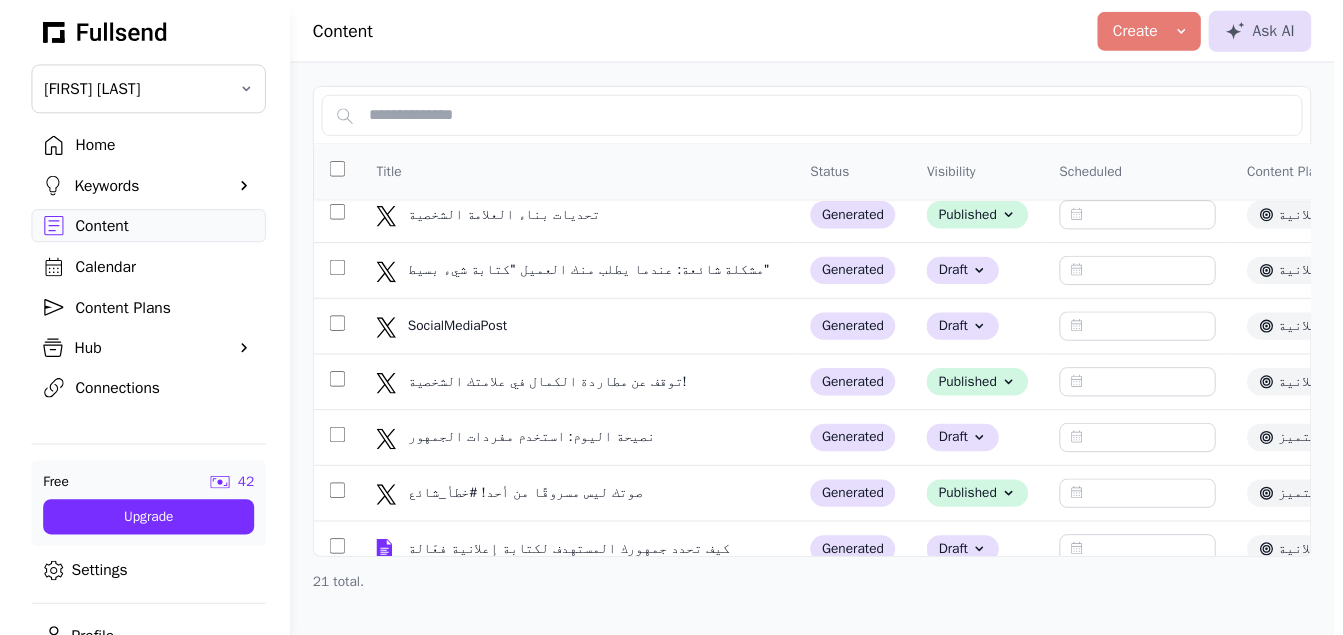 scroll, scrollTop: 0, scrollLeft: 0, axis: both 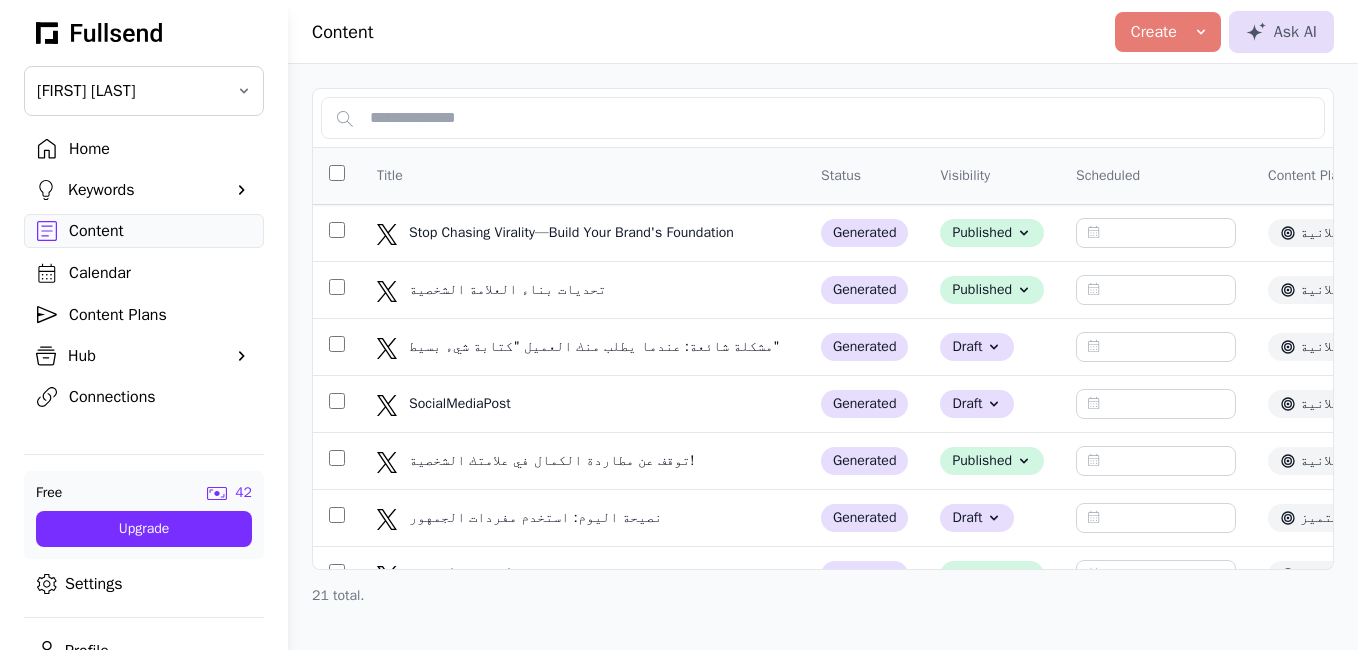 click on "Calendar" at bounding box center [160, 273] 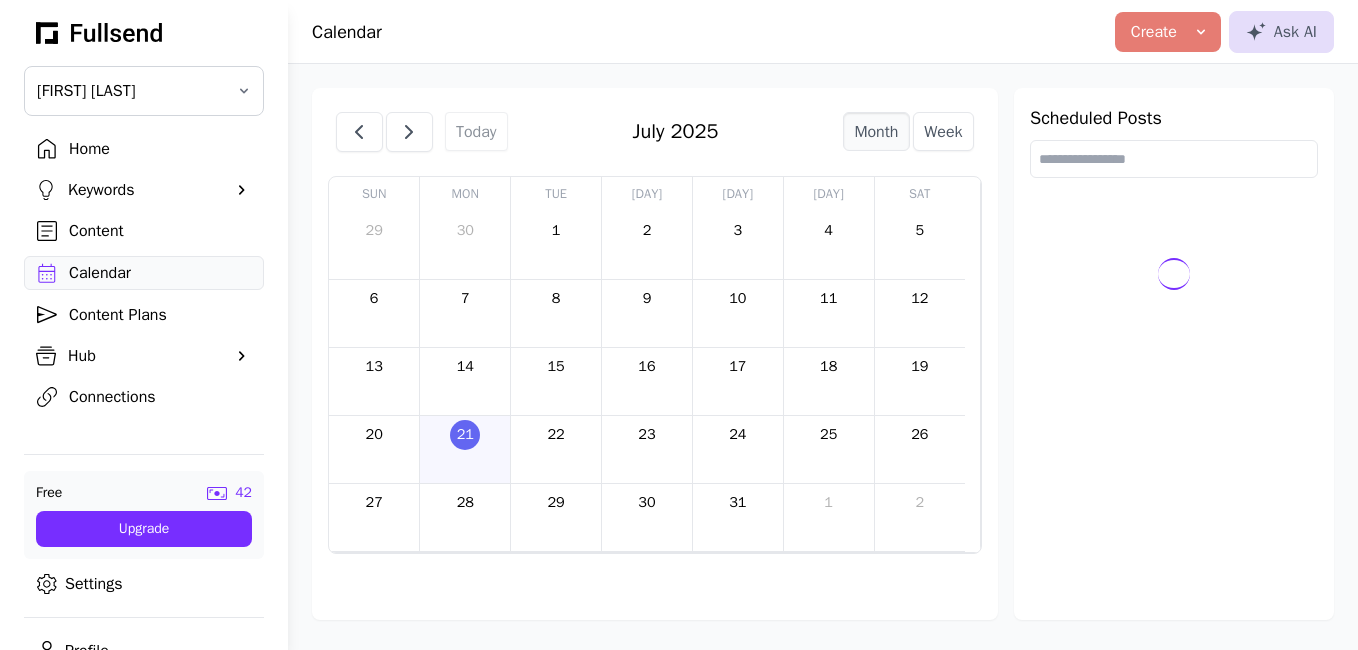 click on "Content Plans" at bounding box center [160, 315] 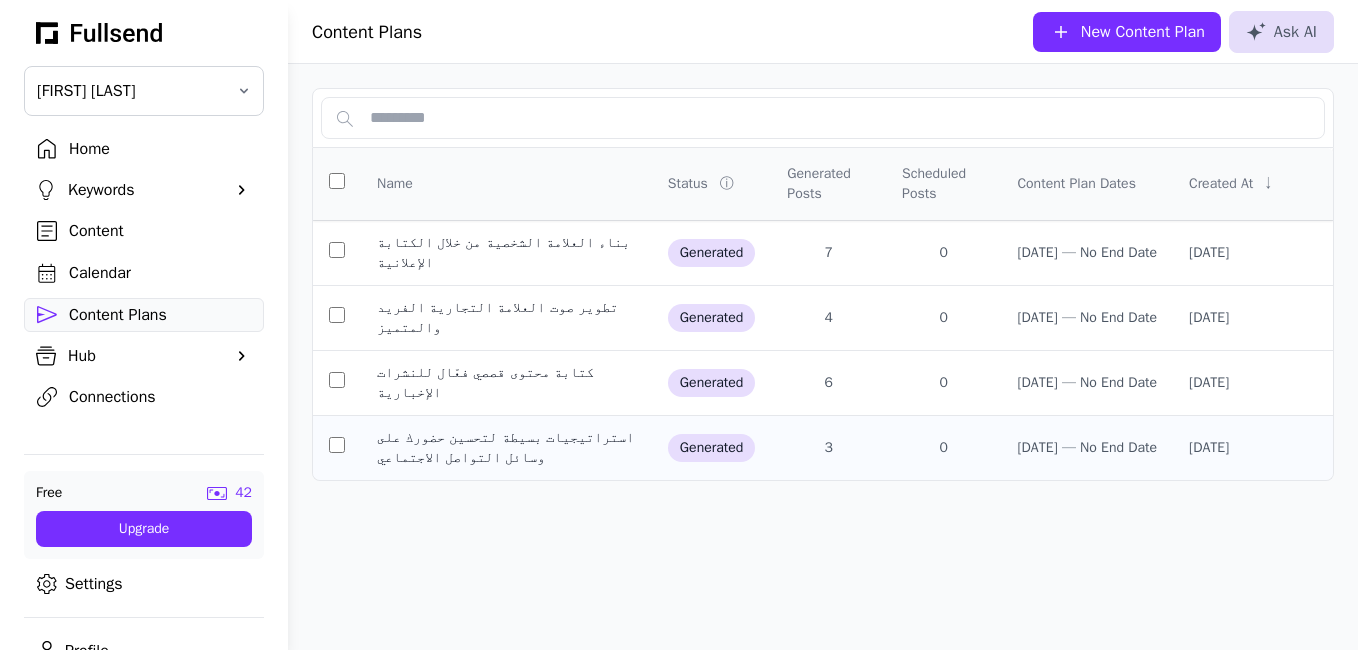 click at bounding box center (337, 448) 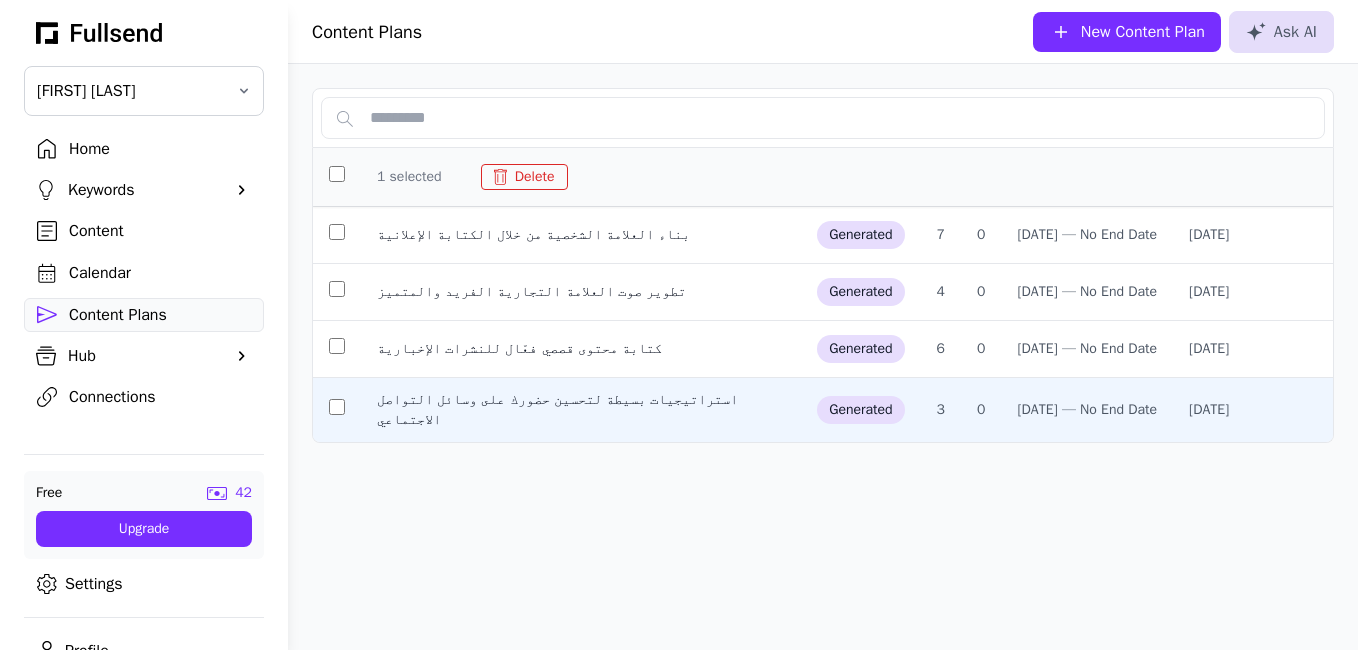 click on "Content Plans New Content Plan  Ask AI  1 selected   Delete  بناء العلامة الشخصية من خلال الكتابة الإعلانية generated  7 0 [DATE] — No End Date [DATE] تطوير صوت العلامة التجارية الفريد والمتميز generated  4 0 [DATE] — No End Date [DATE] كتابة محتوى قصصي فعّال للنشرات الإخبارية generated  6 0 [DATE] — No End Date [DATE] استراتيجيات بسيطة لتحسين حضورك على وسائل التواصل الاجتماعي generated  3 0 [DATE] — No End Date [DATE]" at bounding box center (823, 325) 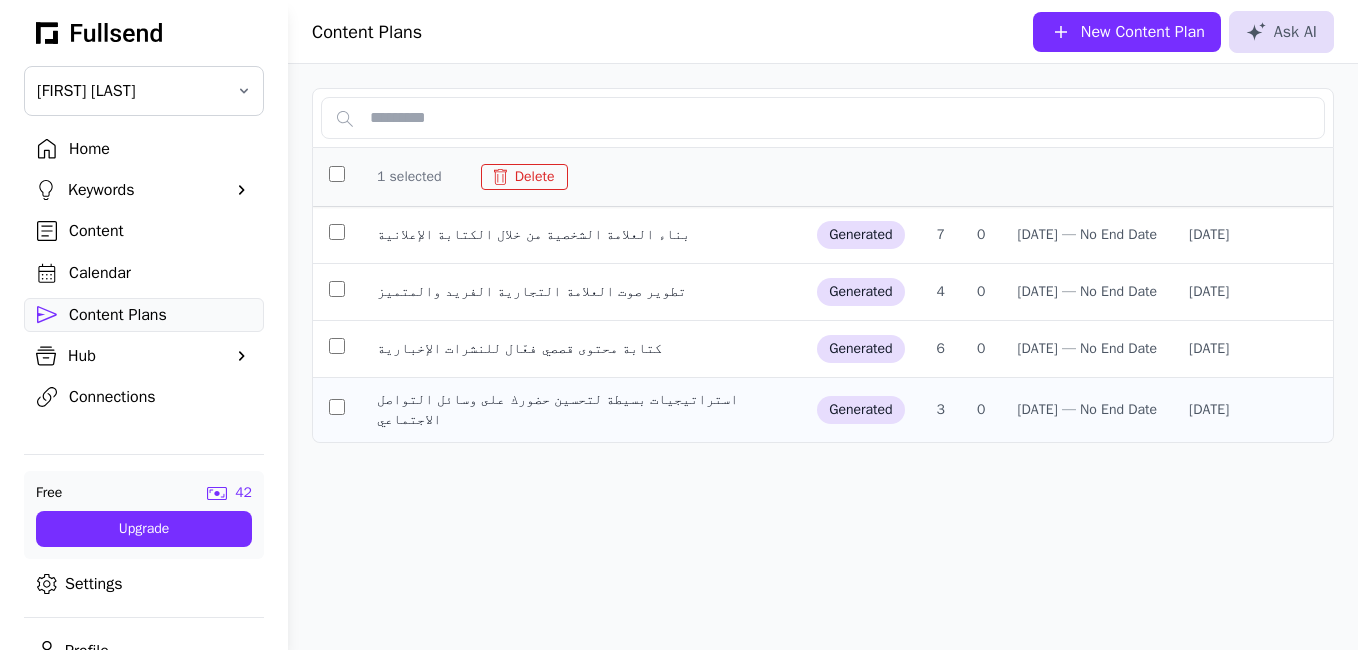 click on "استراتيجيات بسيطة لتحسين حضورك على وسائل التواصل الاجتماعي" 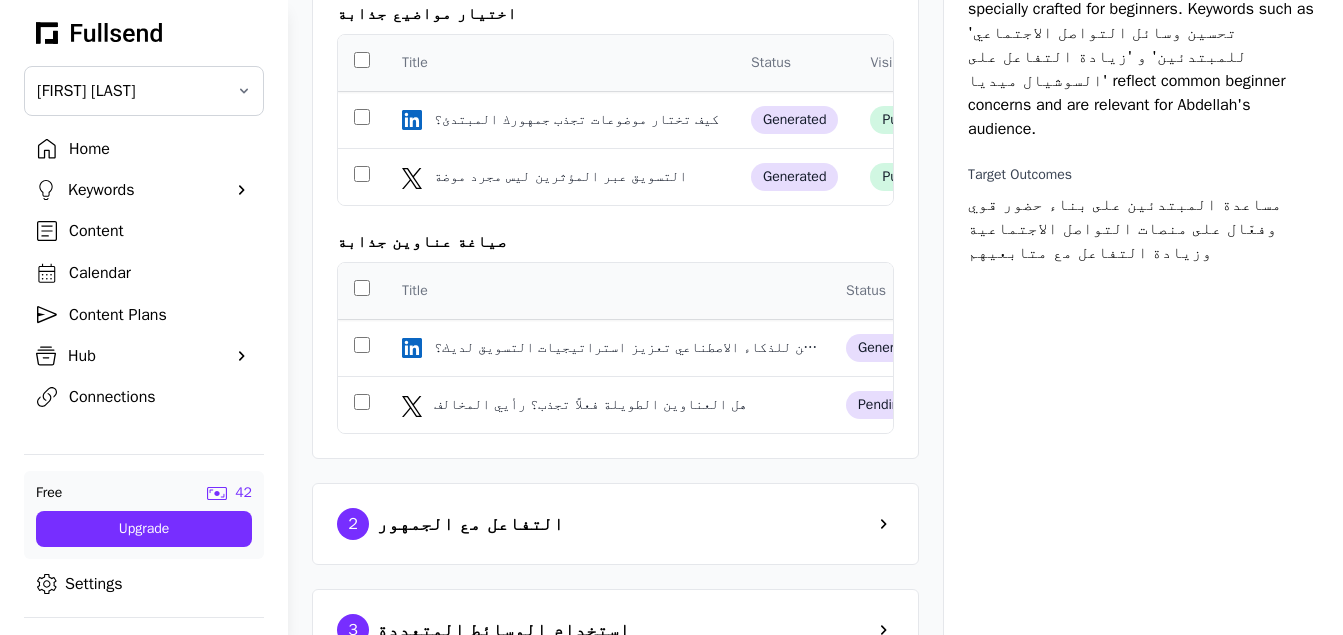 scroll, scrollTop: 174, scrollLeft: 8, axis: both 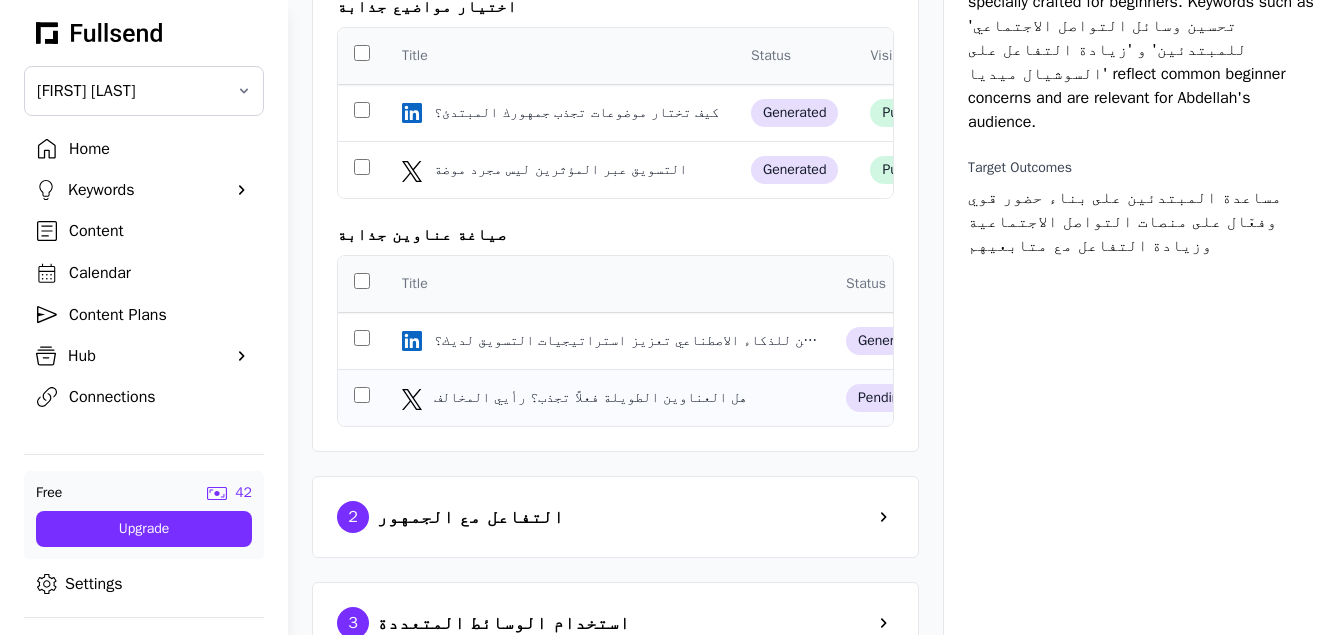 click on "هل العناوين الطويلة فعلاً تجذب؟ رأيي المخالف" 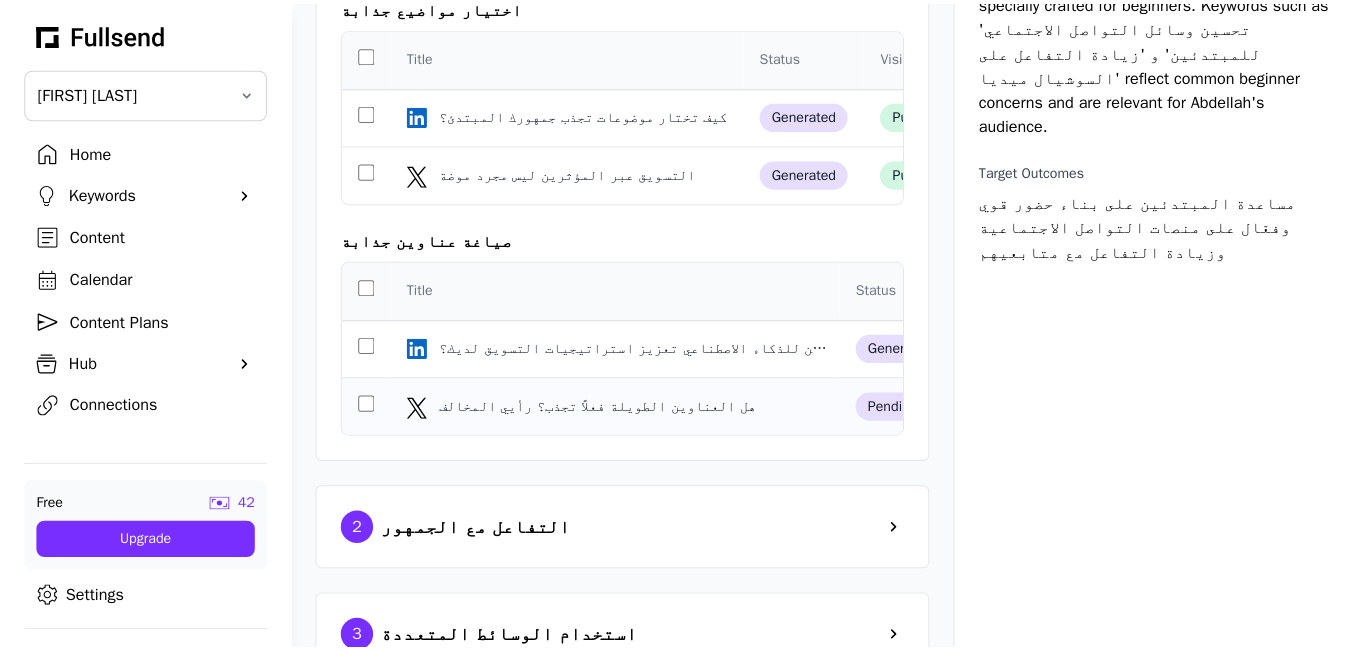 scroll, scrollTop: 0, scrollLeft: 0, axis: both 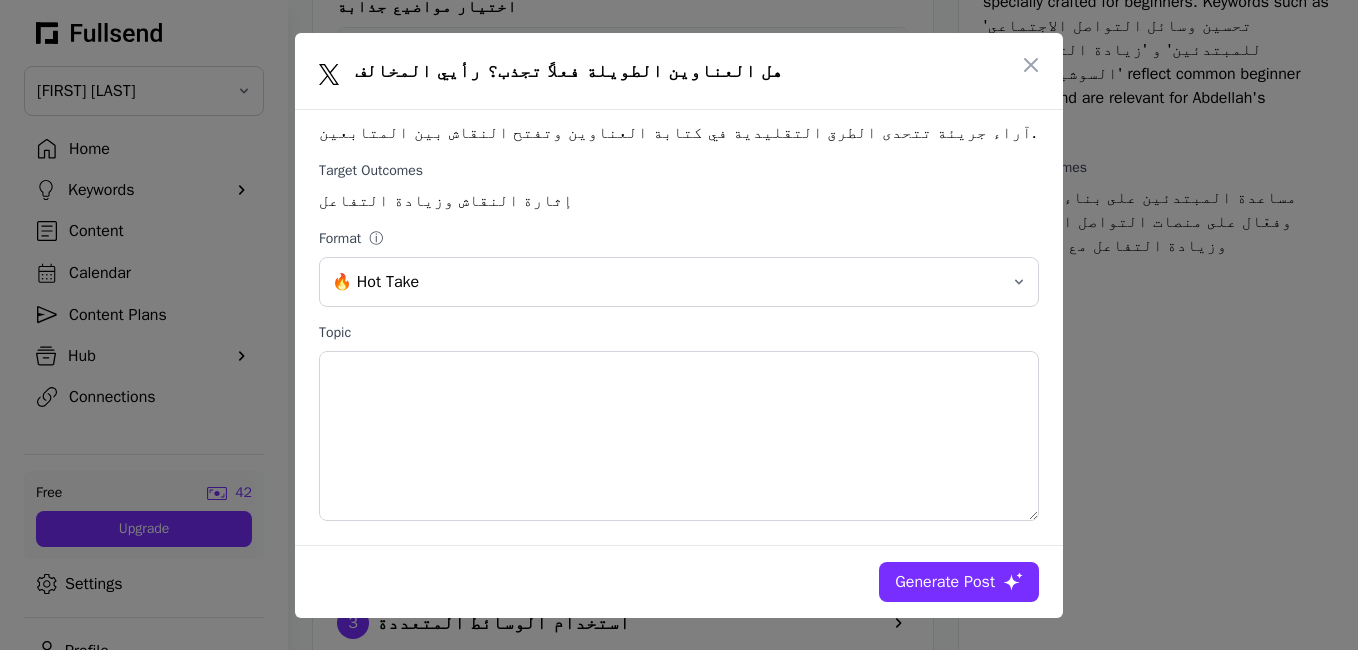 click on "Generate Post" at bounding box center (945, 582) 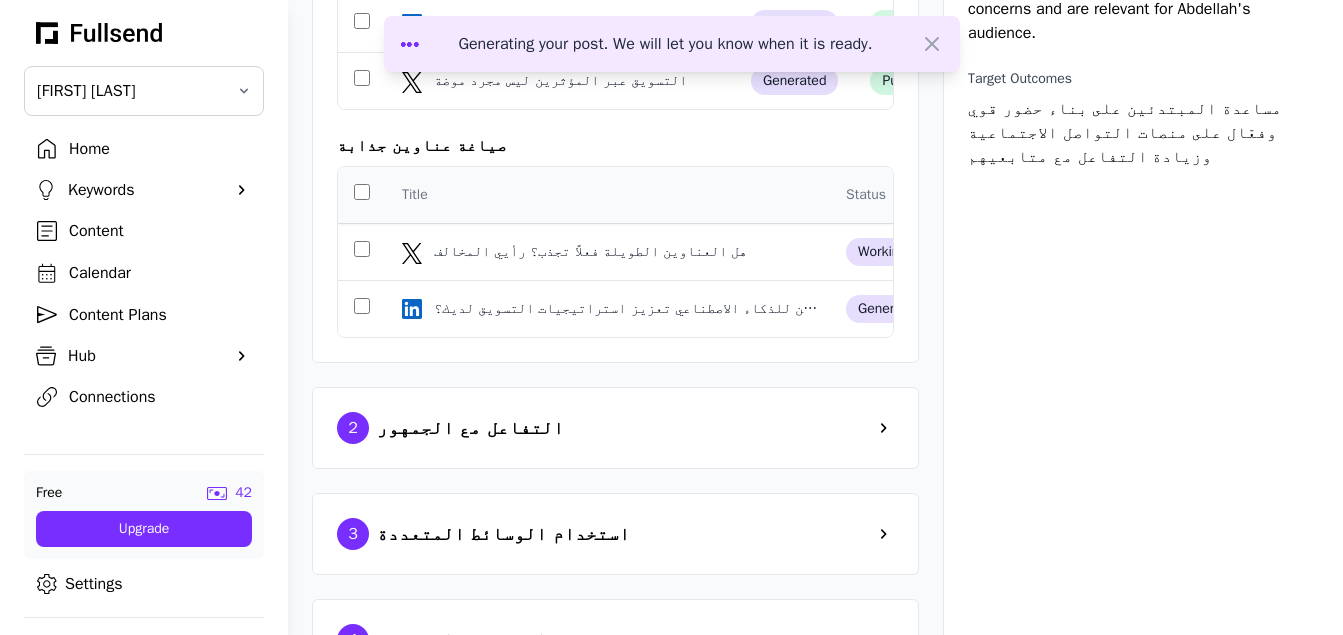 scroll, scrollTop: 287, scrollLeft: 0, axis: vertical 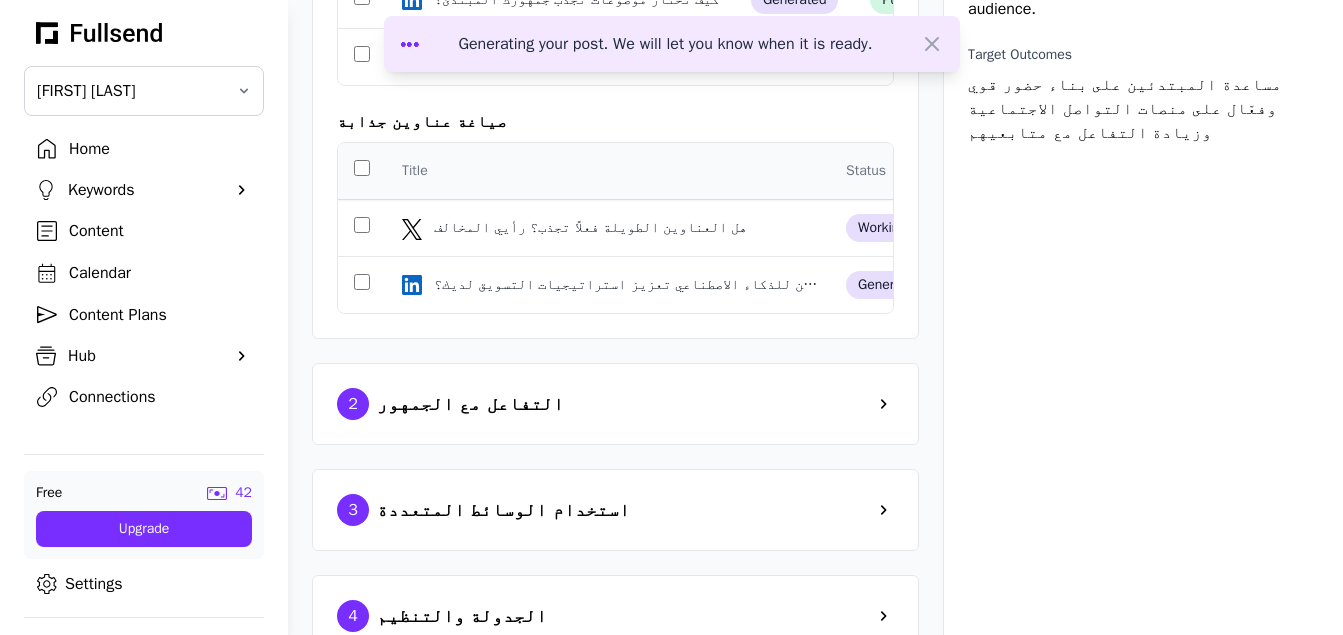 click on "2  التفاعل مع الجمهور" at bounding box center [615, 404] 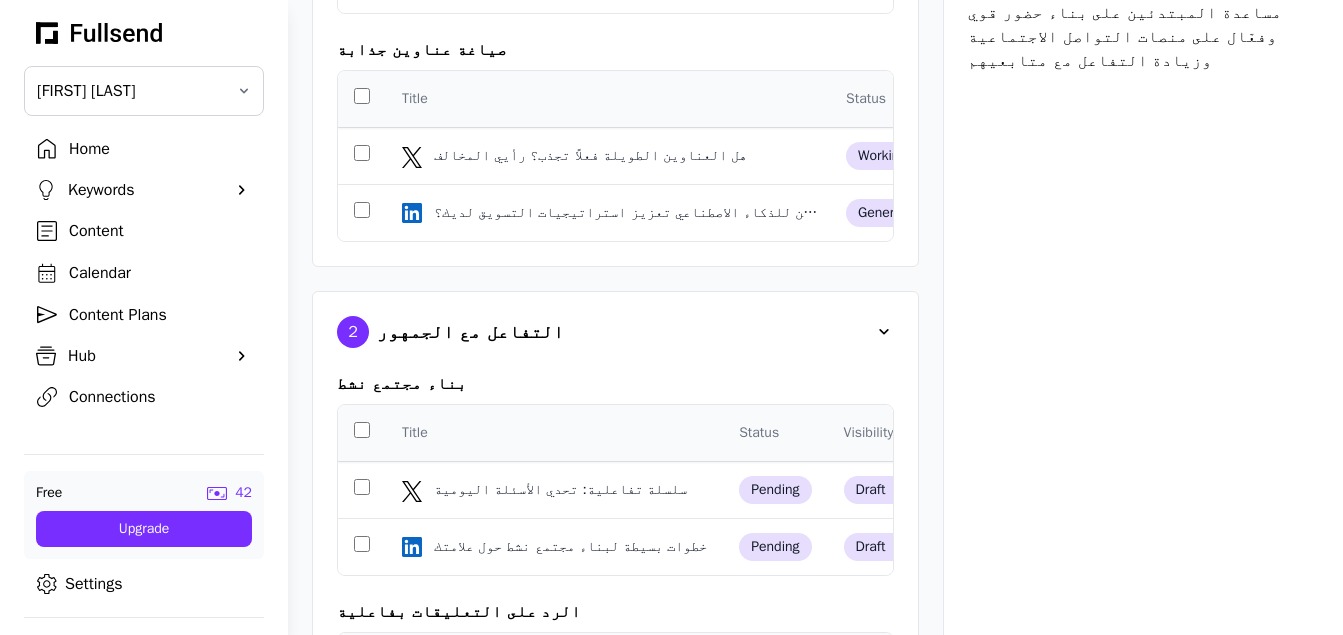 scroll, scrollTop: 356, scrollLeft: 0, axis: vertical 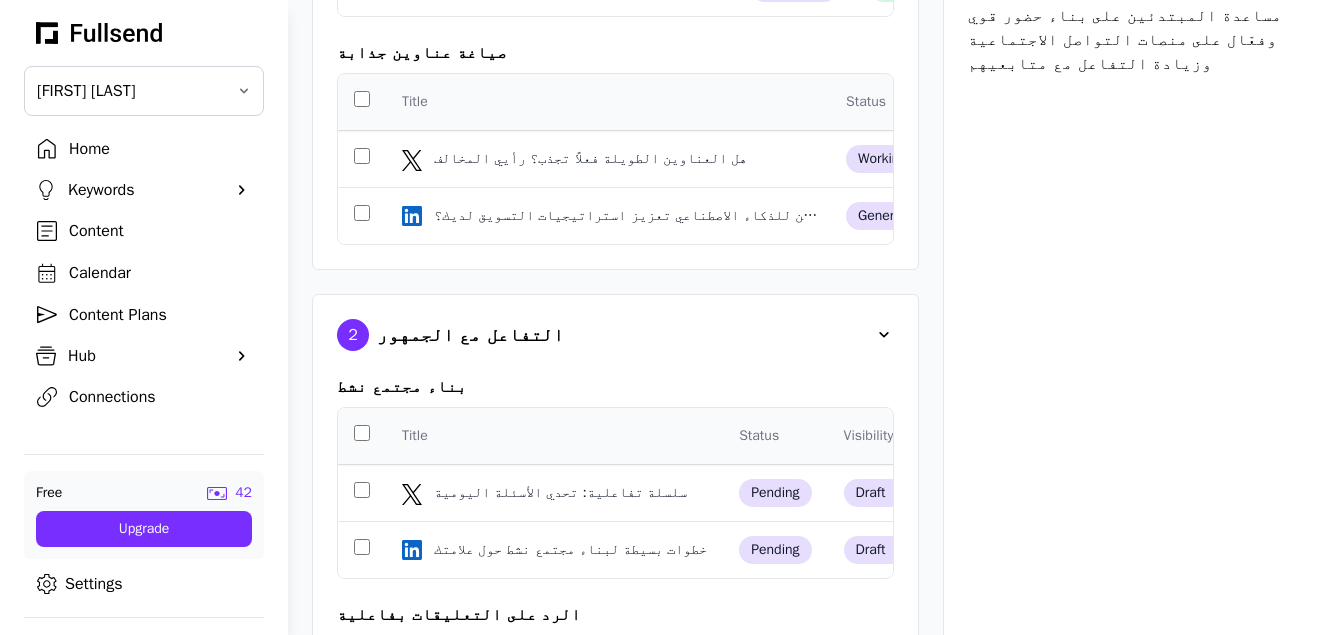 click at bounding box center [884, 335] 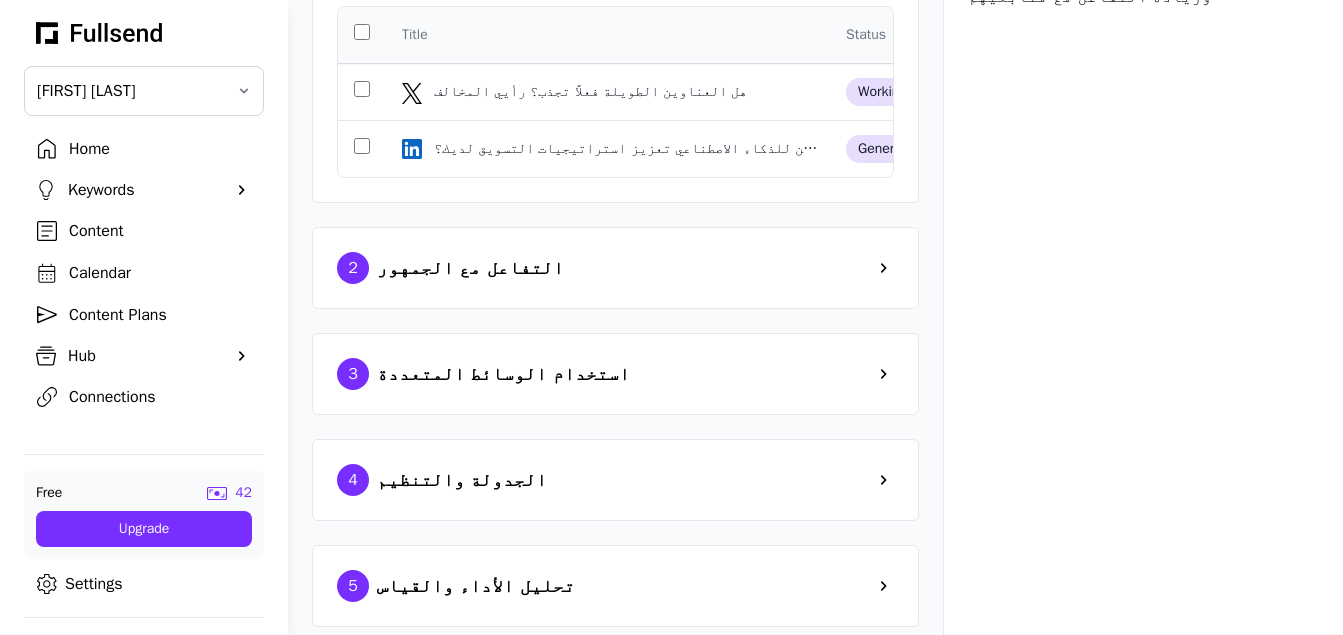 scroll, scrollTop: 439, scrollLeft: 0, axis: vertical 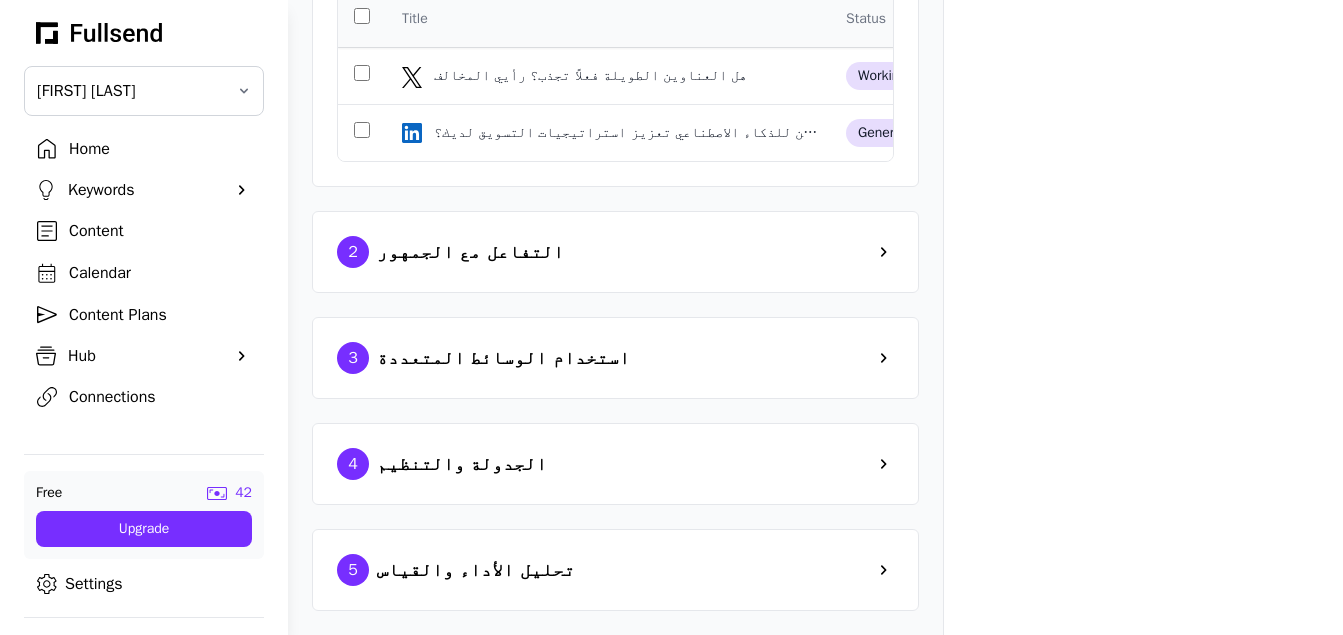 click on "3  استخدام الوسائط المتعددة" at bounding box center (615, 358) 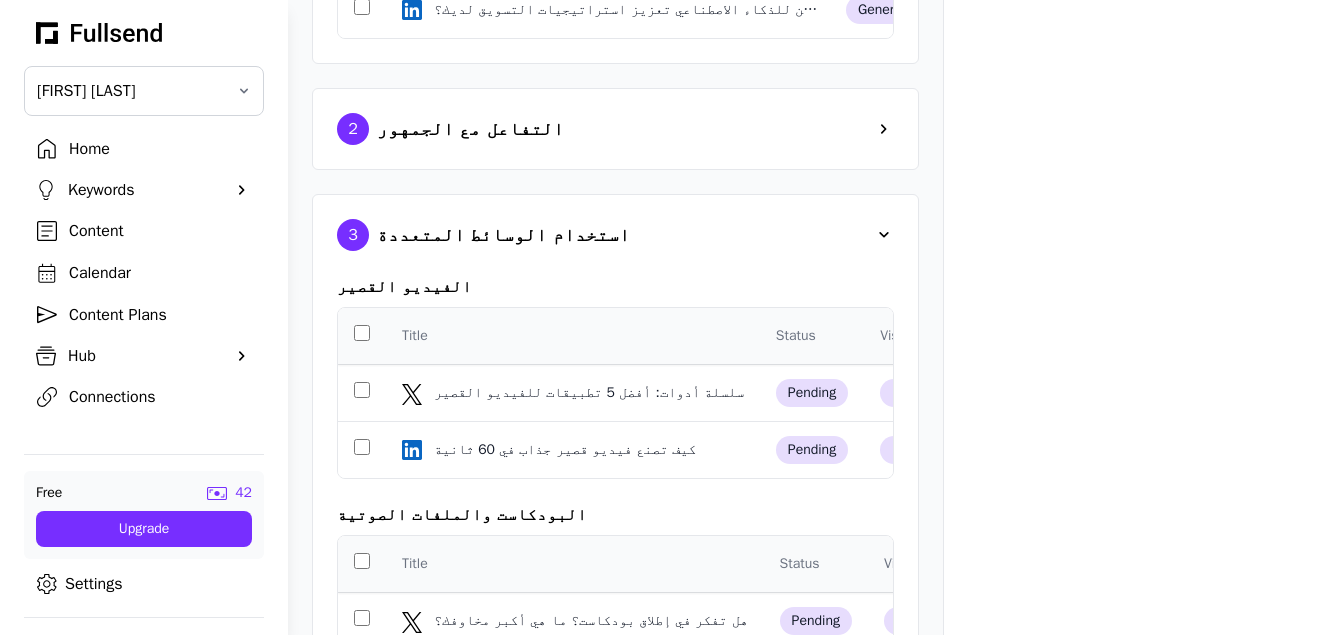 scroll, scrollTop: 563, scrollLeft: 0, axis: vertical 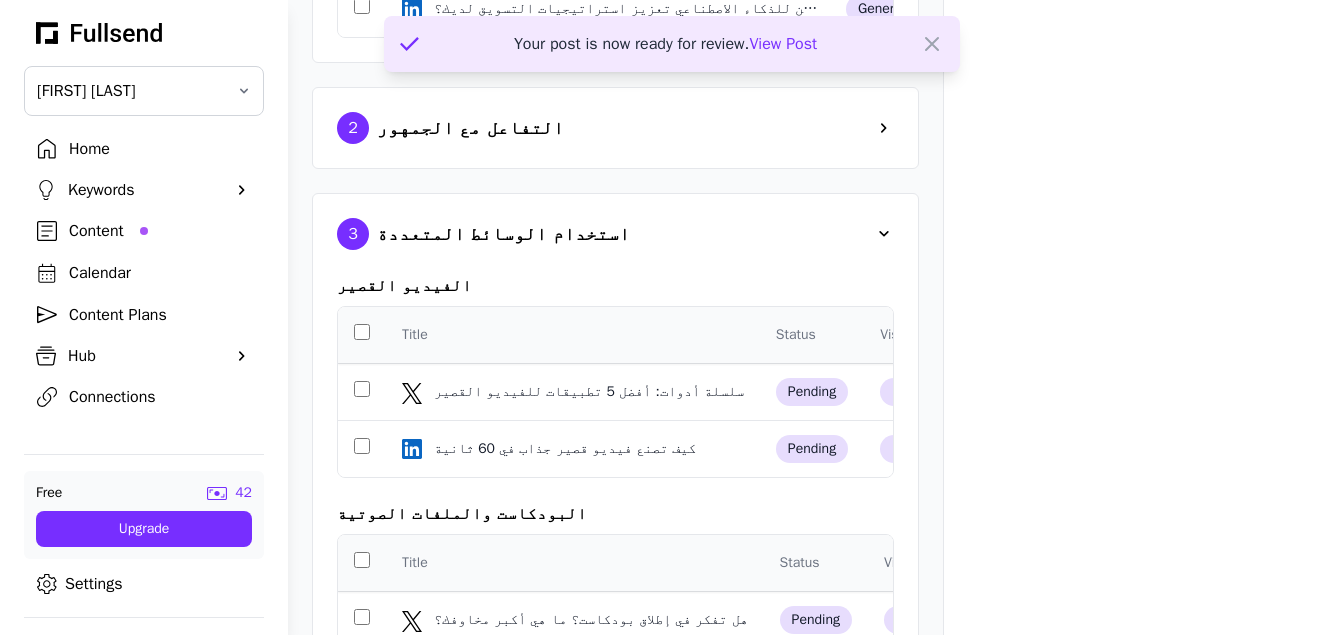 click on "3  استخدام الوسائط المتعددة" at bounding box center [615, 234] 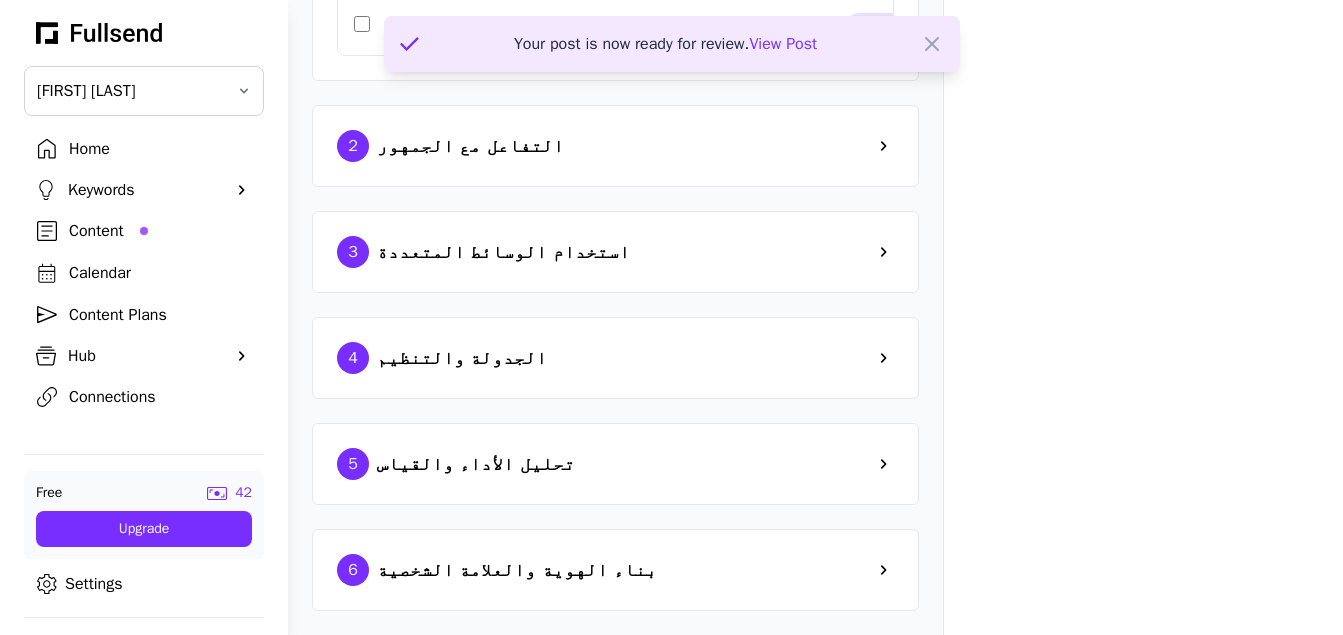 click on "View Post" at bounding box center (783, 44) 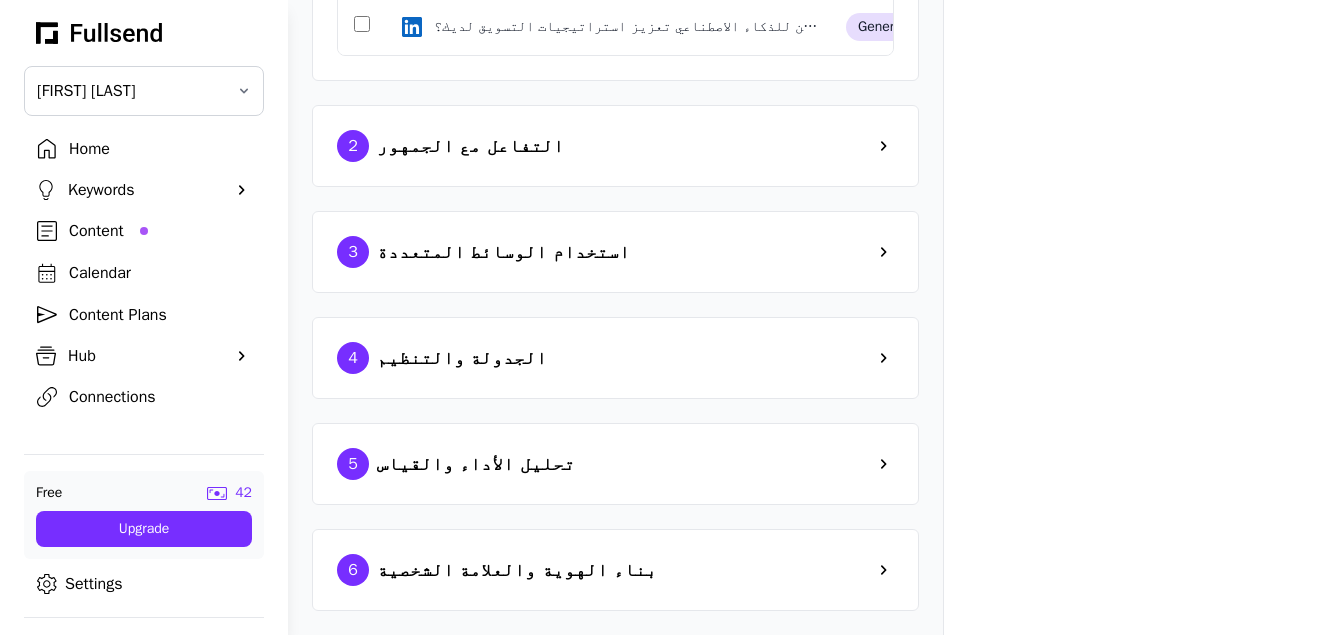 select on "**" 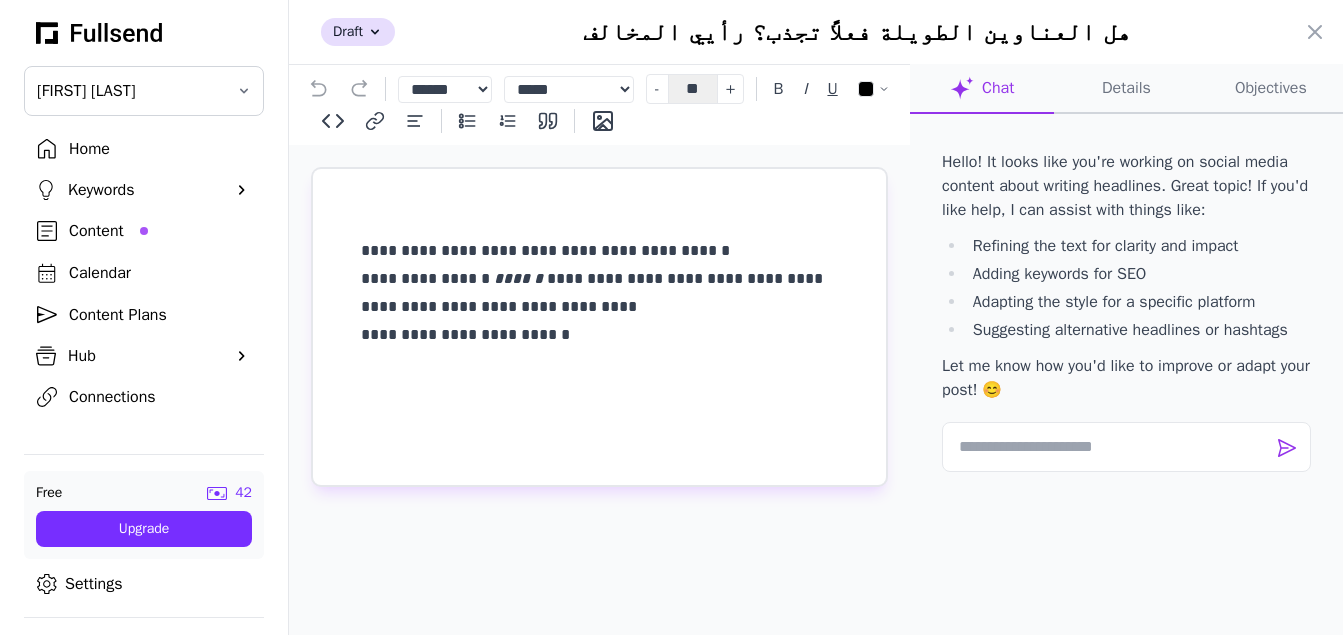 click on "Draft  Saving هل العناوين الطويلة فعلاً تجذب؟ رأيي المخالف Close panel" at bounding box center (816, 32) 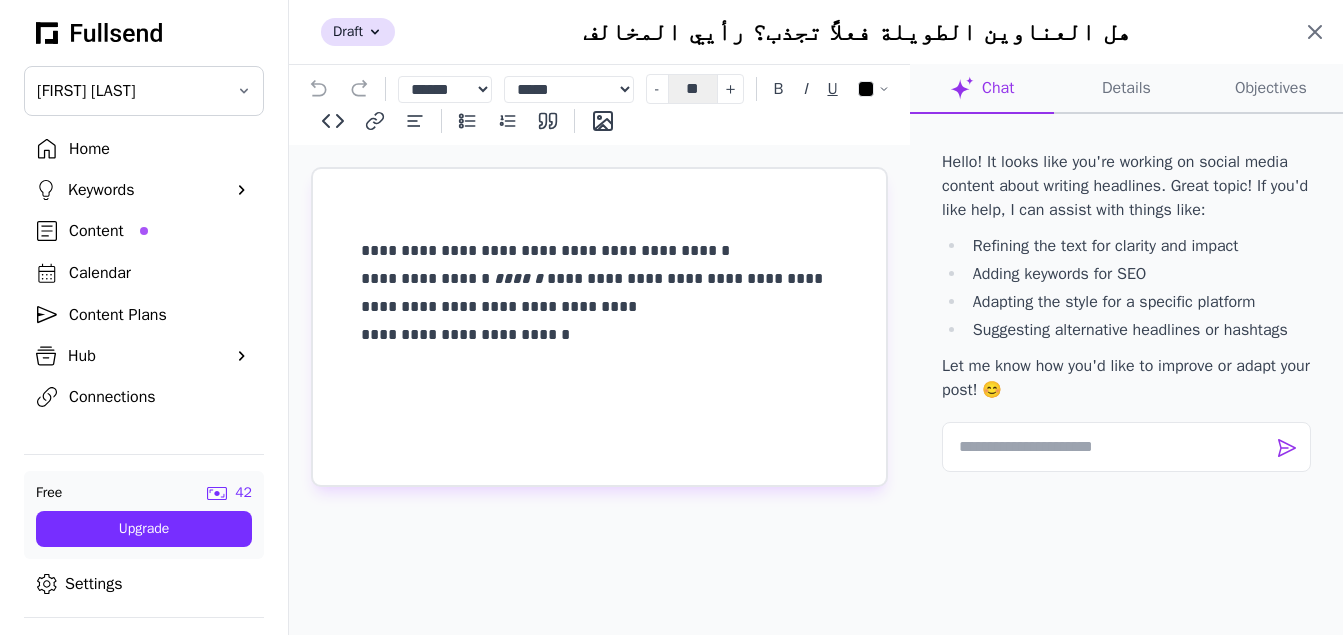 click 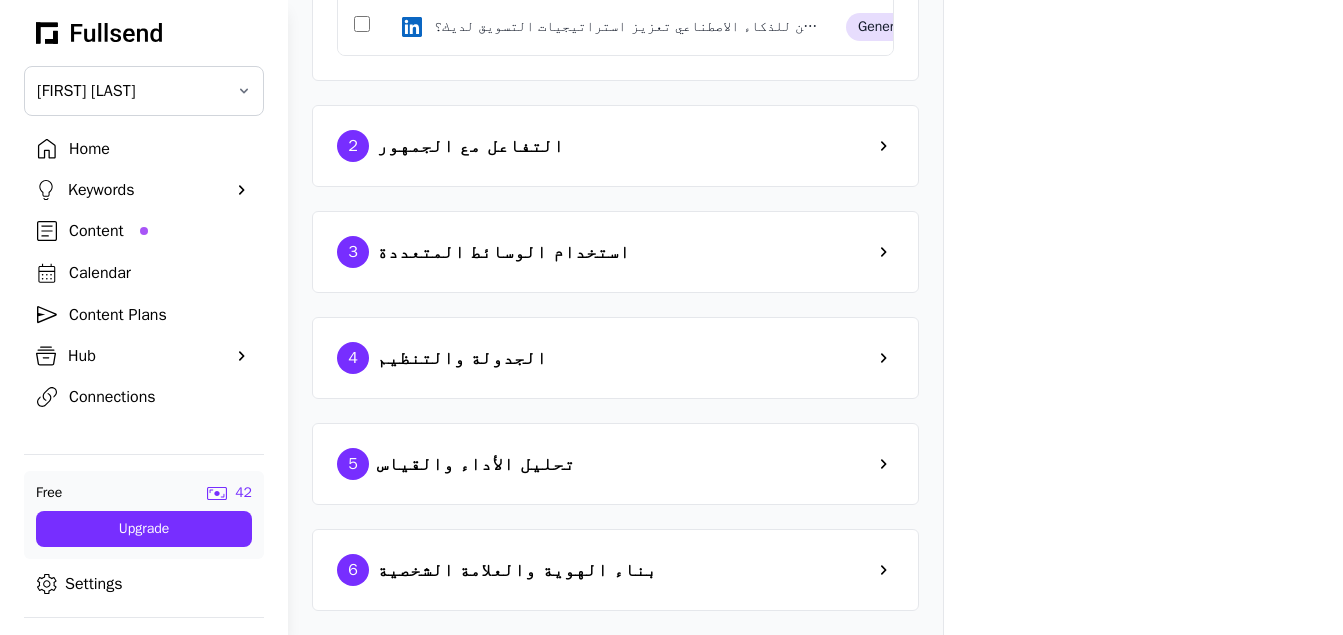 scroll, scrollTop: 575, scrollLeft: 0, axis: vertical 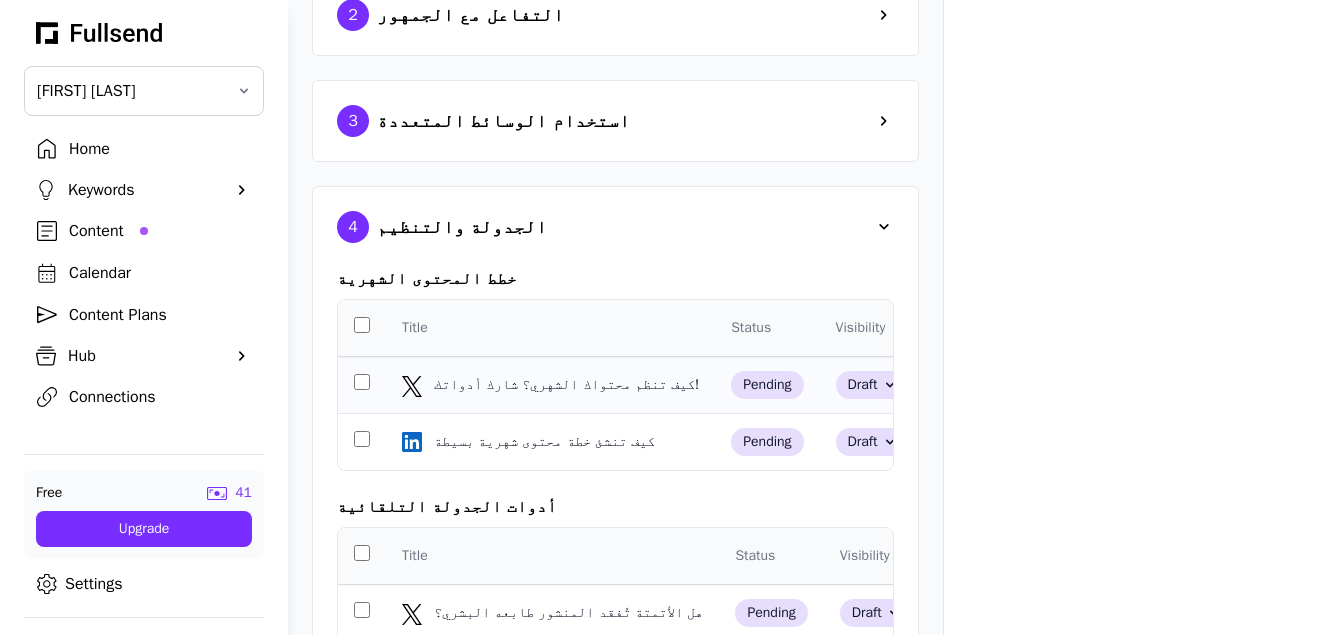 click on "كيف تنظم محتواك الشهري؟ شارك أدواتك!" at bounding box center [568, 385] 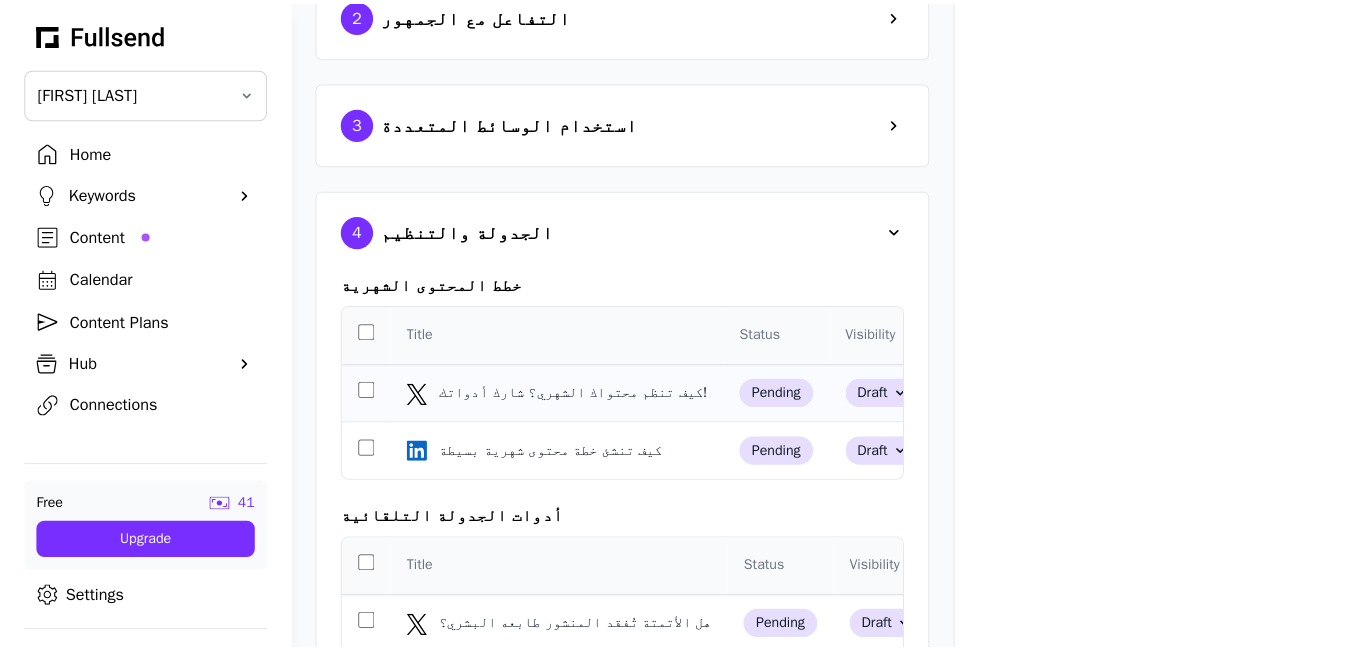 scroll, scrollTop: 0, scrollLeft: 0, axis: both 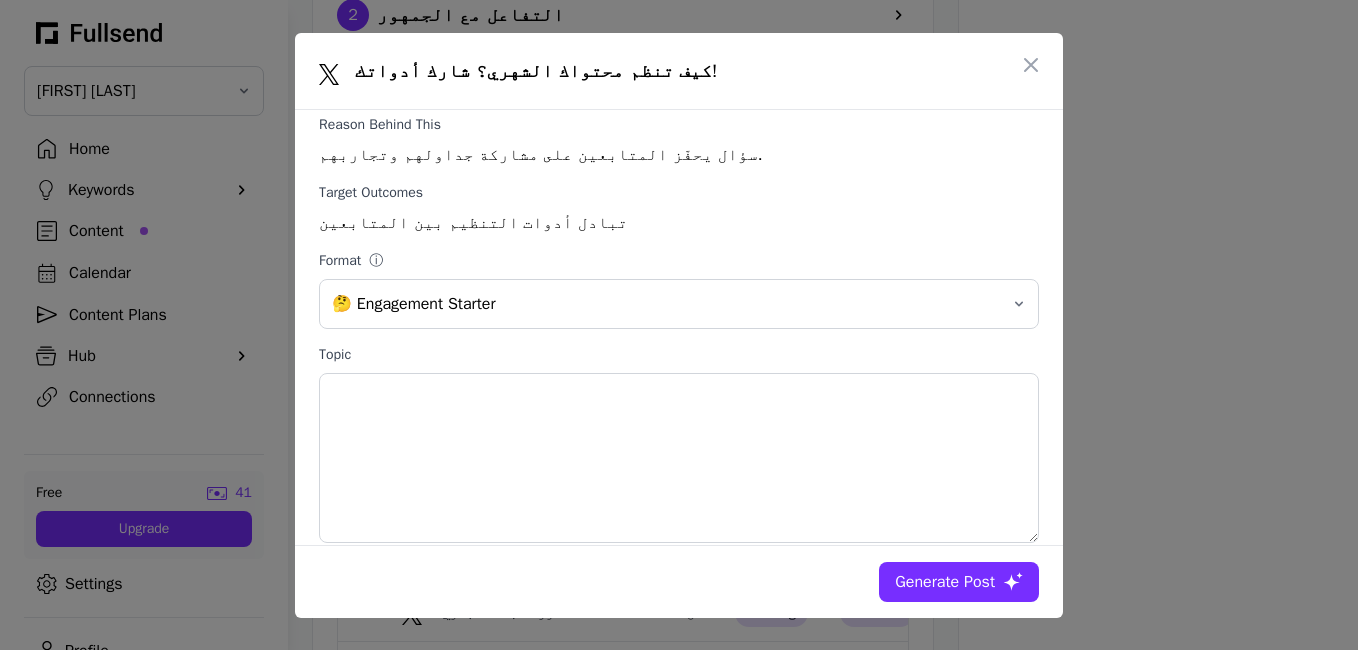 click on "Generate Post" at bounding box center (945, 582) 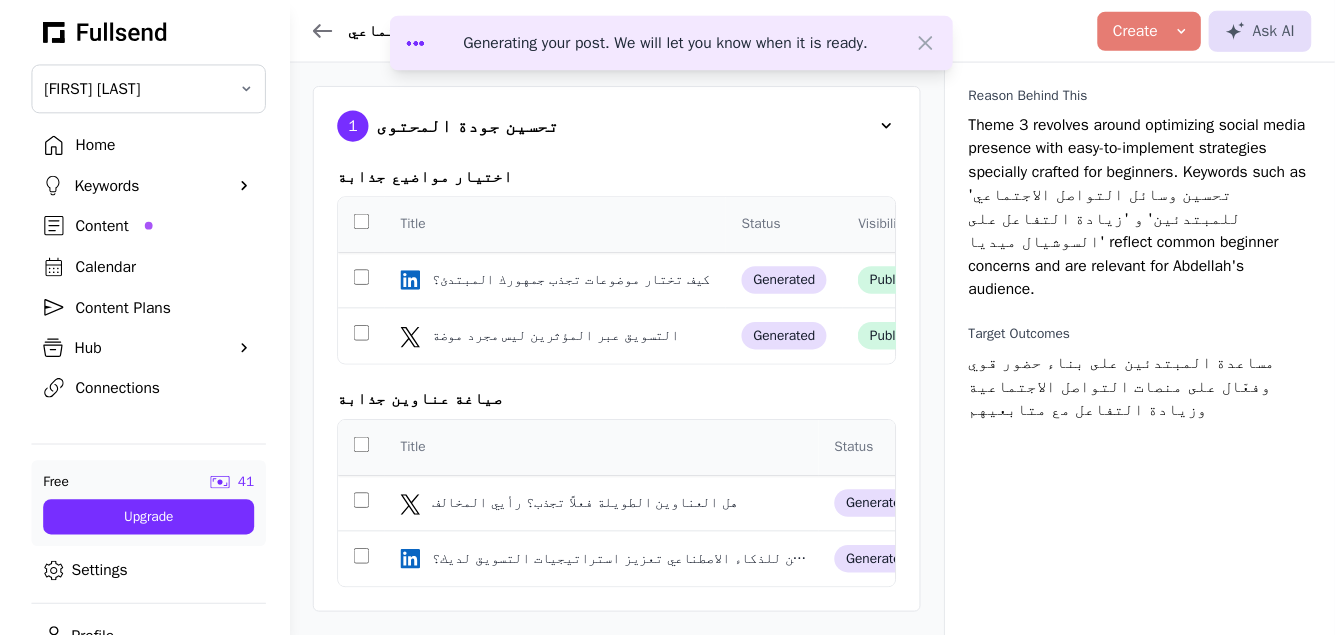 scroll, scrollTop: 676, scrollLeft: 0, axis: vertical 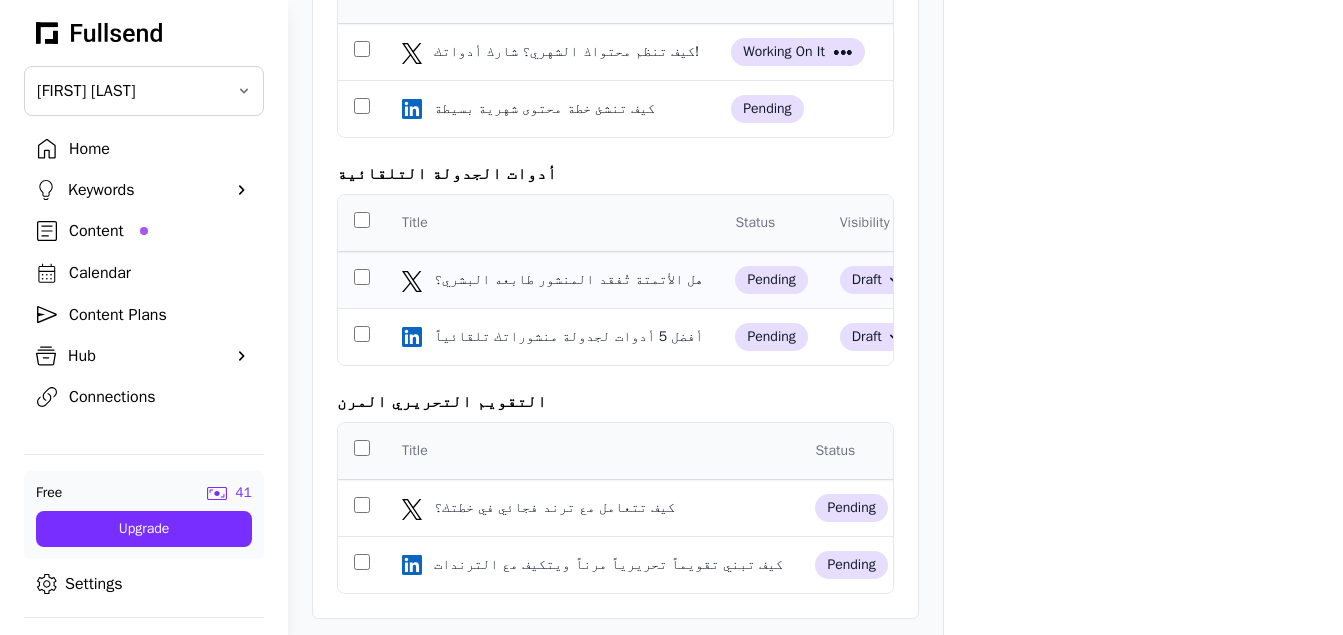 click on "هل الأتمتة تُفقد المنشور طابعه البشري؟" 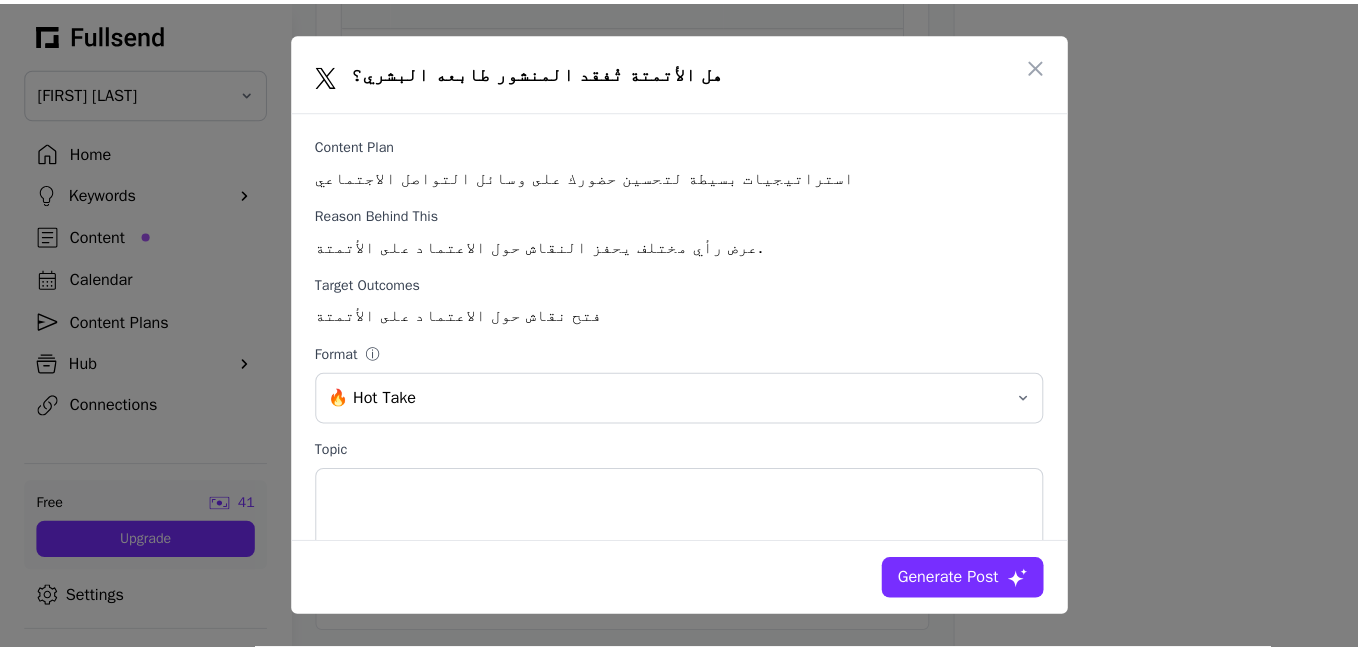 scroll, scrollTop: 0, scrollLeft: 0, axis: both 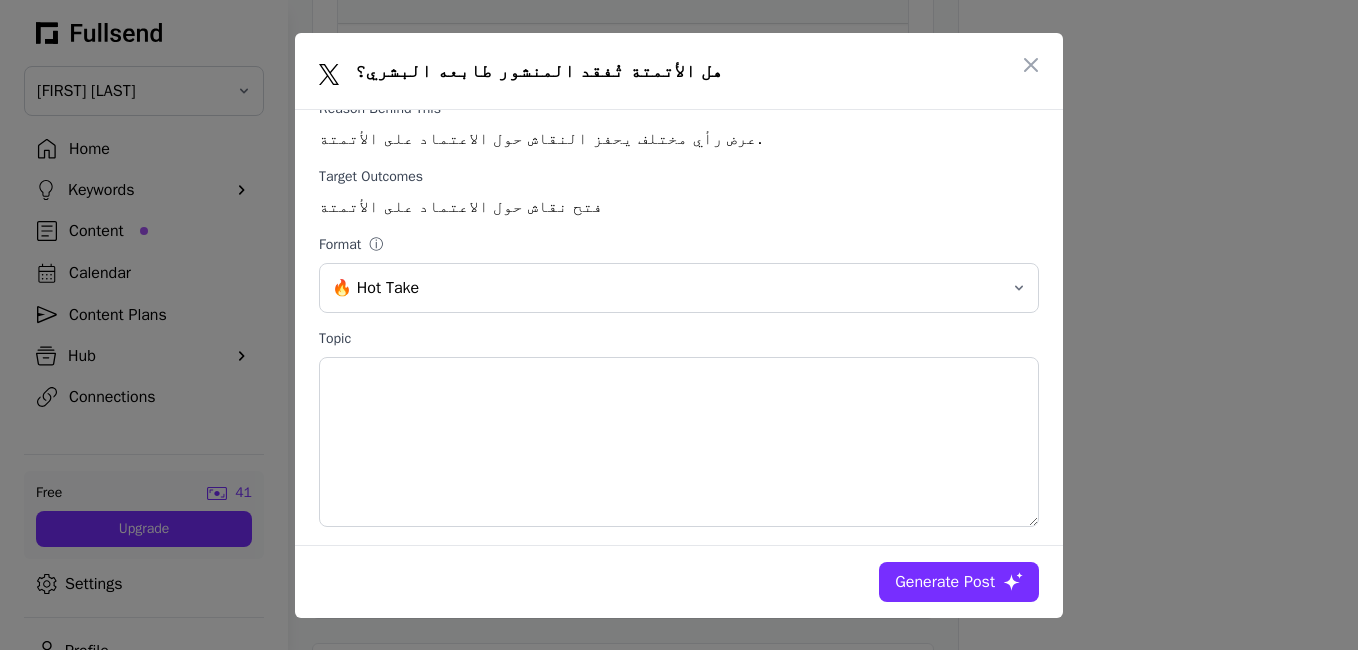 click on "Generate Post" at bounding box center (945, 582) 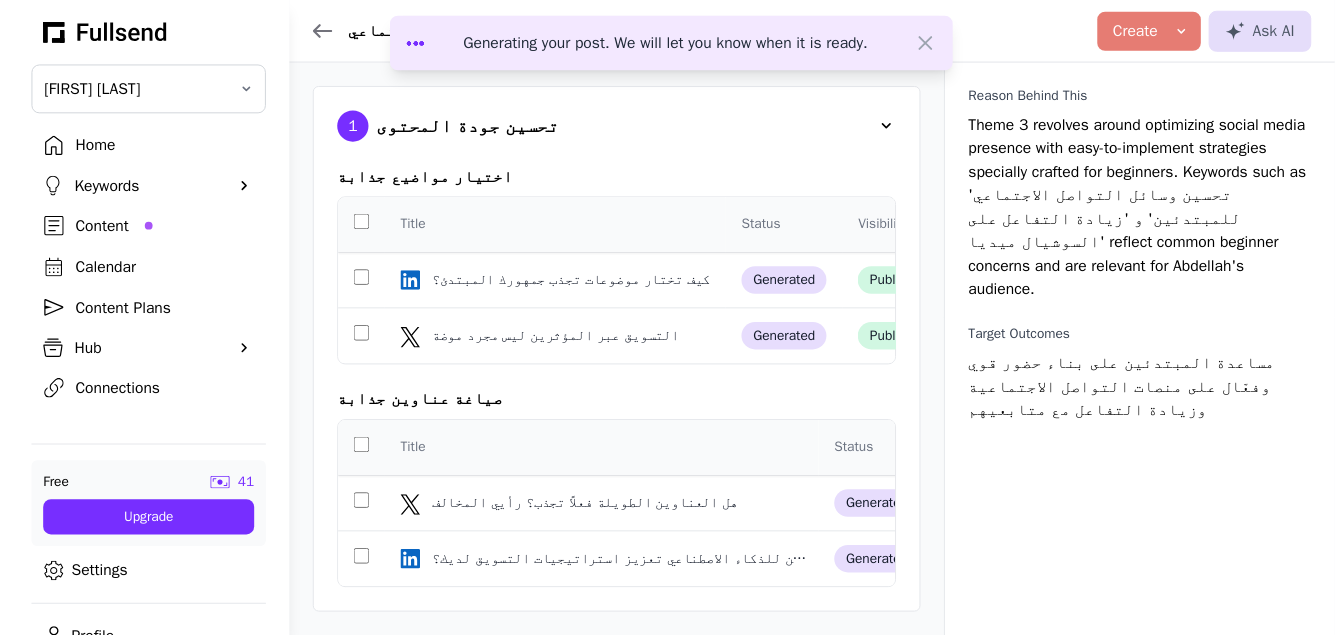 scroll, scrollTop: 1009, scrollLeft: 0, axis: vertical 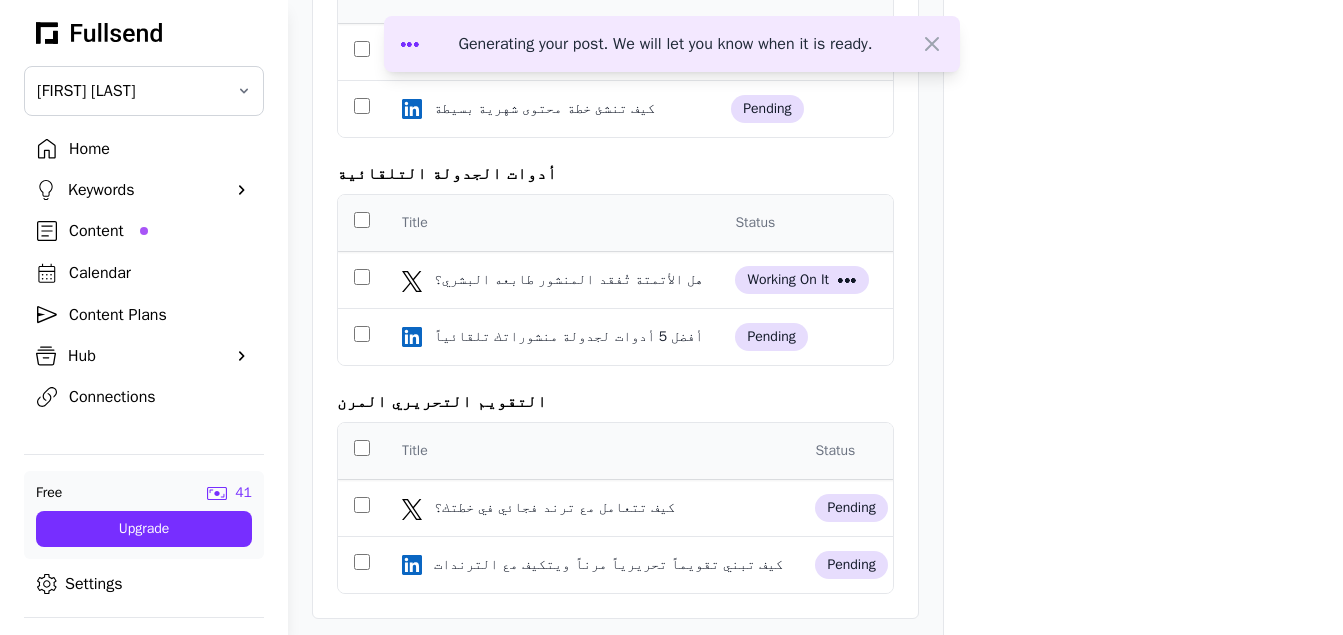 click on "Content" at bounding box center [160, 231] 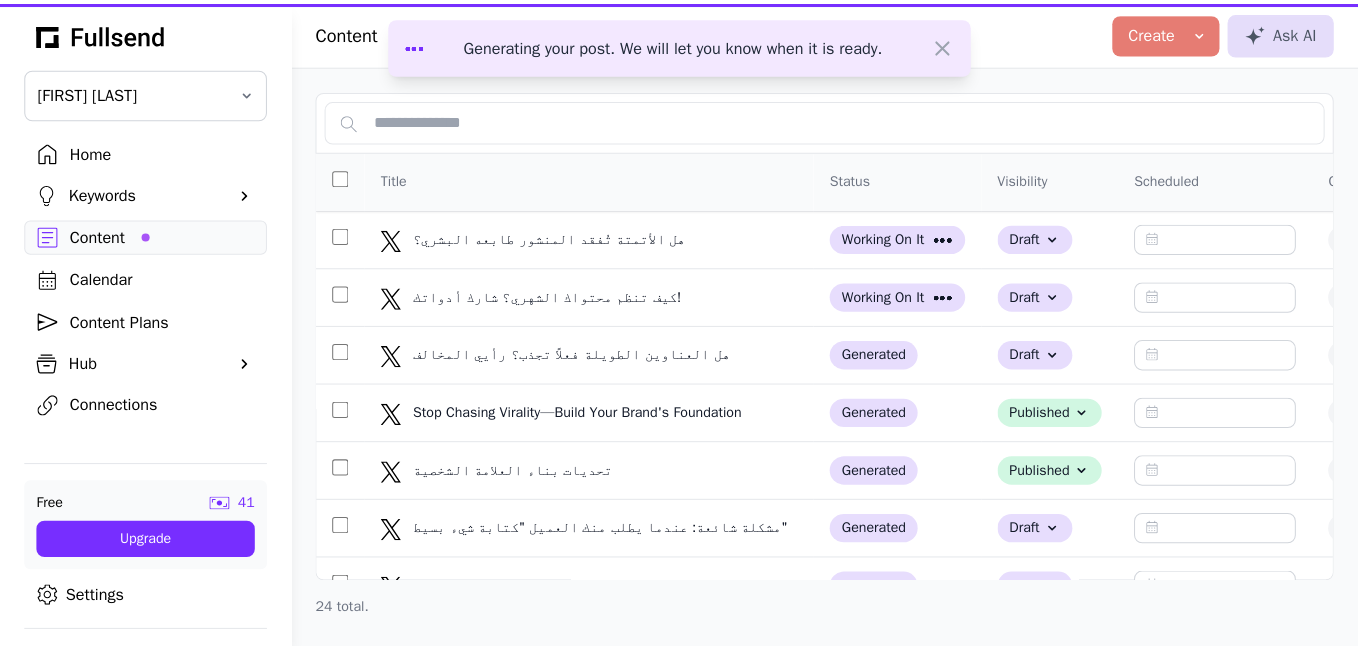 scroll, scrollTop: 0, scrollLeft: 0, axis: both 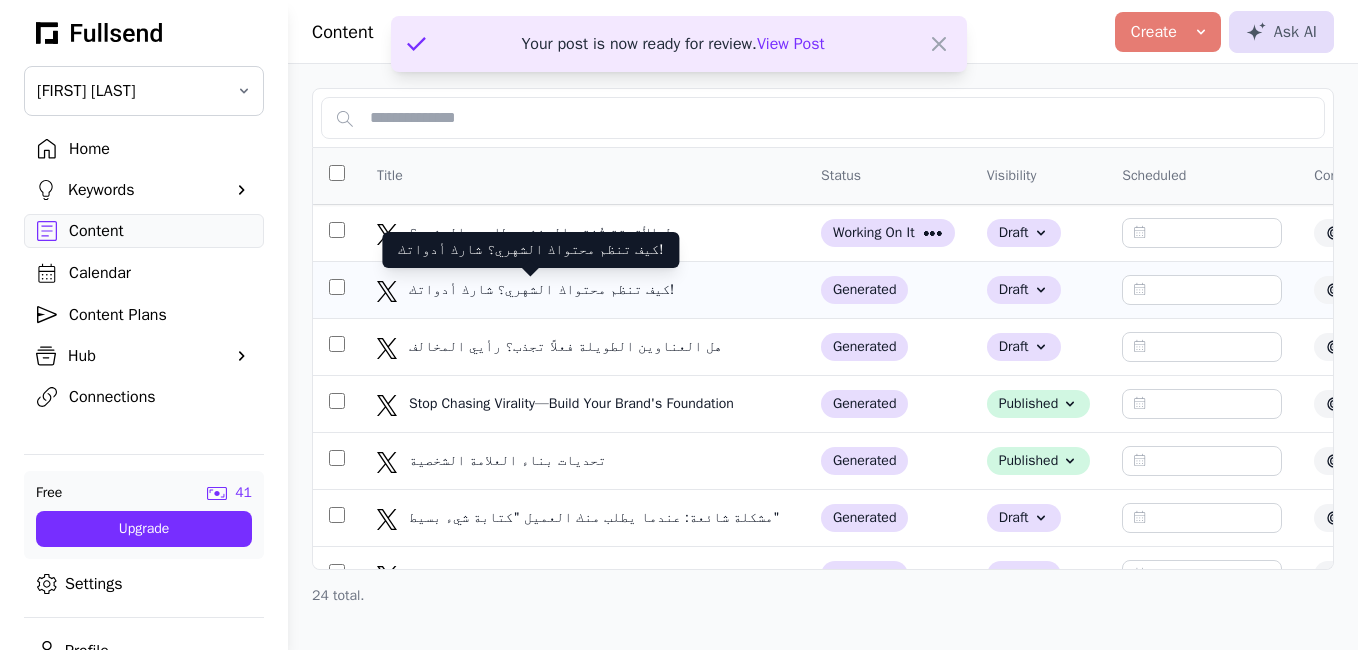 click on "كيف تنظم محتواك الشهري؟ شارك أدواتك!" at bounding box center [543, 290] 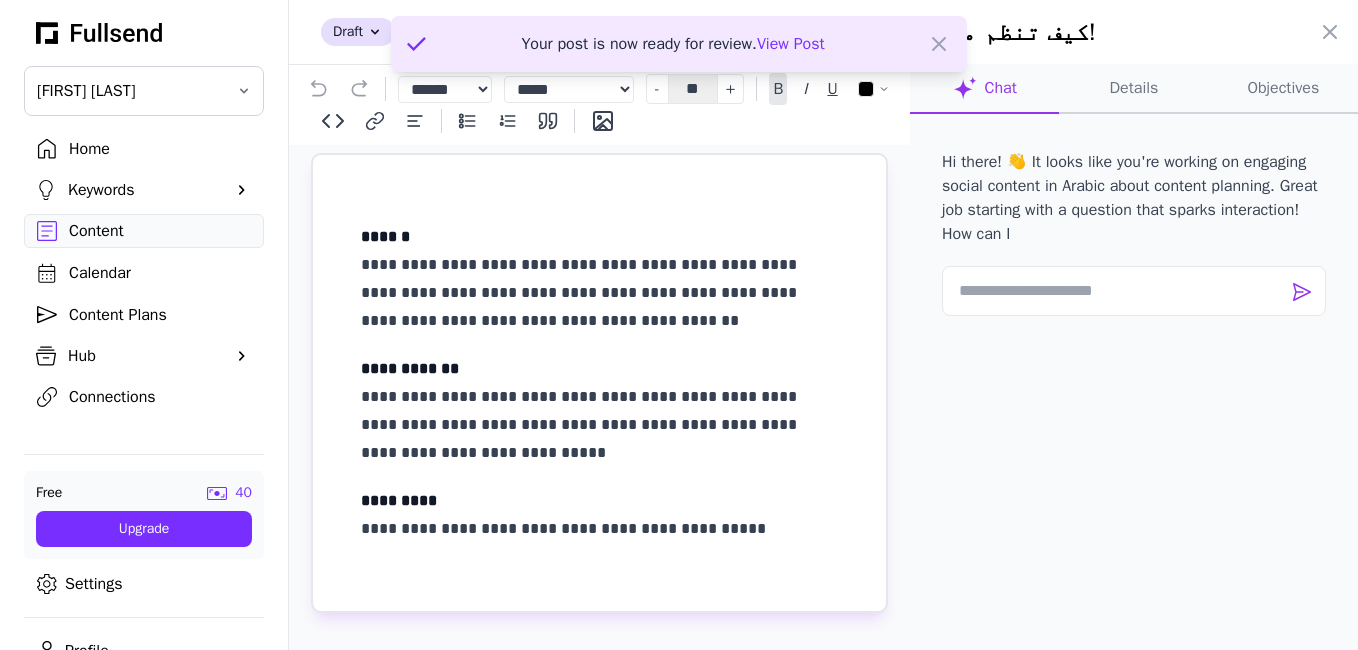 scroll, scrollTop: 40, scrollLeft: 0, axis: vertical 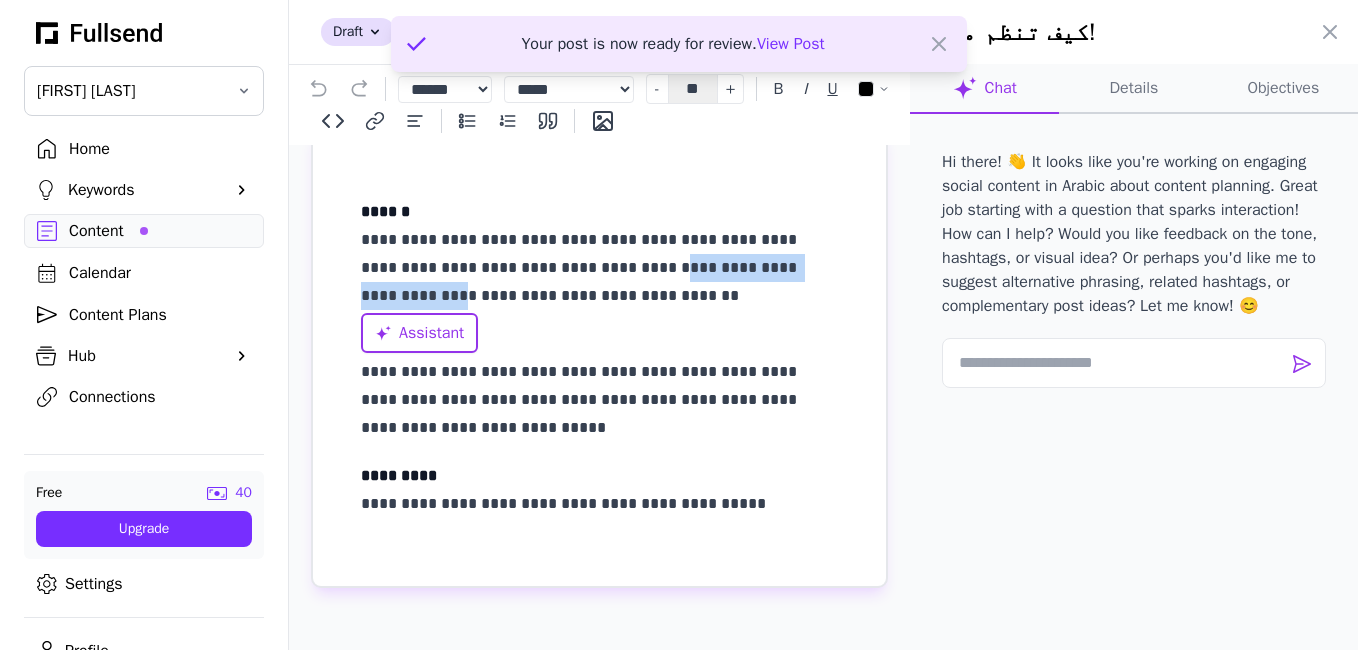 drag, startPoint x: 678, startPoint y: 241, endPoint x: 528, endPoint y: 280, distance: 154.98709 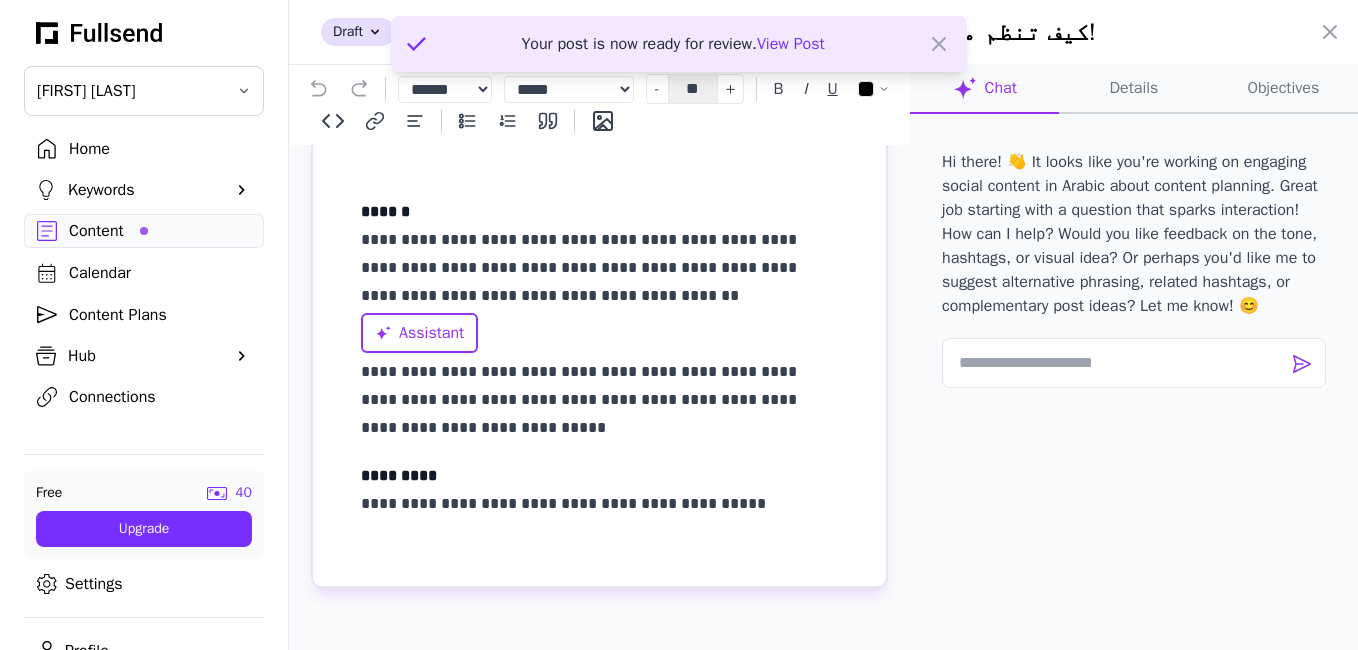 click on "**********" at bounding box center [592, 254] 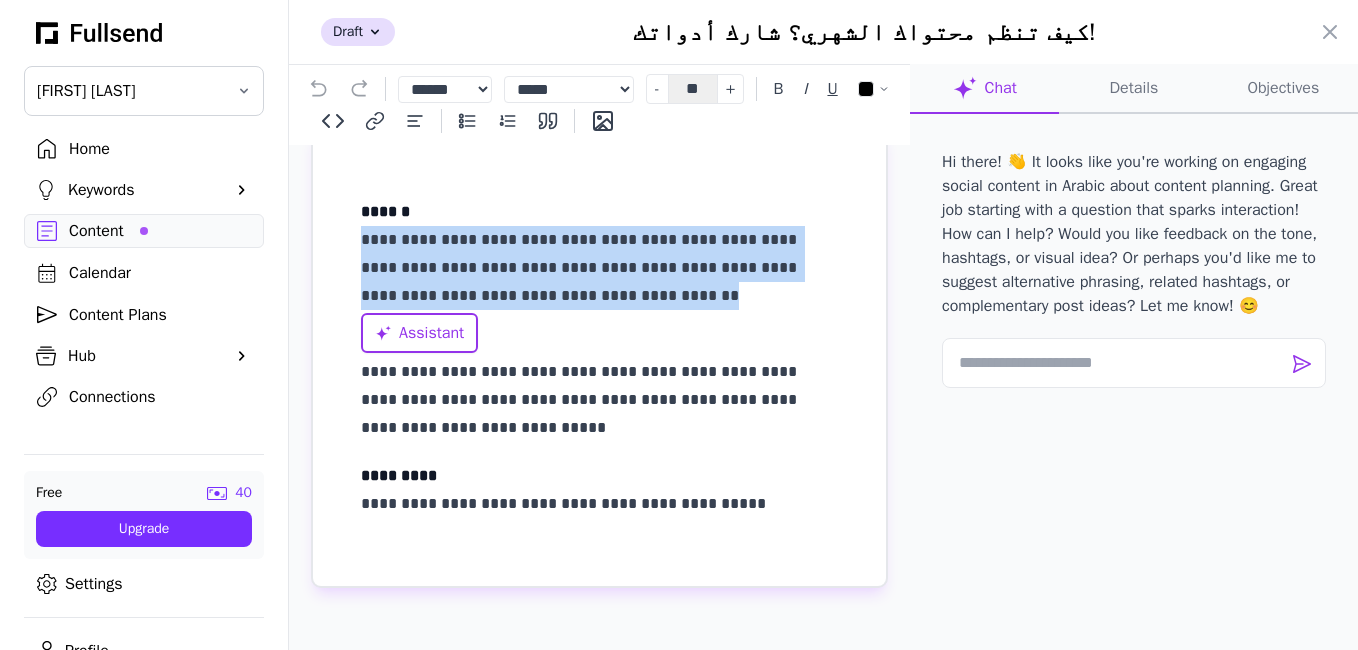 drag, startPoint x: 590, startPoint y: 299, endPoint x: 359, endPoint y: 243, distance: 237.69098 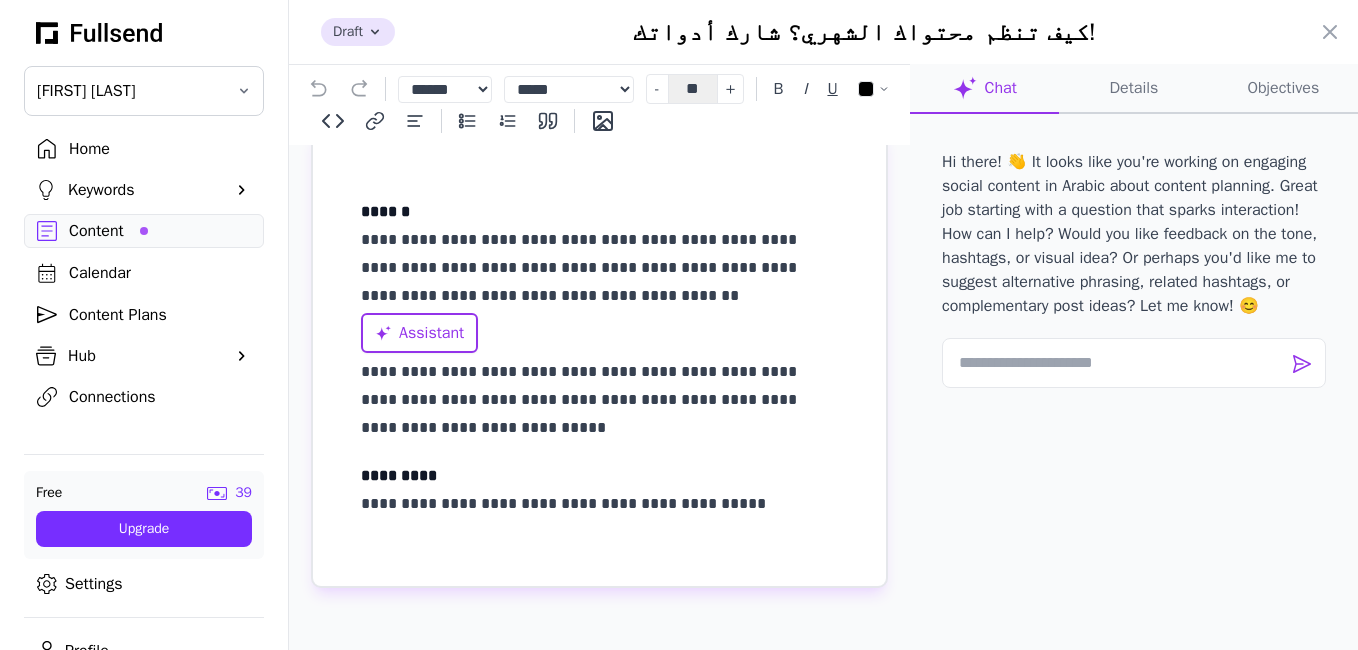click on "Draft" at bounding box center (358, 32) 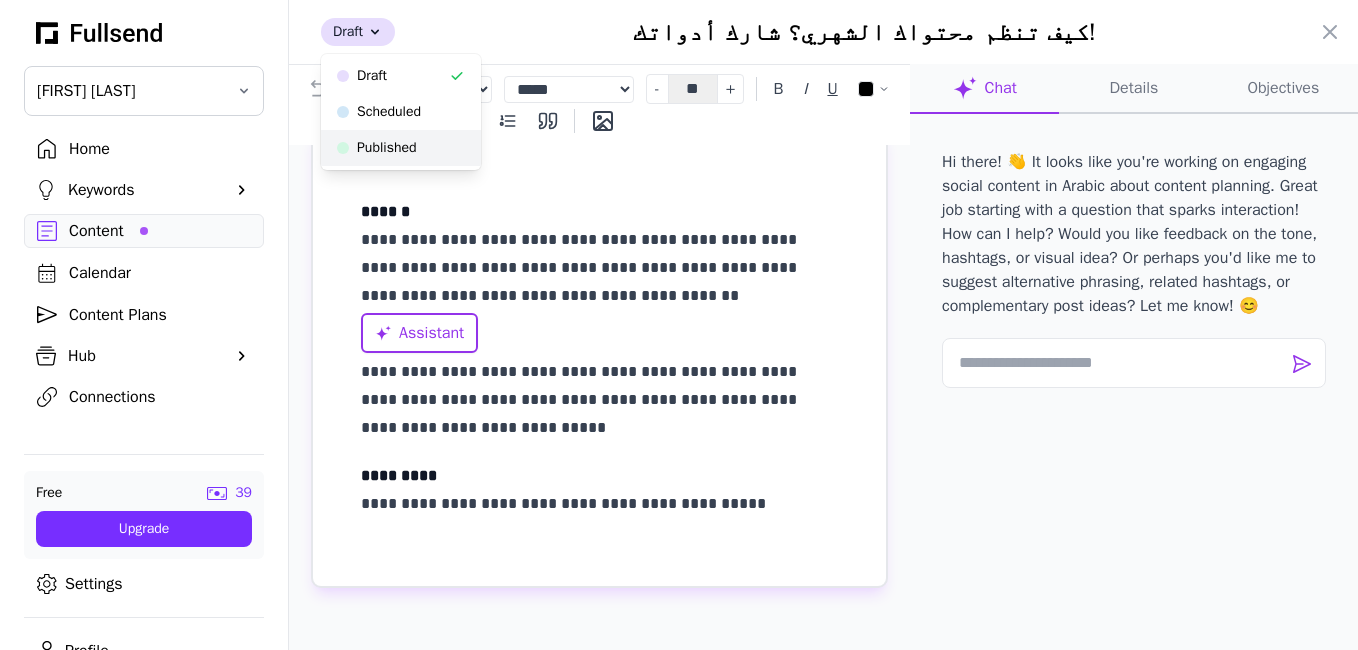 click on "Published" 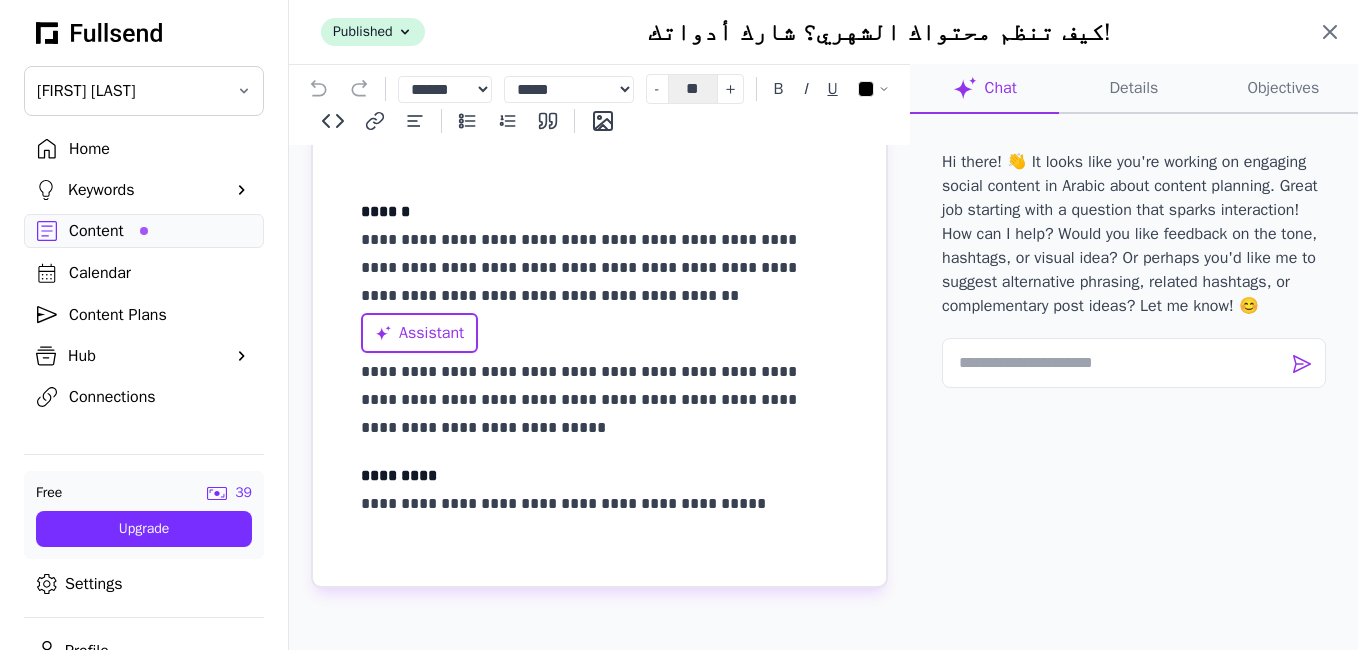 click 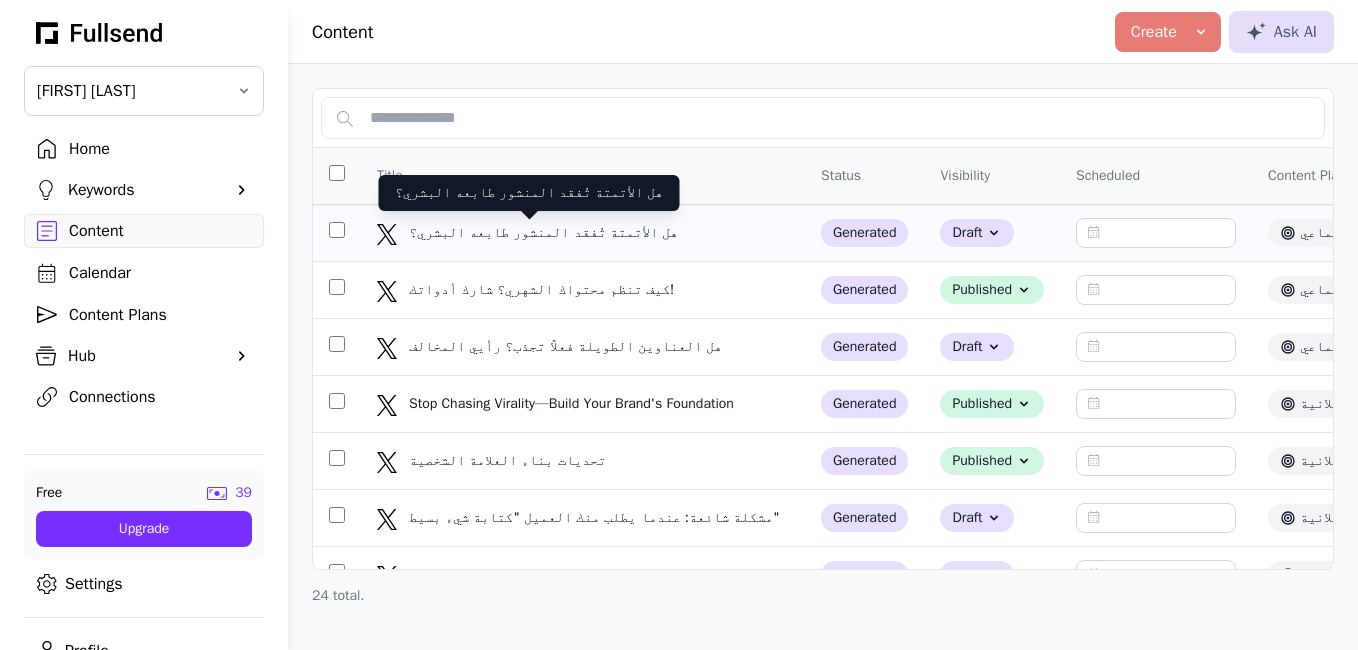 click on "هل الأتمتة تُفقد المنشور طابعه البشري؟" at bounding box center [545, 233] 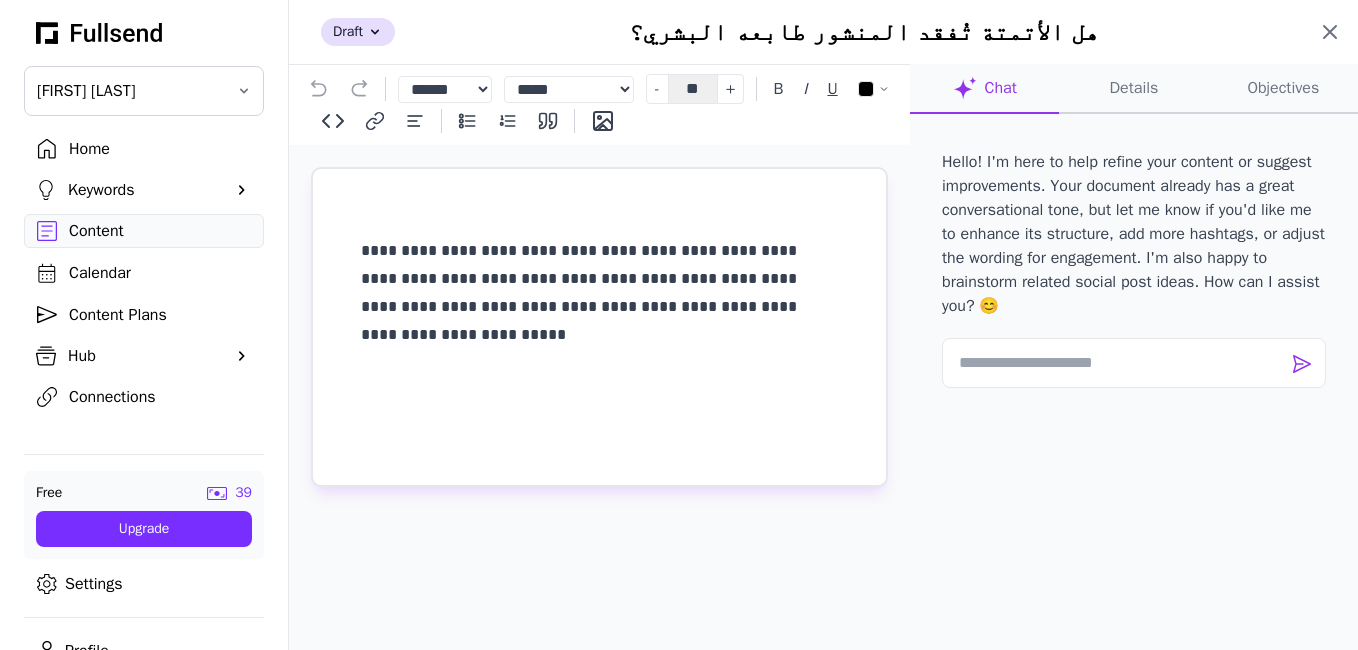 click 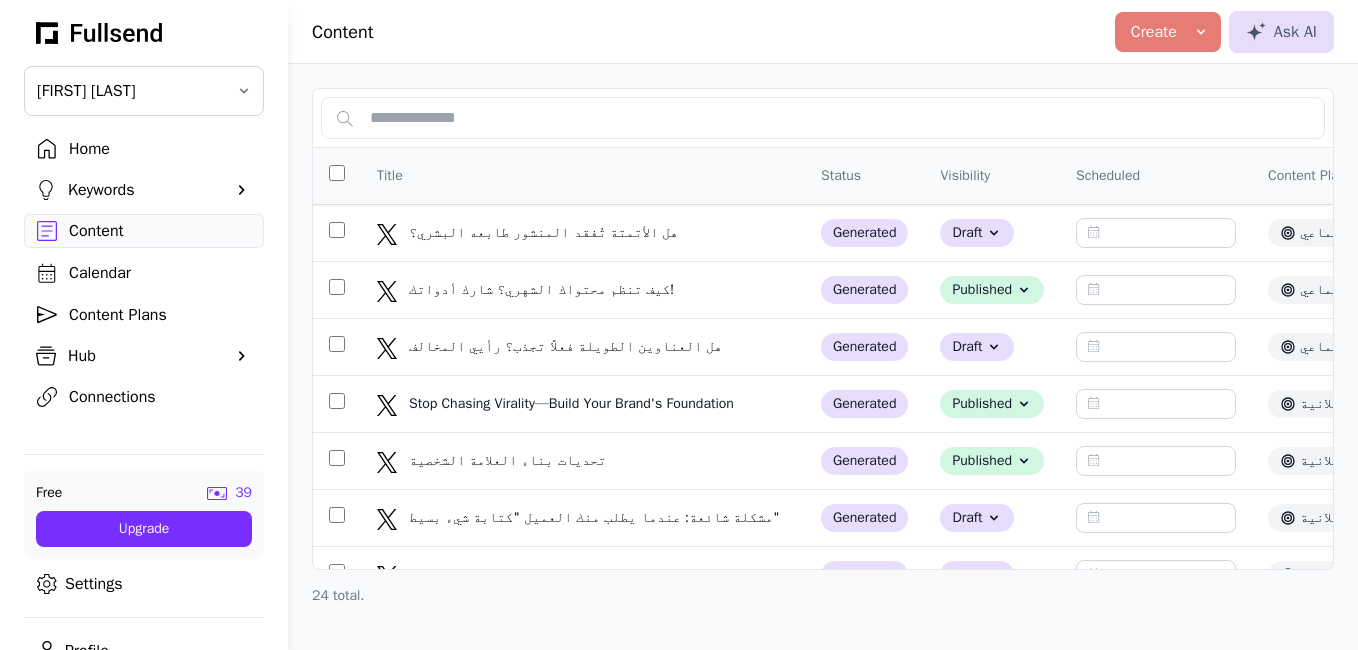 click on "Content Plans" at bounding box center [160, 315] 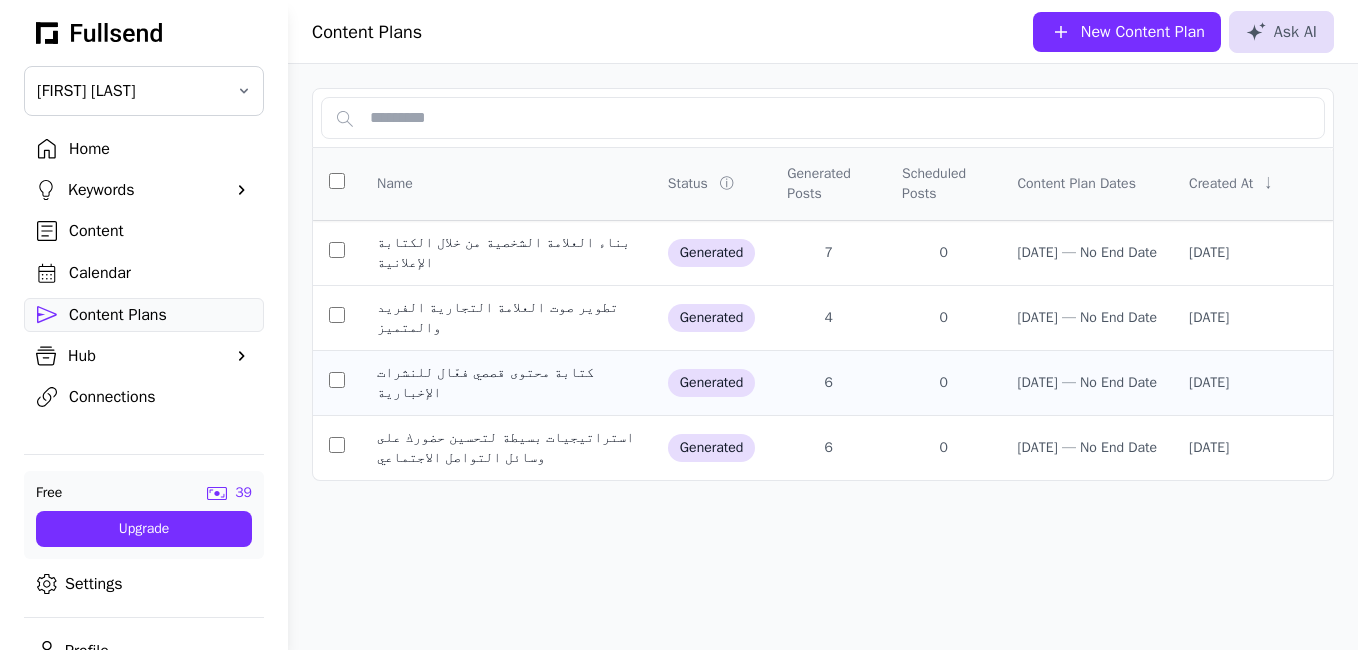 click on "كتابة محتوى قصصي فعّال للنشرات الإخبارية" 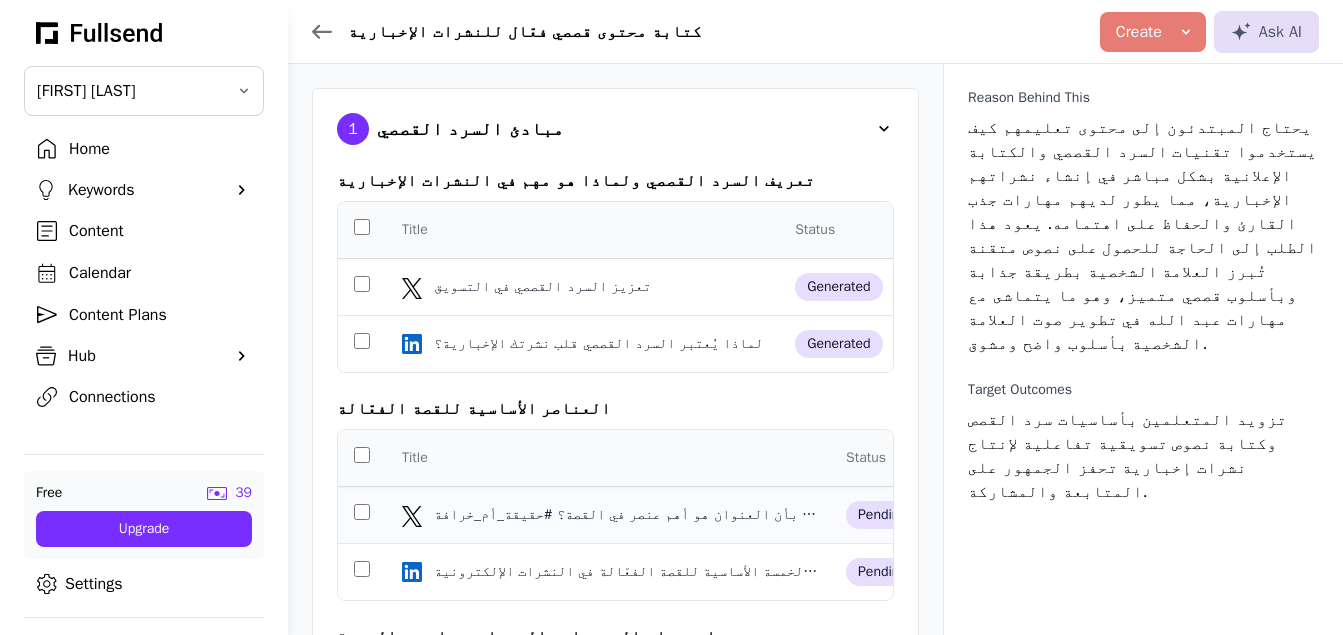 click on "القول بأن العنوان هو أهم عنصر في القصة؟ #حقيقة_أم_خرافة" 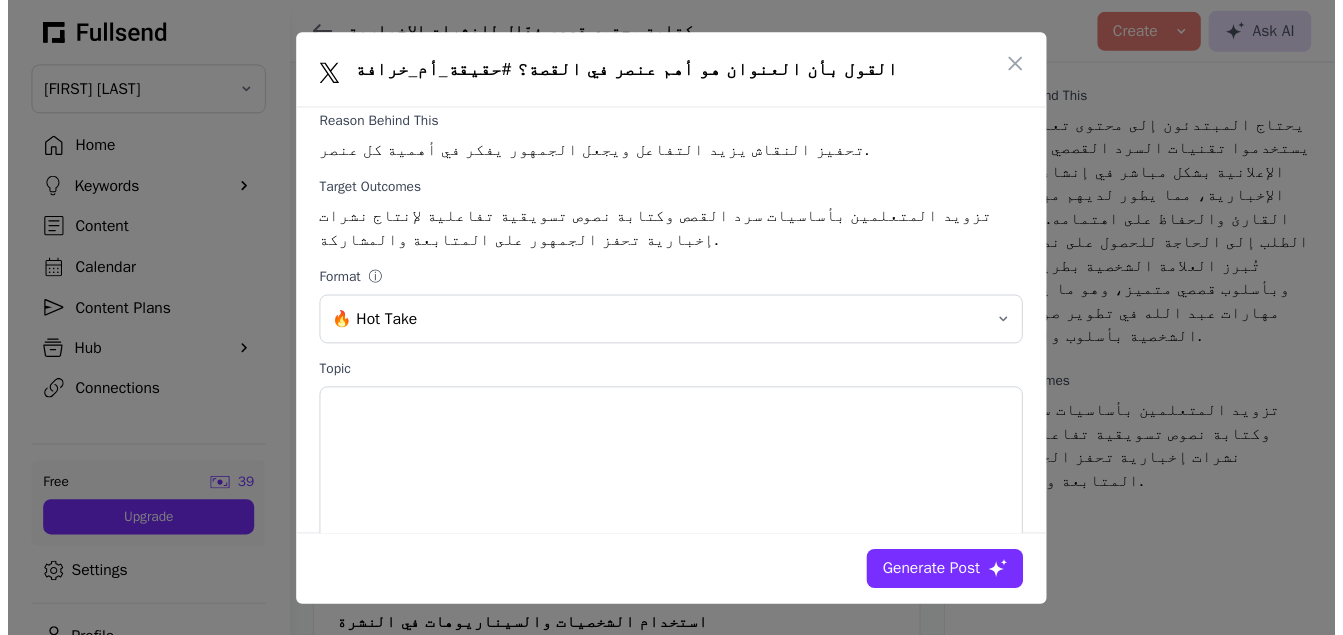 scroll, scrollTop: 133, scrollLeft: 0, axis: vertical 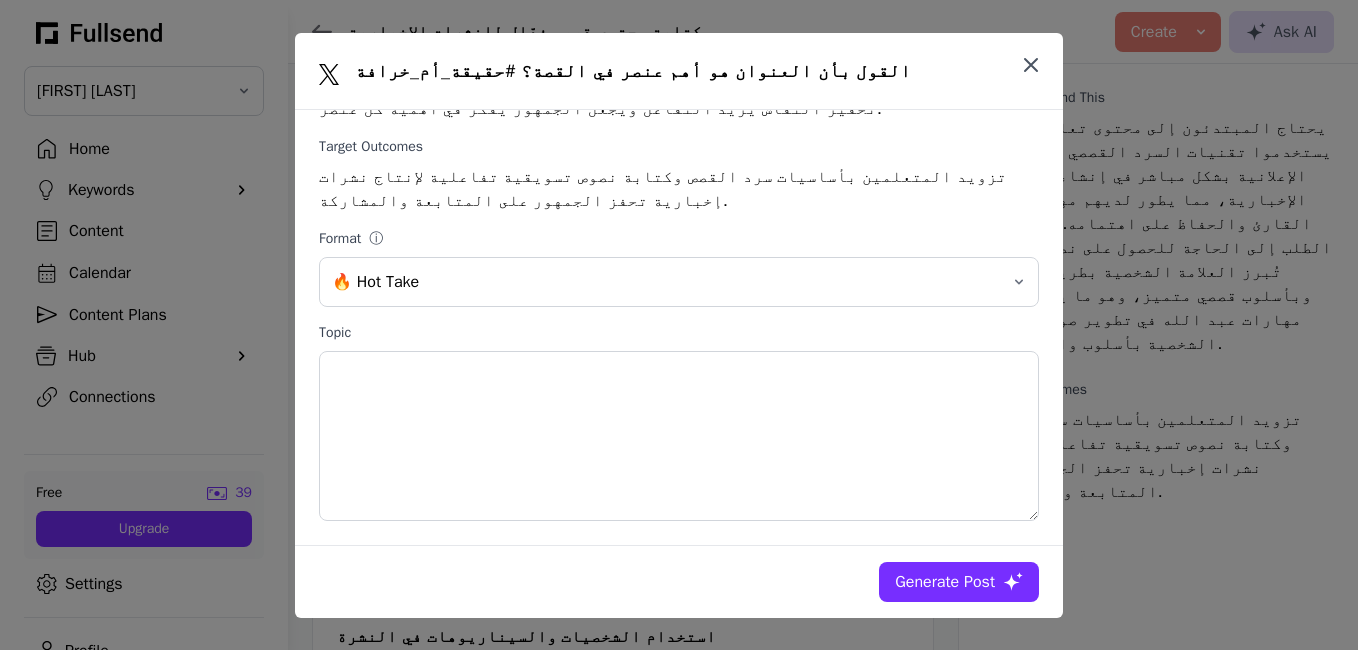 click 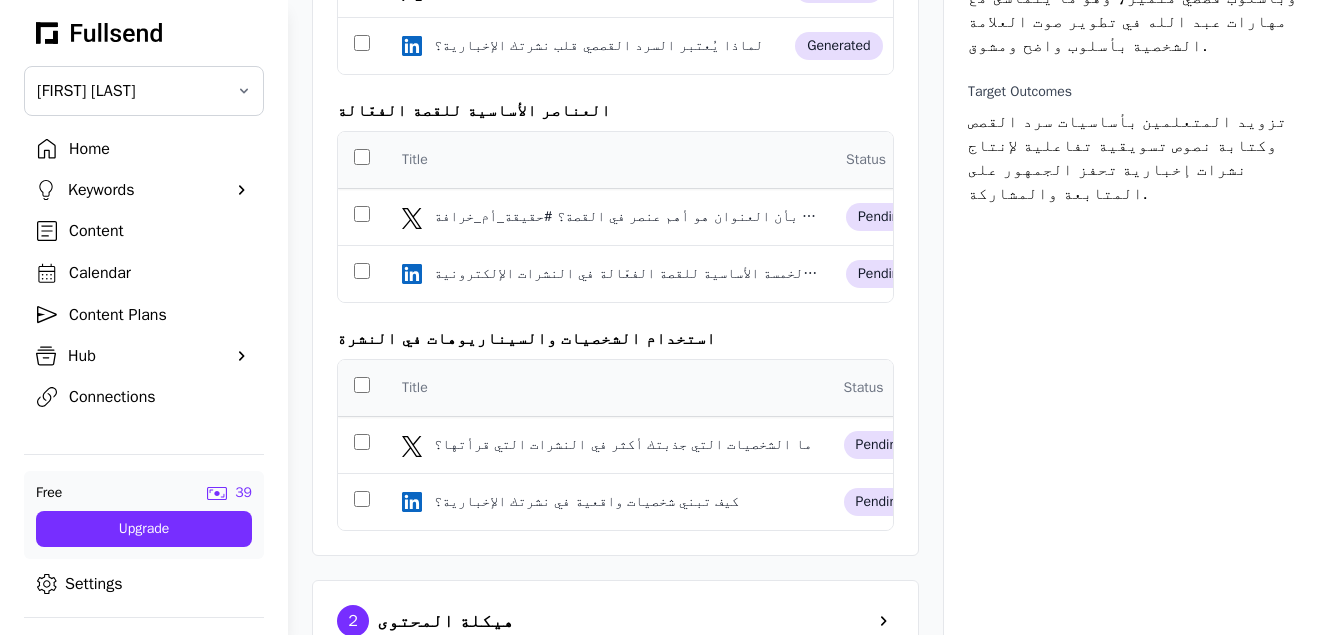 scroll, scrollTop: 327, scrollLeft: 0, axis: vertical 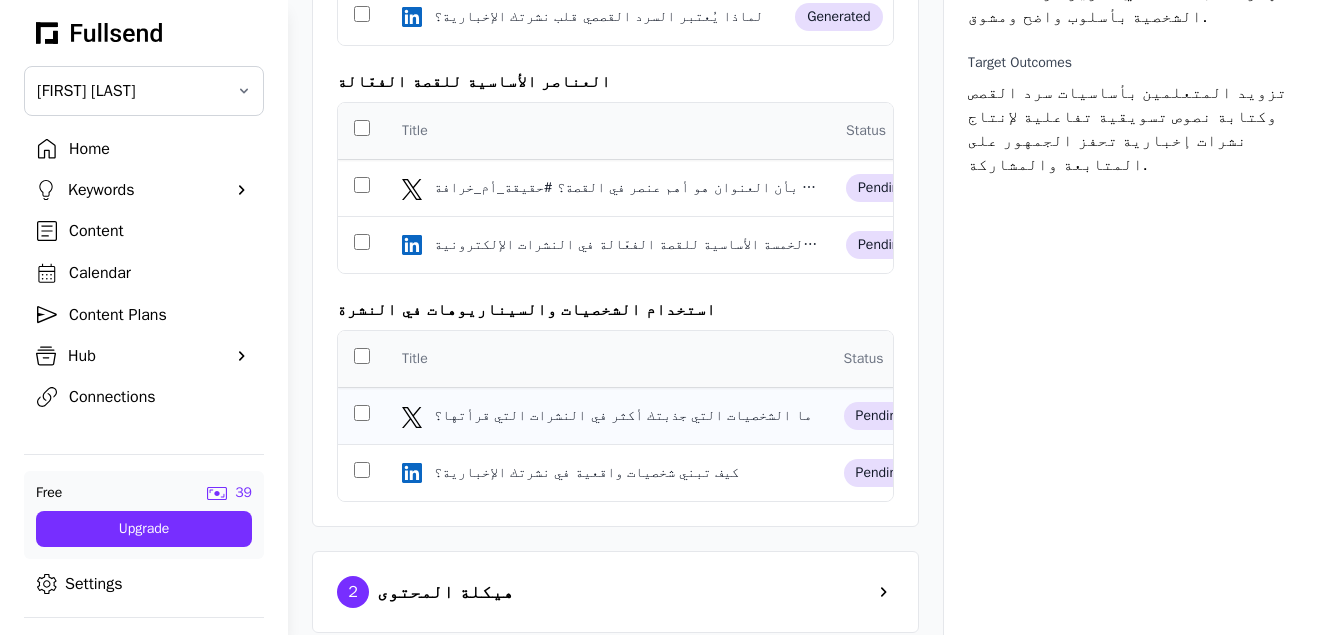 click on "ما الشخصيات التي جذبتك أكثر في النشرات التي قرأتها؟" at bounding box center (625, 416) 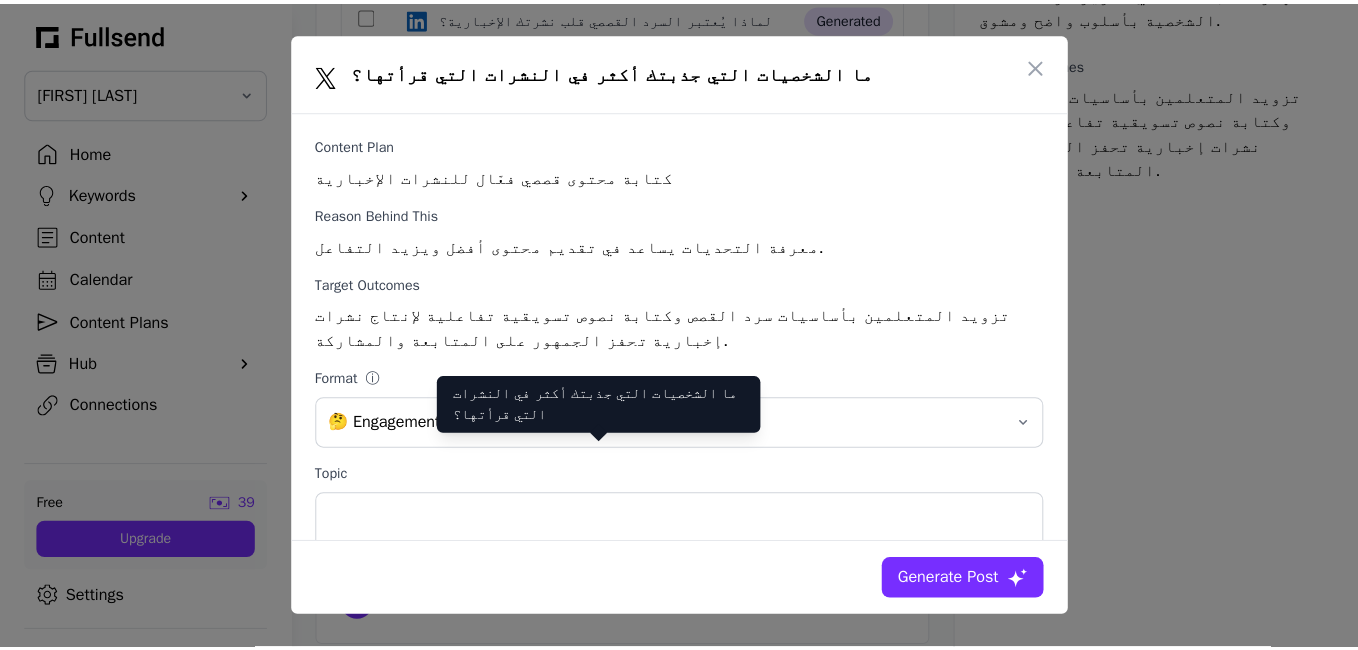 scroll, scrollTop: 0, scrollLeft: 0, axis: both 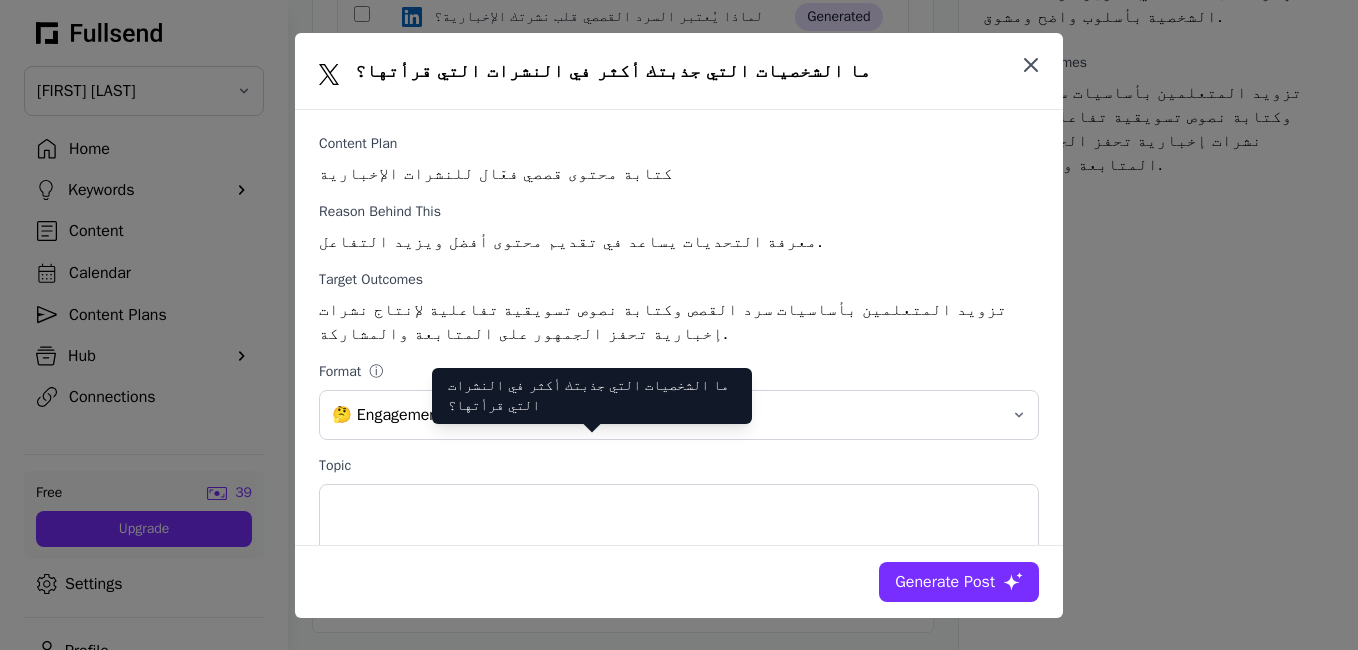 click 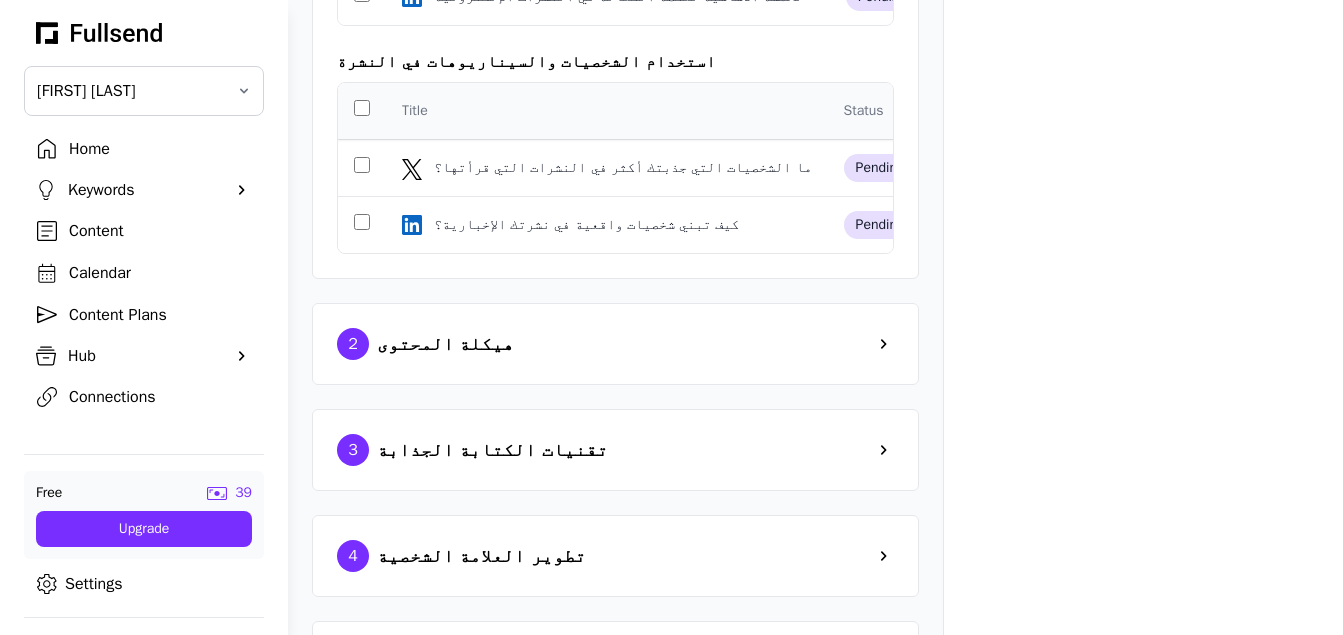 scroll, scrollTop: 594, scrollLeft: 0, axis: vertical 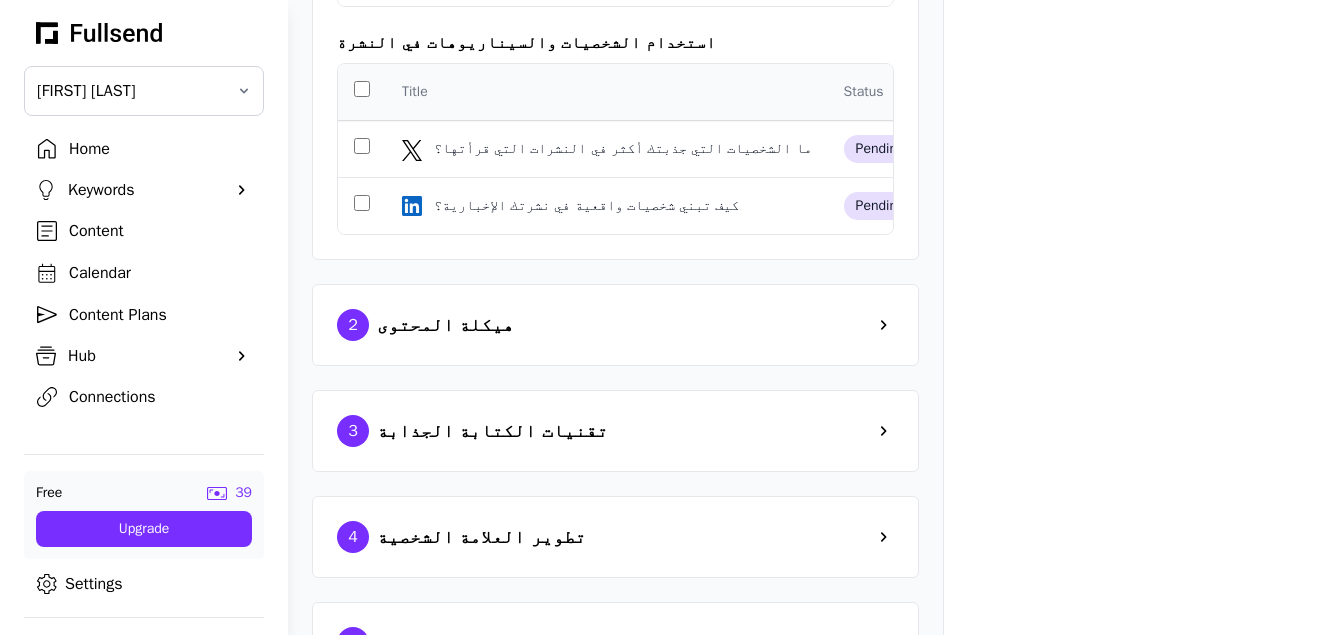 click on "2  هيكلة المحتوى" at bounding box center (615, 325) 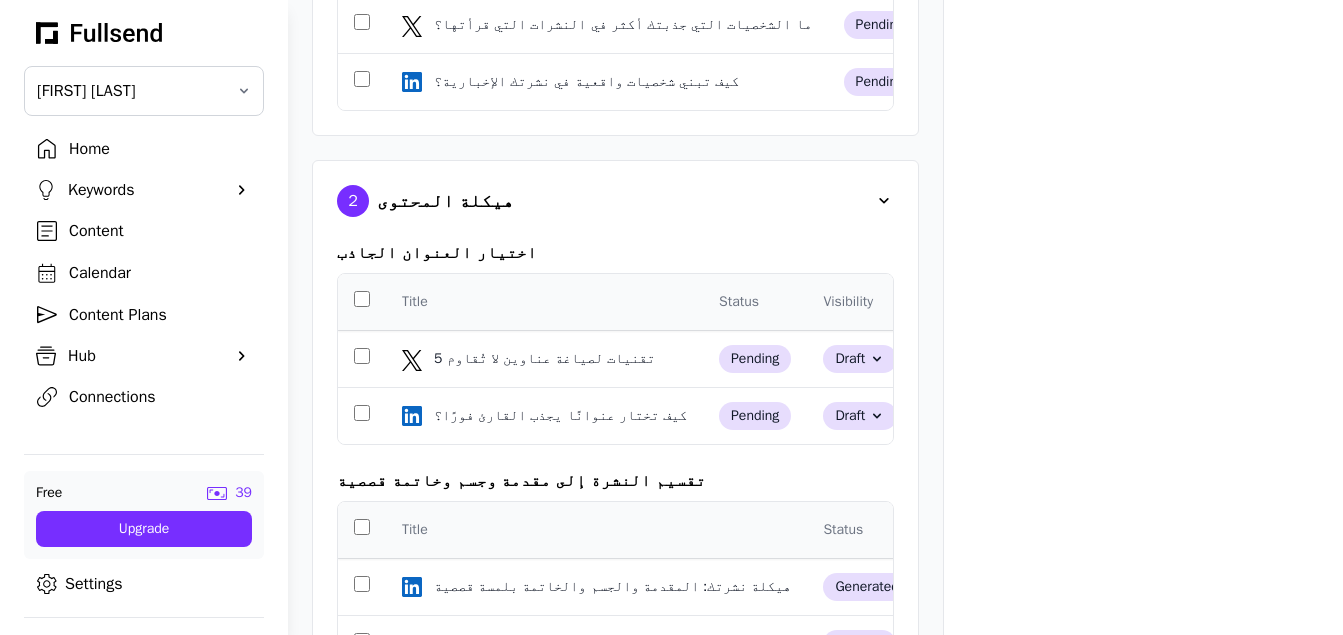 scroll, scrollTop: 727, scrollLeft: 0, axis: vertical 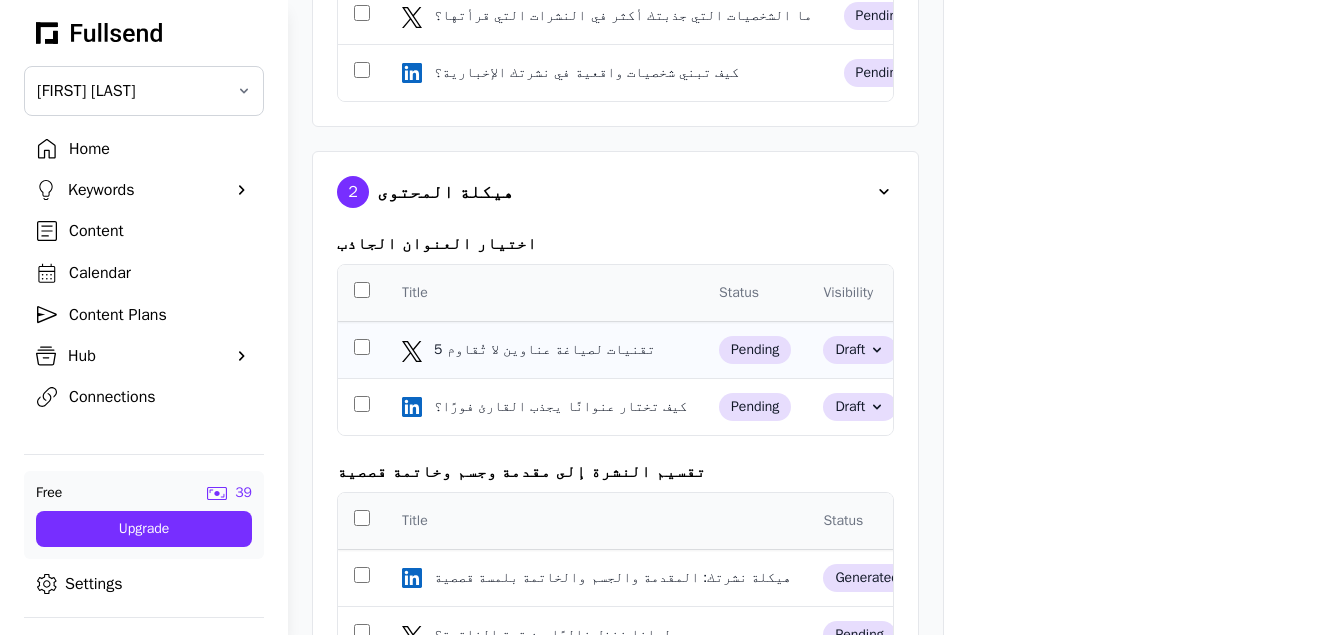 click on "5 تقنيات لصياغة عناوين لا تُقاوم" at bounding box center (554, 350) 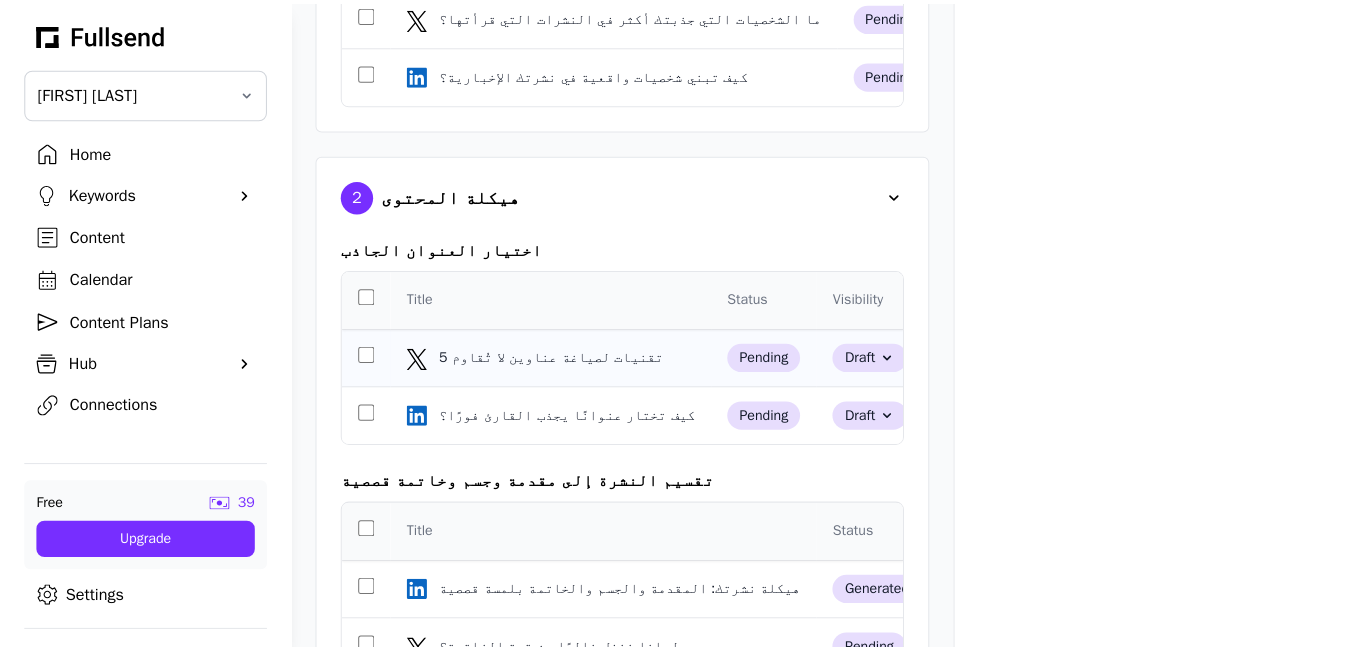 scroll, scrollTop: 0, scrollLeft: 0, axis: both 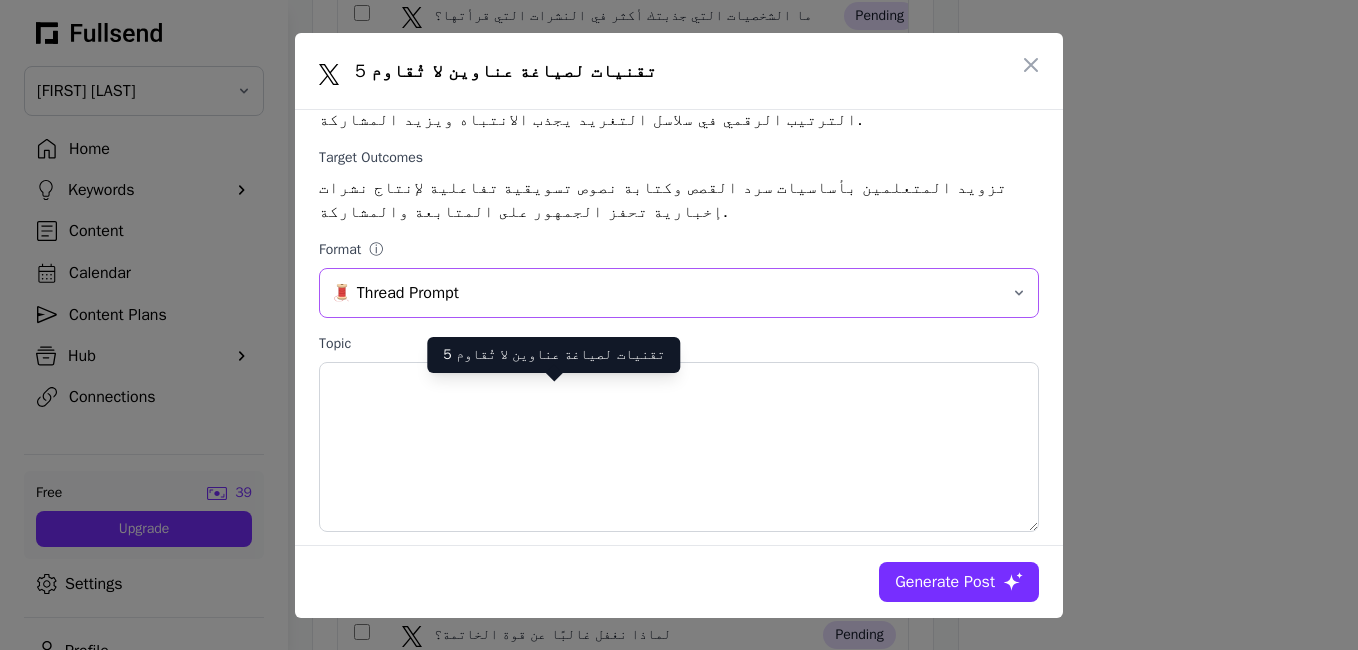 click on "🧵 Thread Prompt" at bounding box center (679, 293) 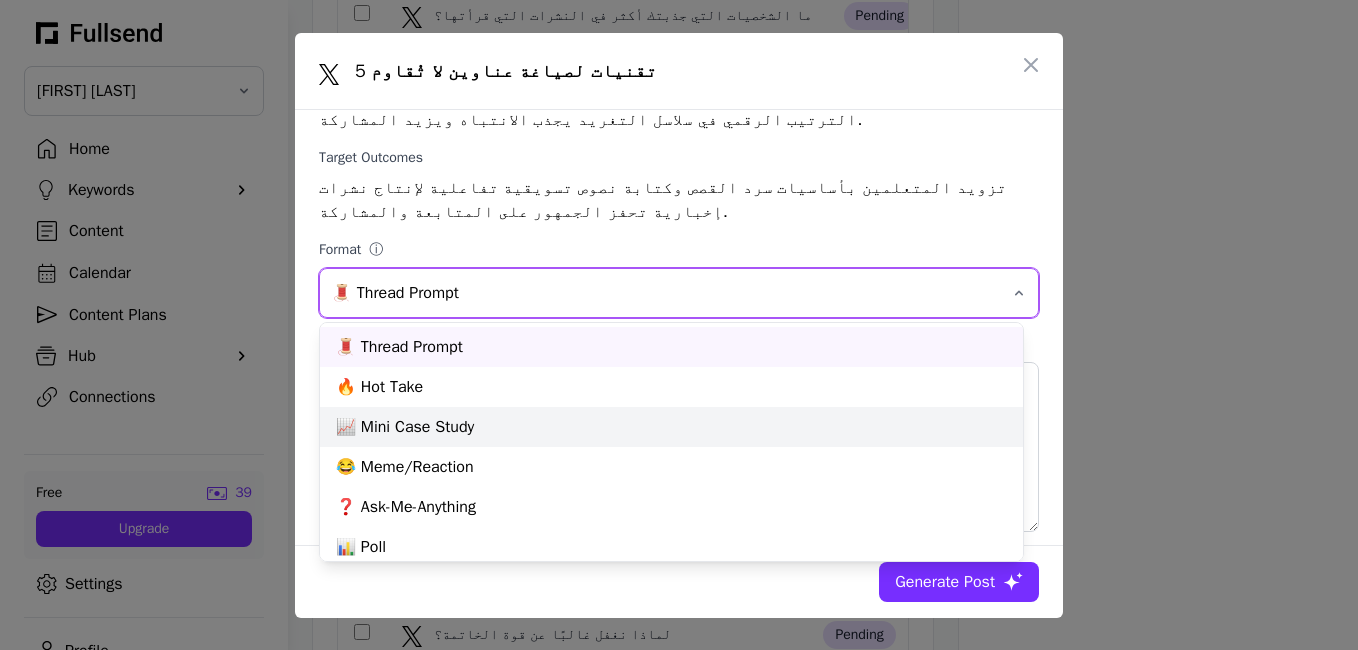 click on "📈 Mini Case Study" at bounding box center [671, 427] 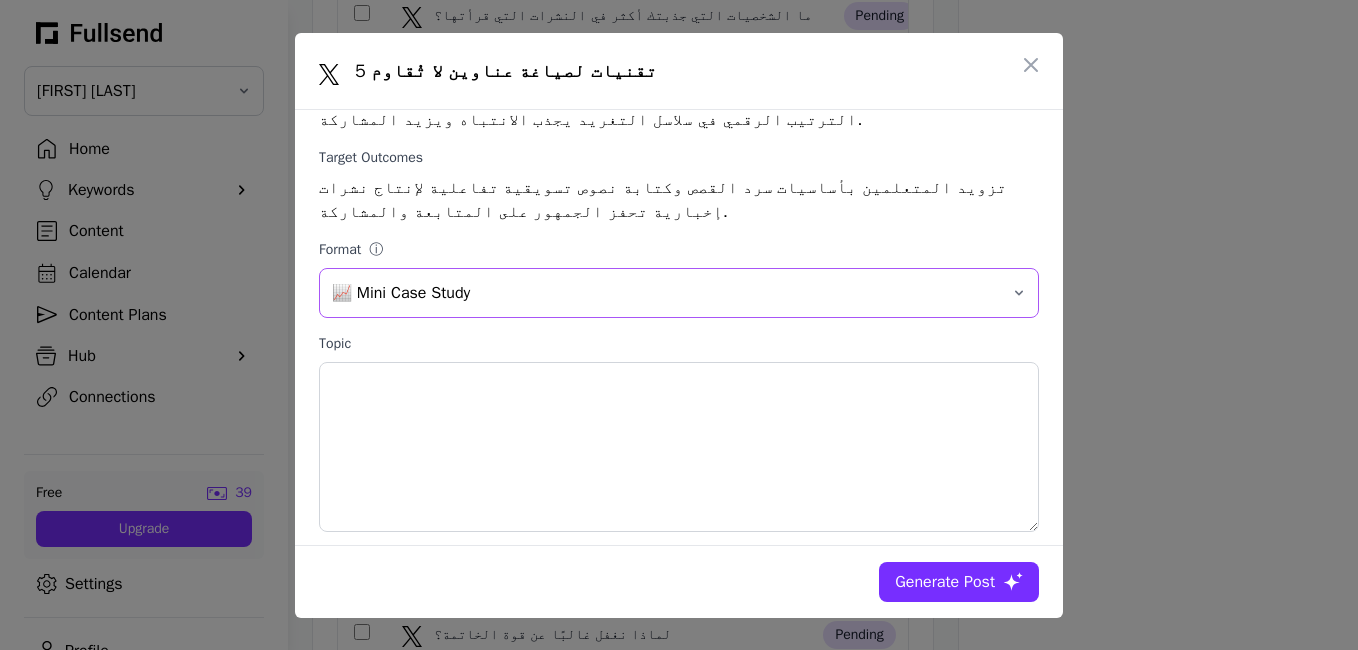 click on "📈 Mini Case Study" at bounding box center [679, 293] 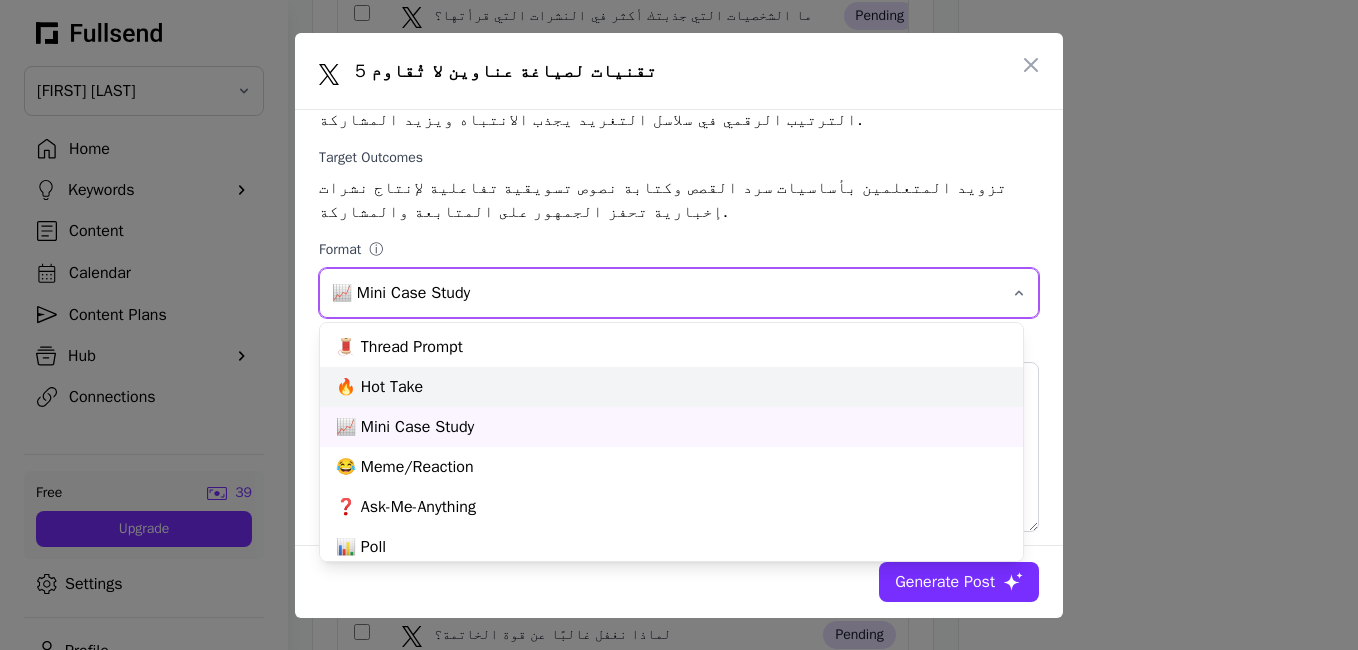 click on "🔥 Hot Take" at bounding box center (671, 387) 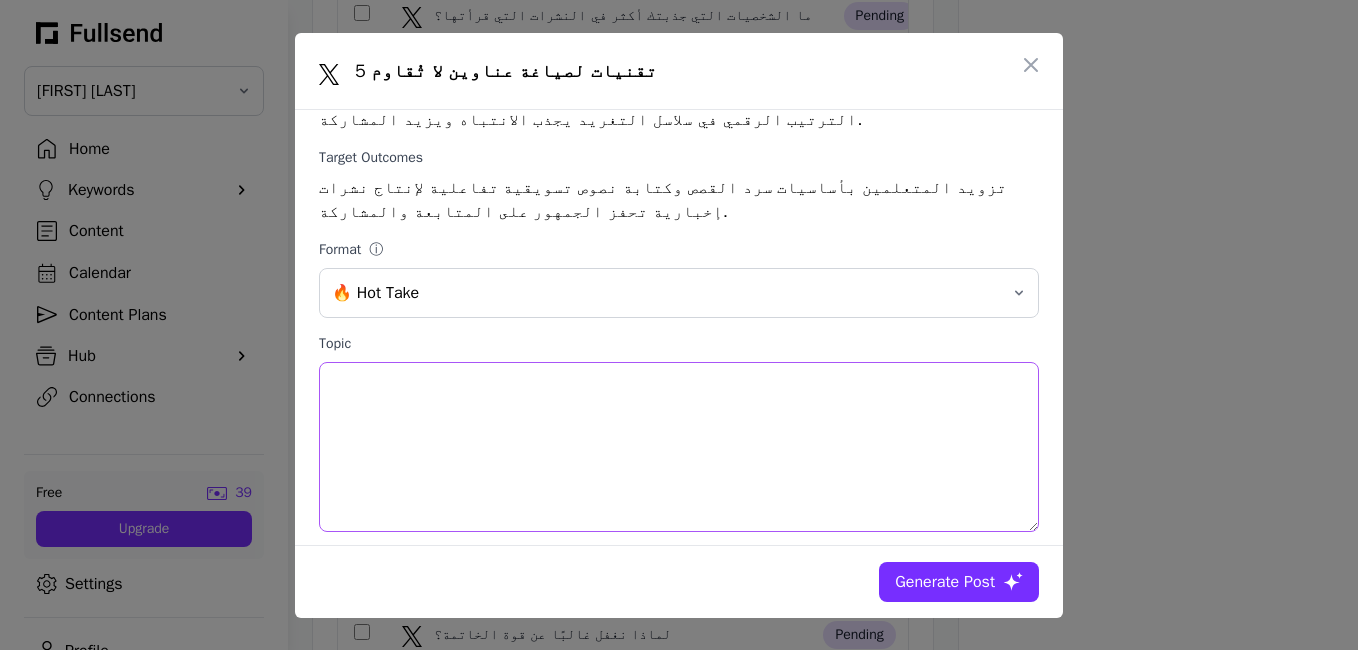 drag, startPoint x: 730, startPoint y: 393, endPoint x: 644, endPoint y: 391, distance: 86.023254 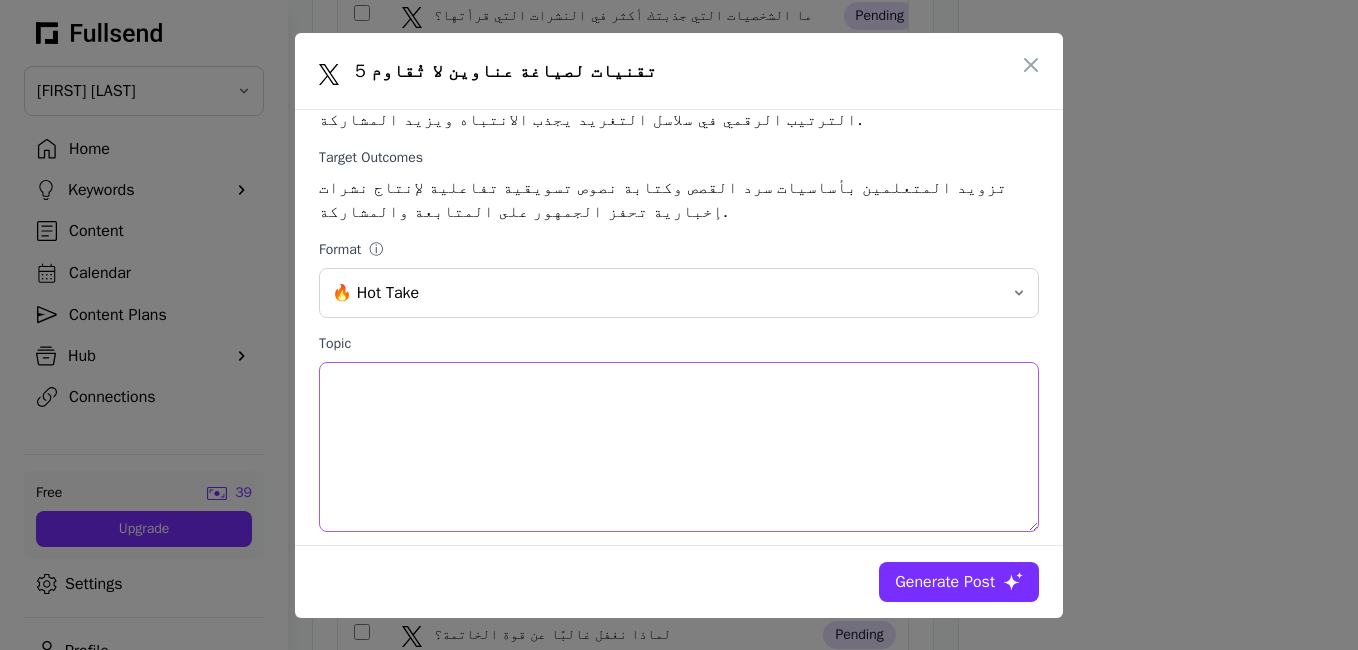 drag, startPoint x: 612, startPoint y: 390, endPoint x: 726, endPoint y: 386, distance: 114.07015 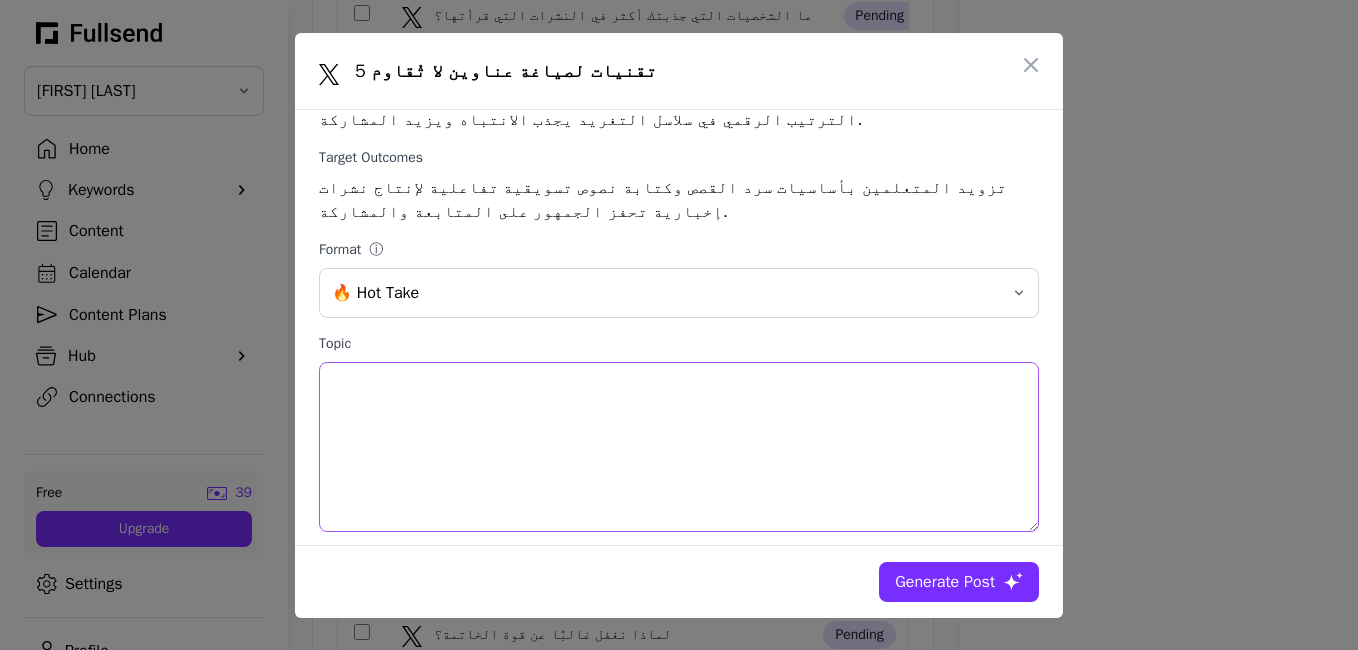 drag, startPoint x: 676, startPoint y: 390, endPoint x: 725, endPoint y: 385, distance: 49.25444 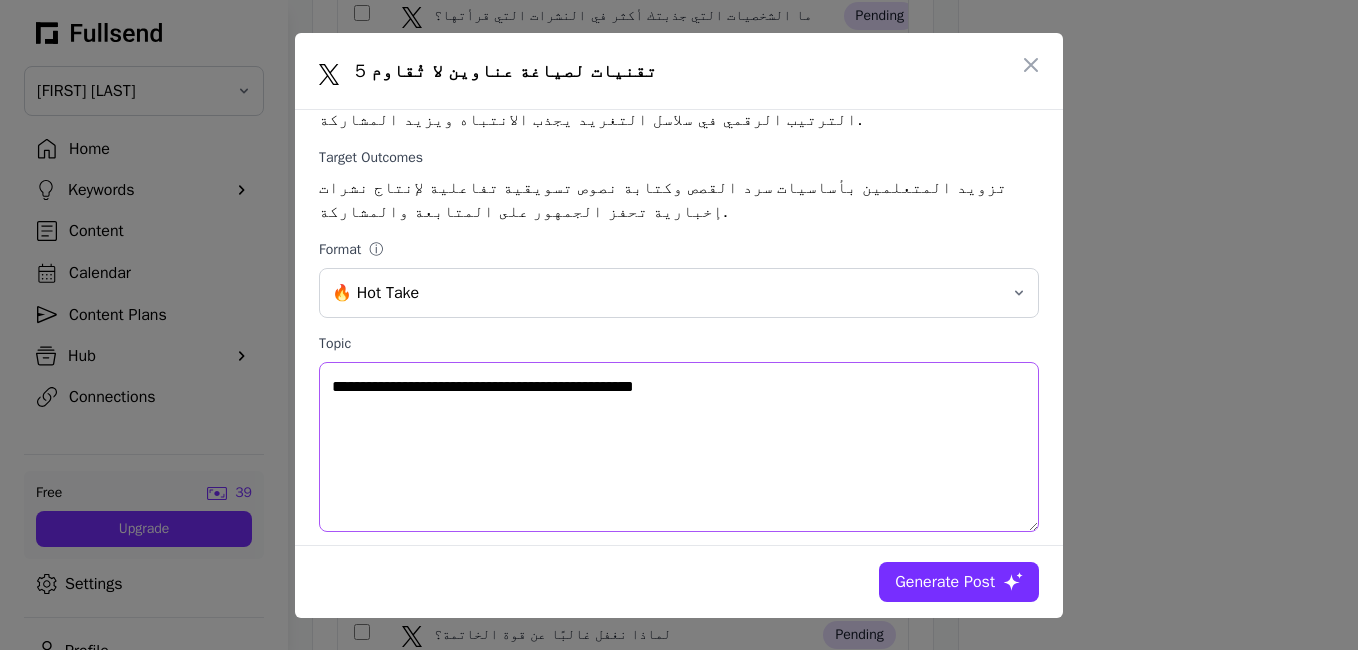 click on "**********" at bounding box center [679, 447] 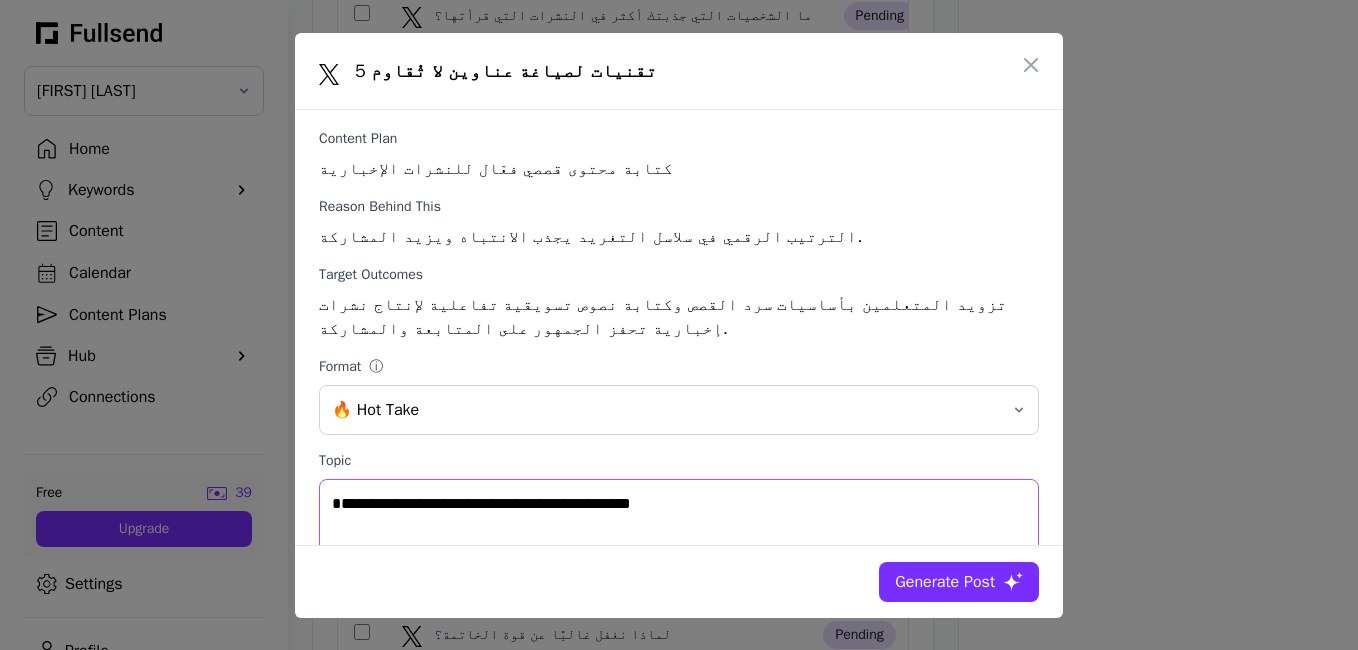 scroll, scrollTop: 0, scrollLeft: 0, axis: both 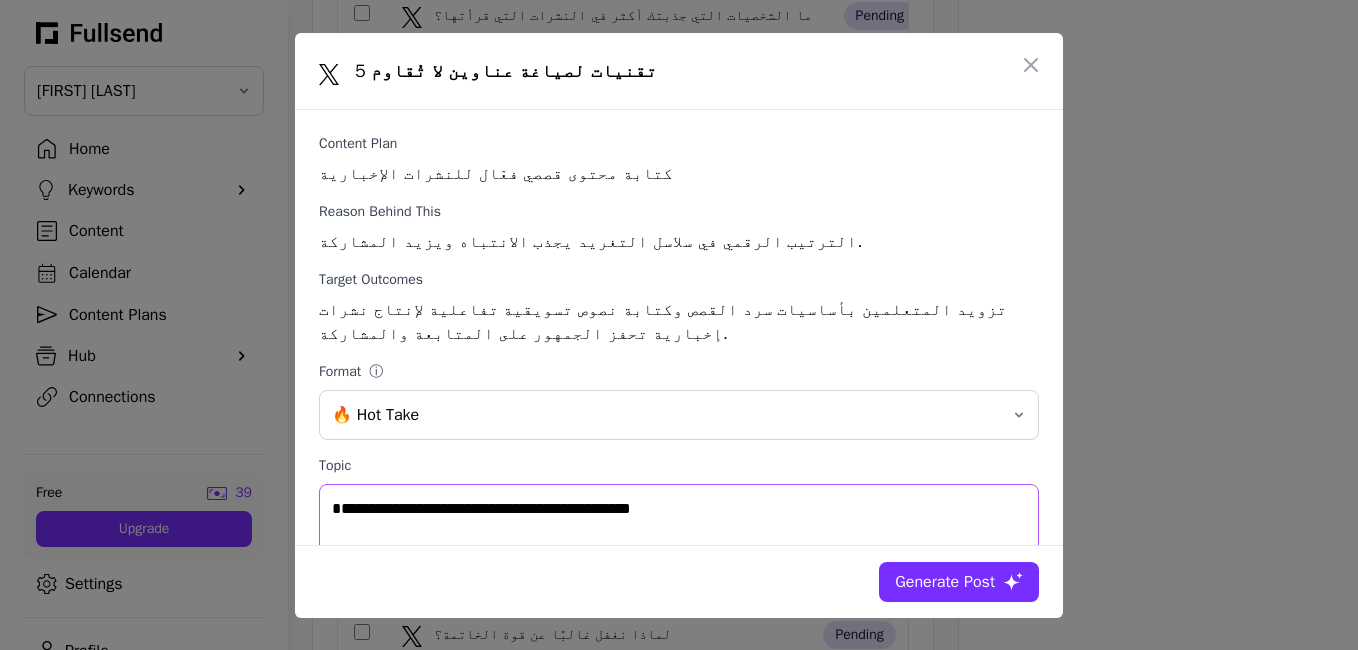 type on "**********" 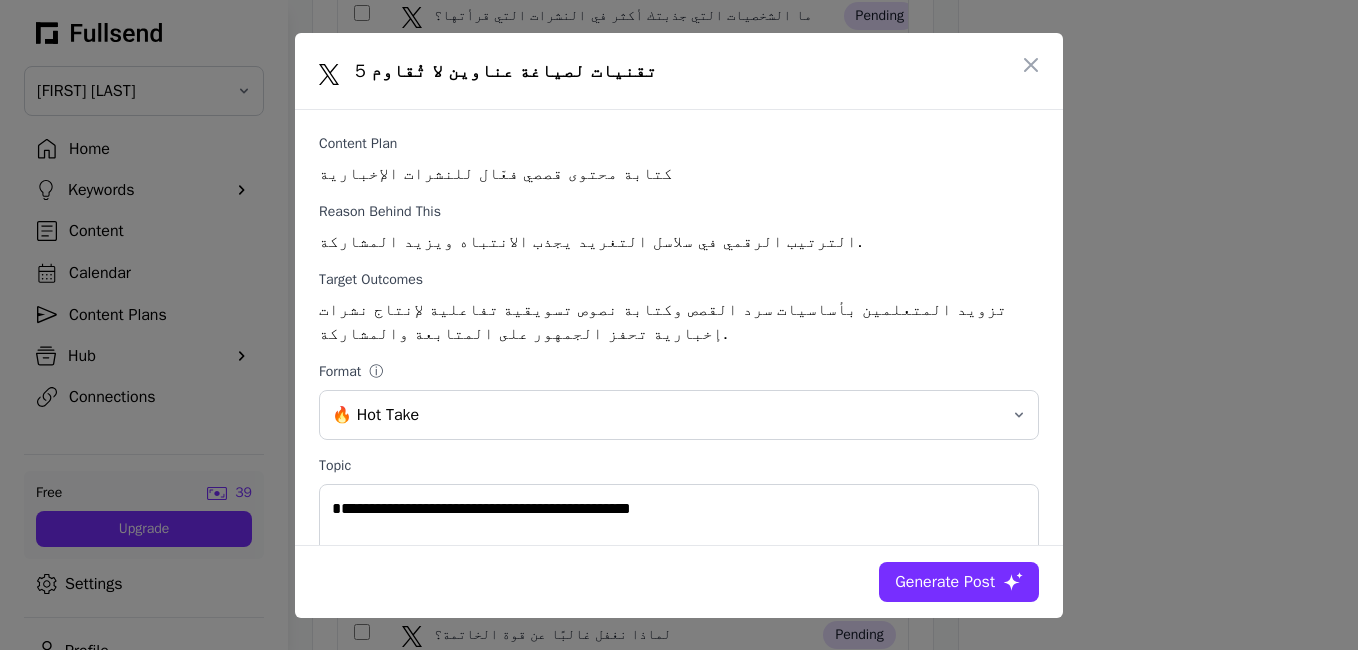 click on "Generate Post" at bounding box center [945, 582] 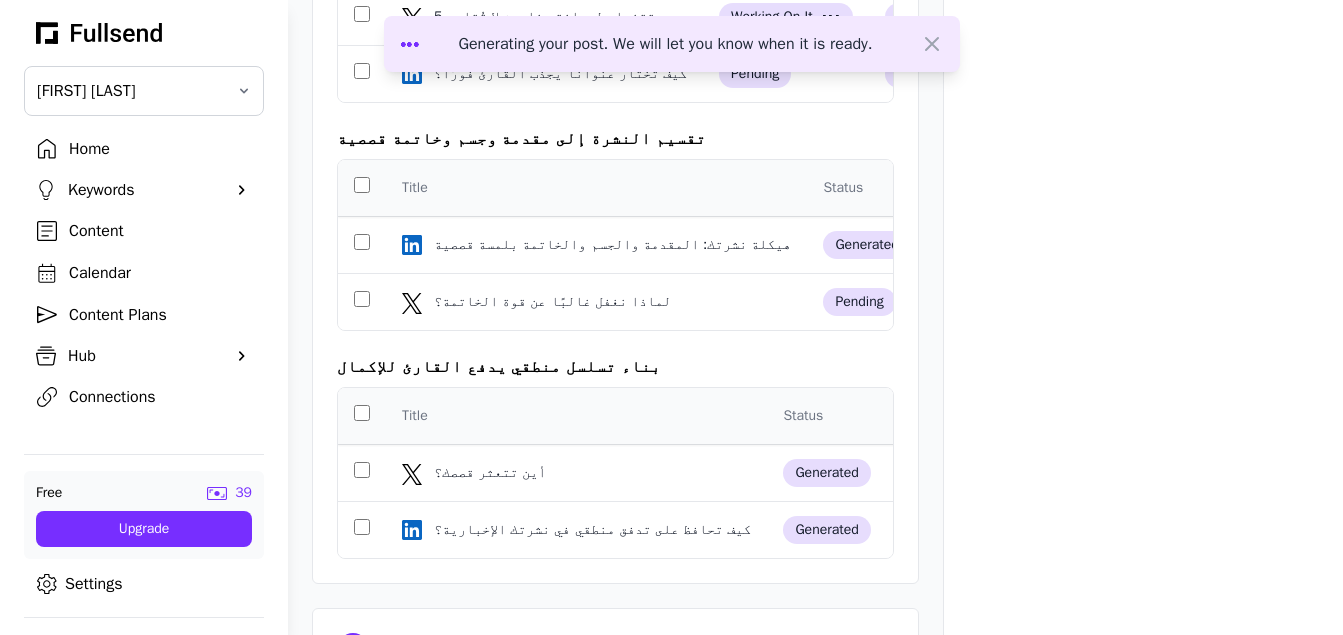 scroll, scrollTop: 1119, scrollLeft: 0, axis: vertical 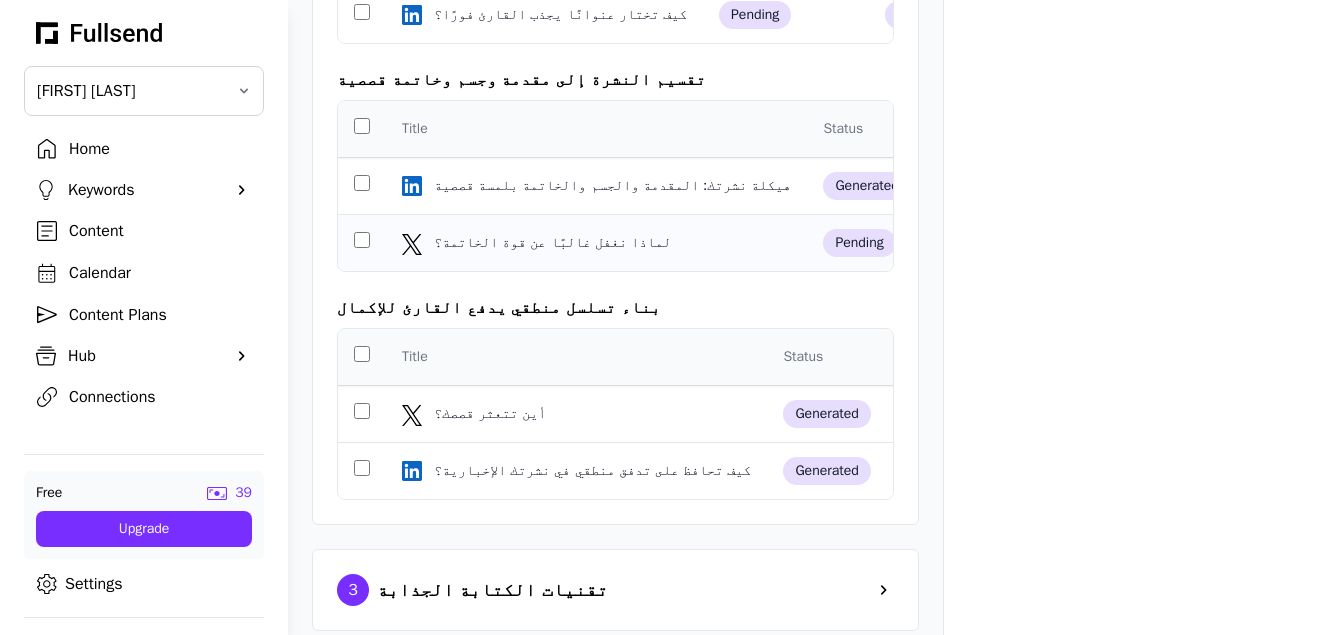 click on "لماذا نغفل غالبًا عن قوة الخاتمة؟" 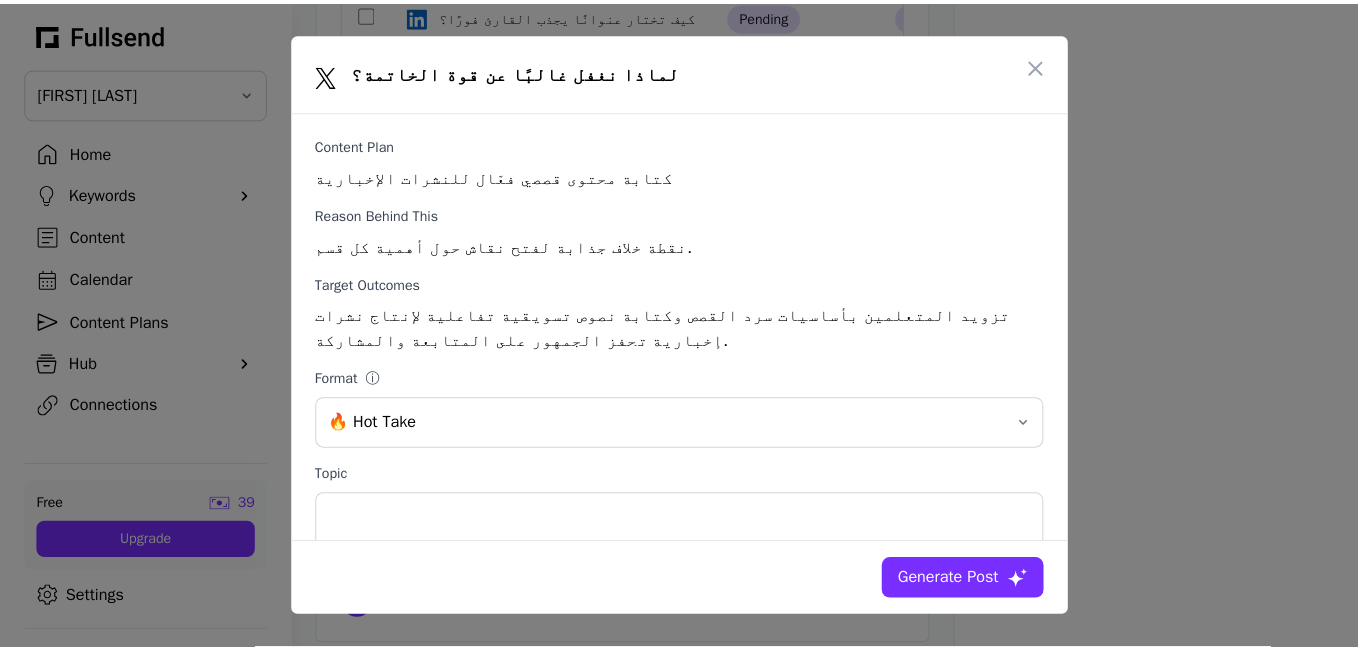 scroll, scrollTop: 0, scrollLeft: 0, axis: both 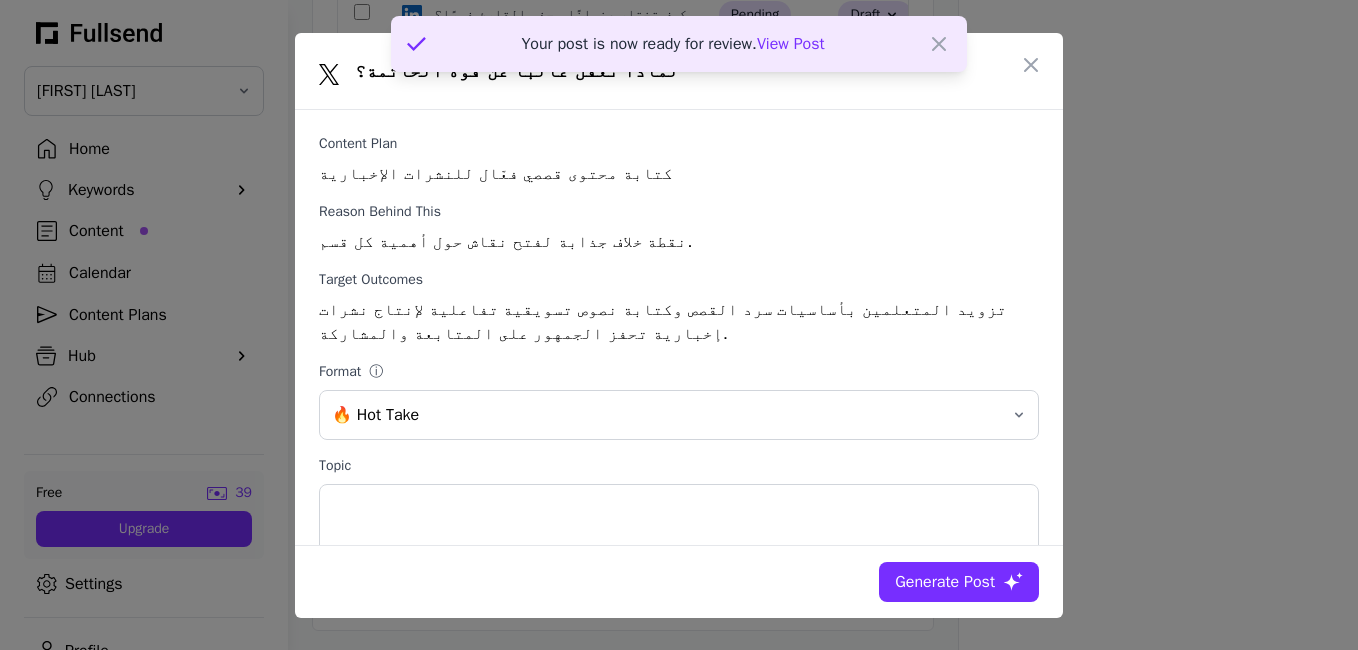click on "Generate Post" at bounding box center (945, 582) 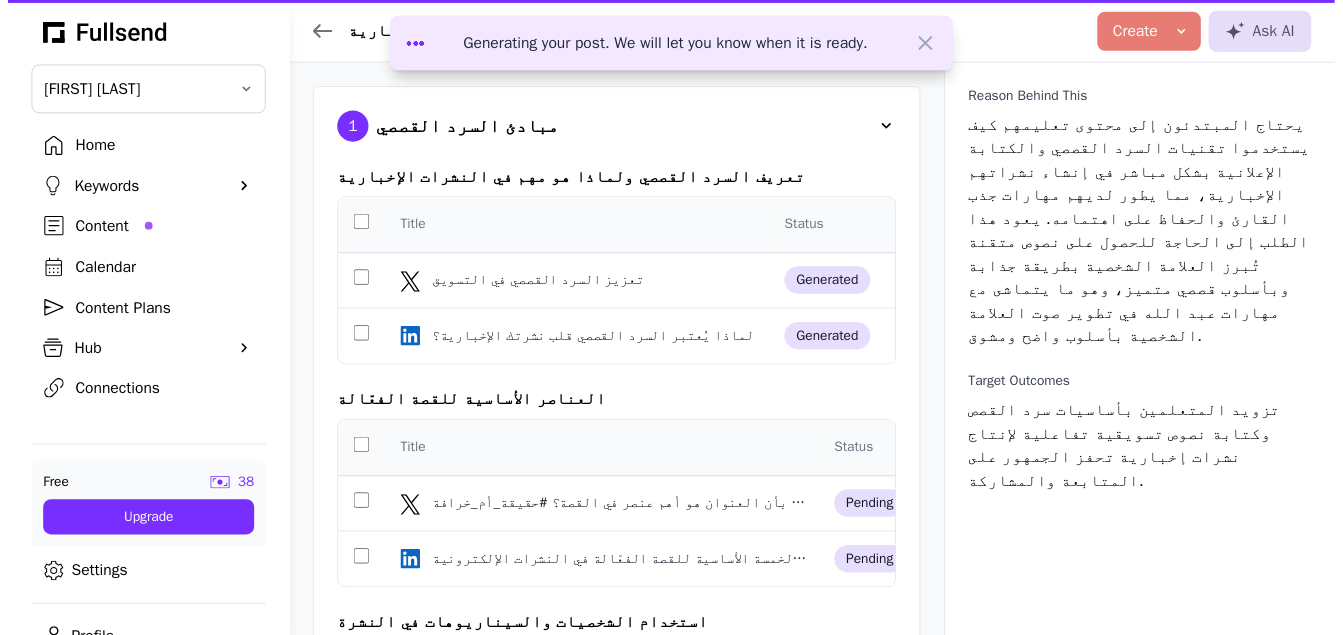 scroll, scrollTop: 1119, scrollLeft: 0, axis: vertical 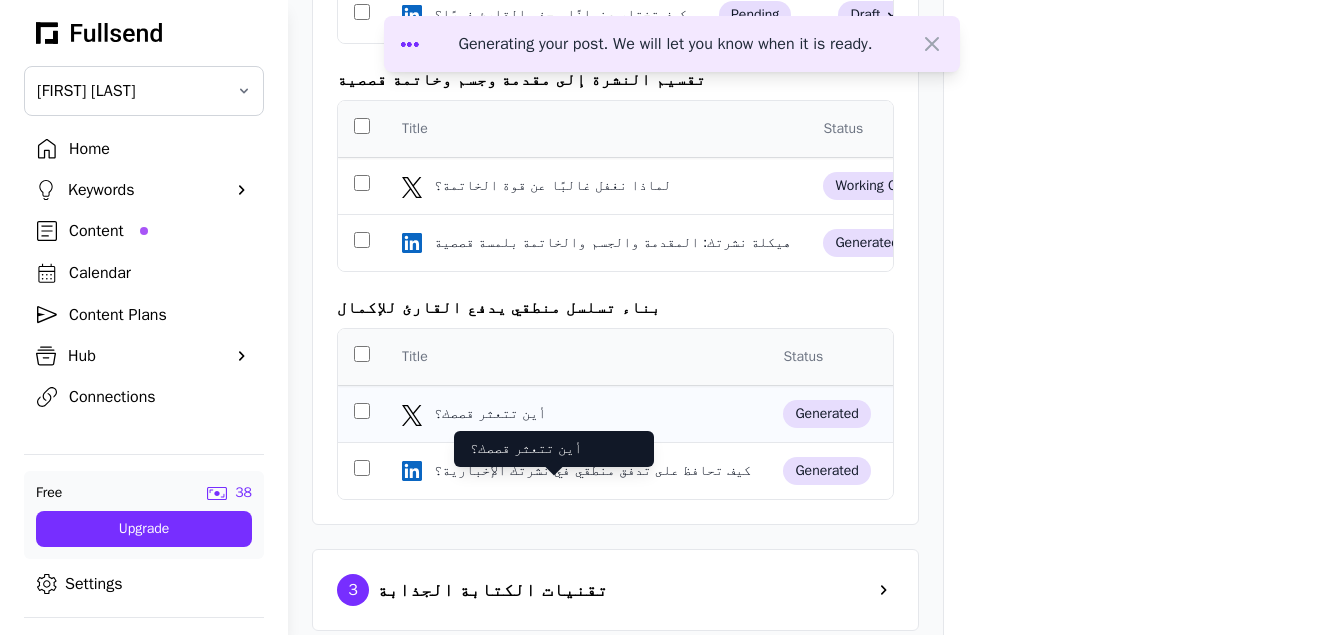 click on "أين تتعثر قصصك؟" at bounding box center (554, 414) 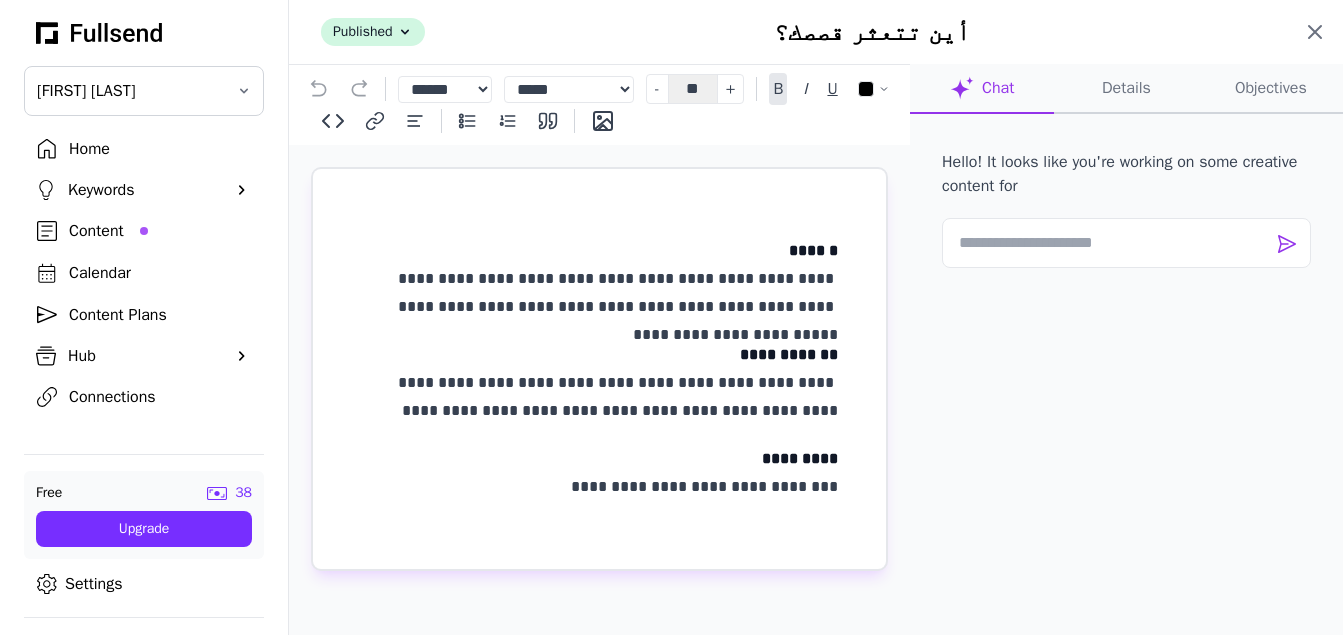 click 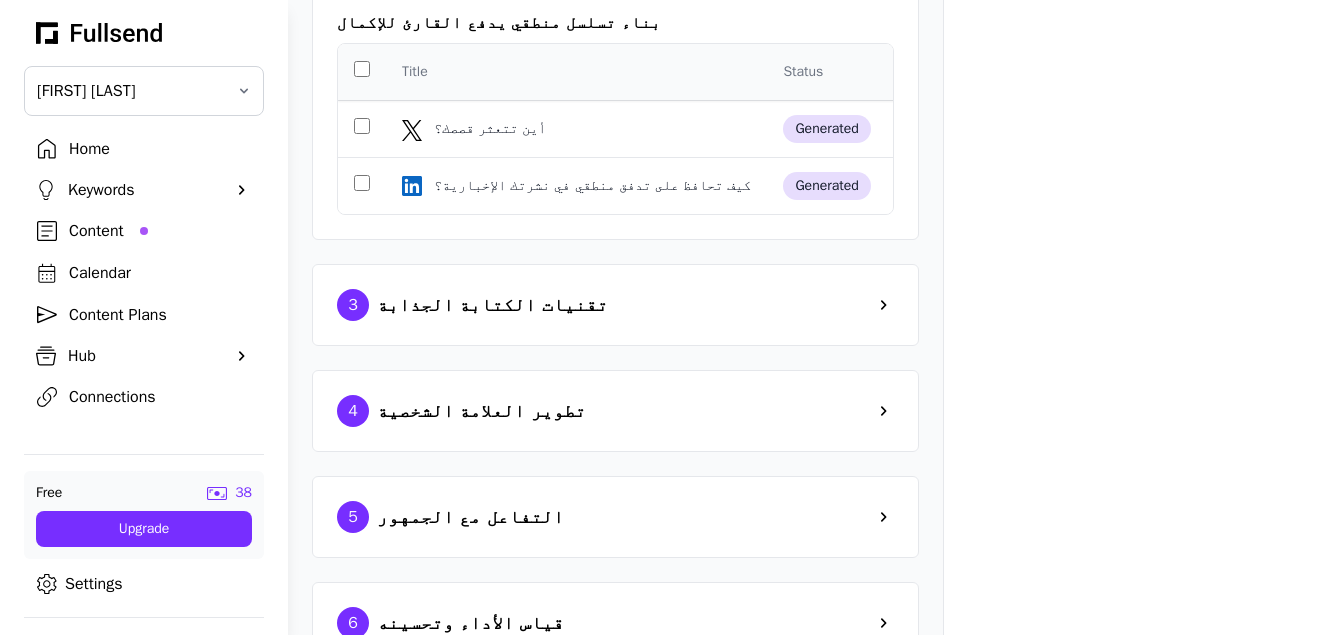 scroll, scrollTop: 1445, scrollLeft: 0, axis: vertical 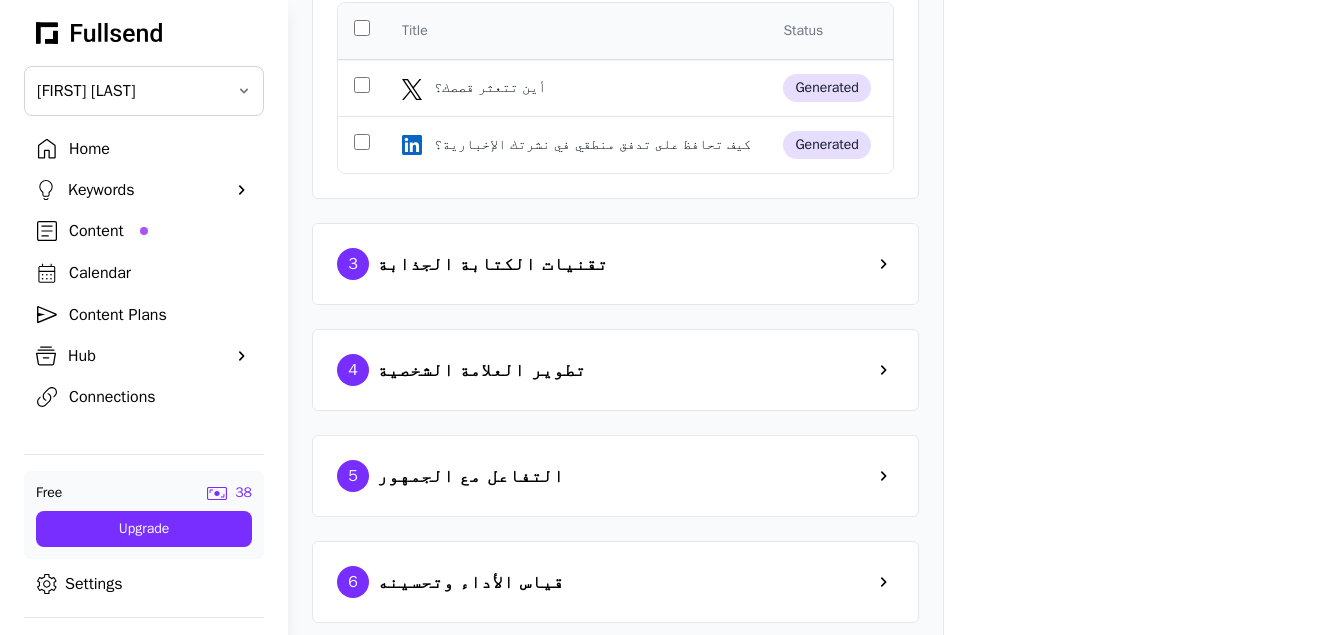click on "3  تقنيات الكتابة الجذابة" at bounding box center [615, 264] 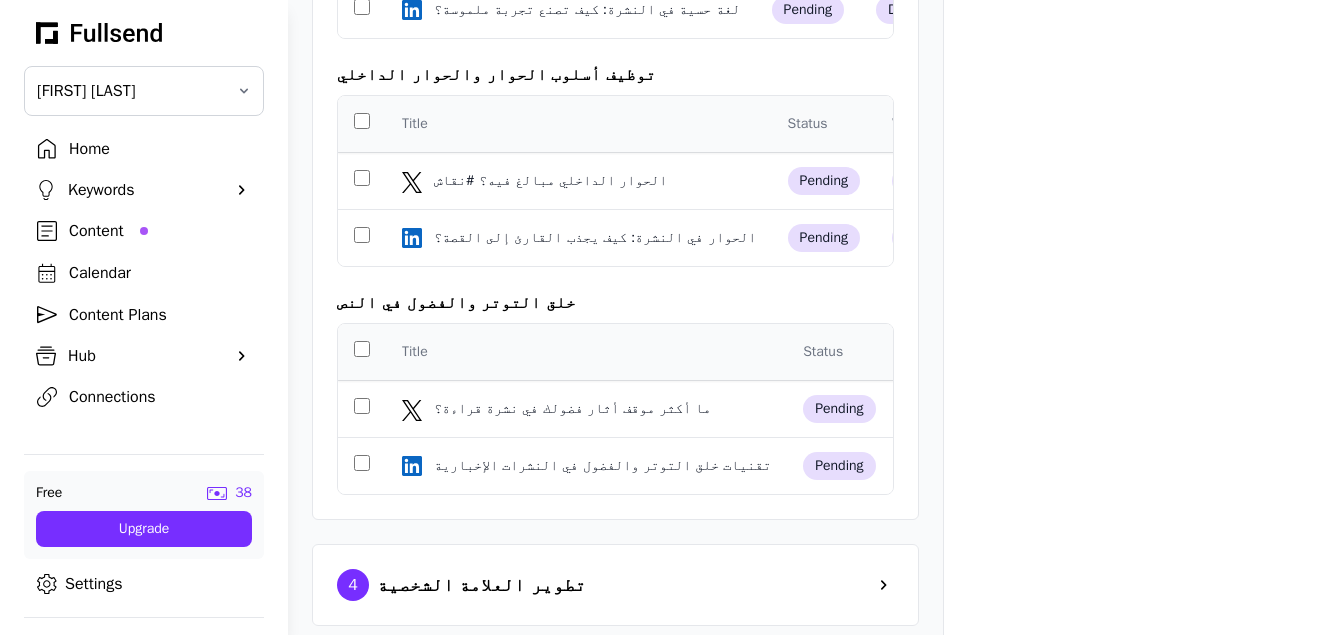 scroll, scrollTop: 1866, scrollLeft: 0, axis: vertical 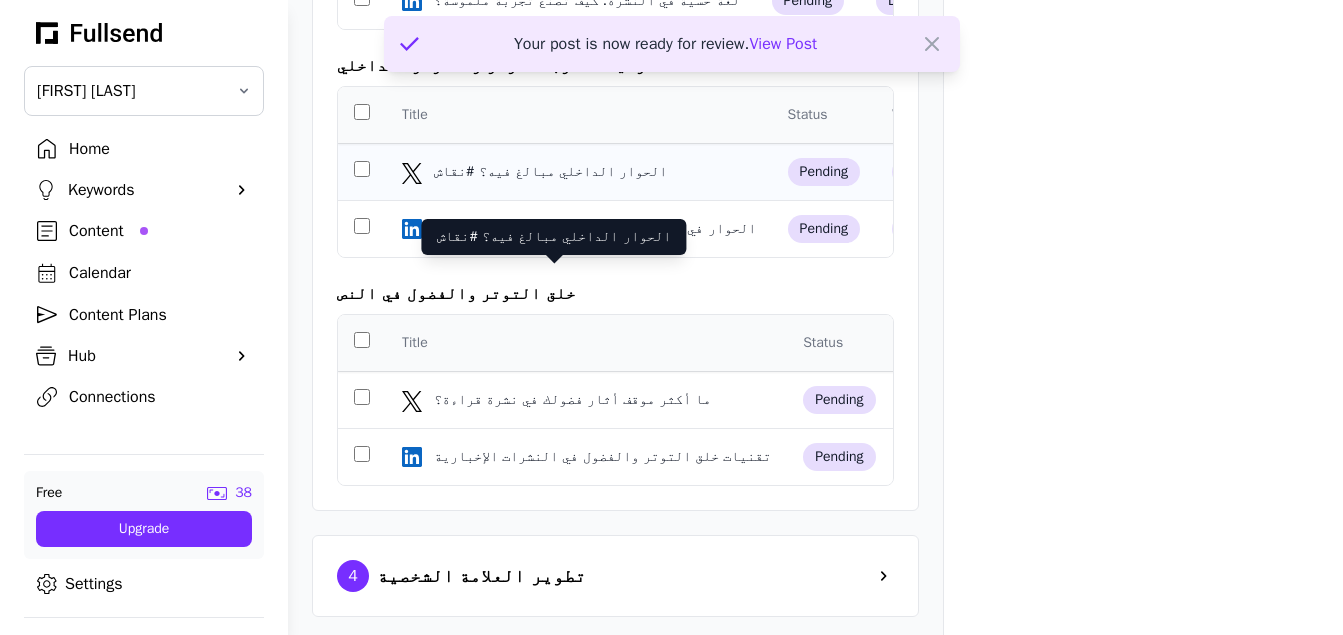 click on "الحوار الداخلي مبالغ فيه؟ #نقاش" at bounding box center [554, 172] 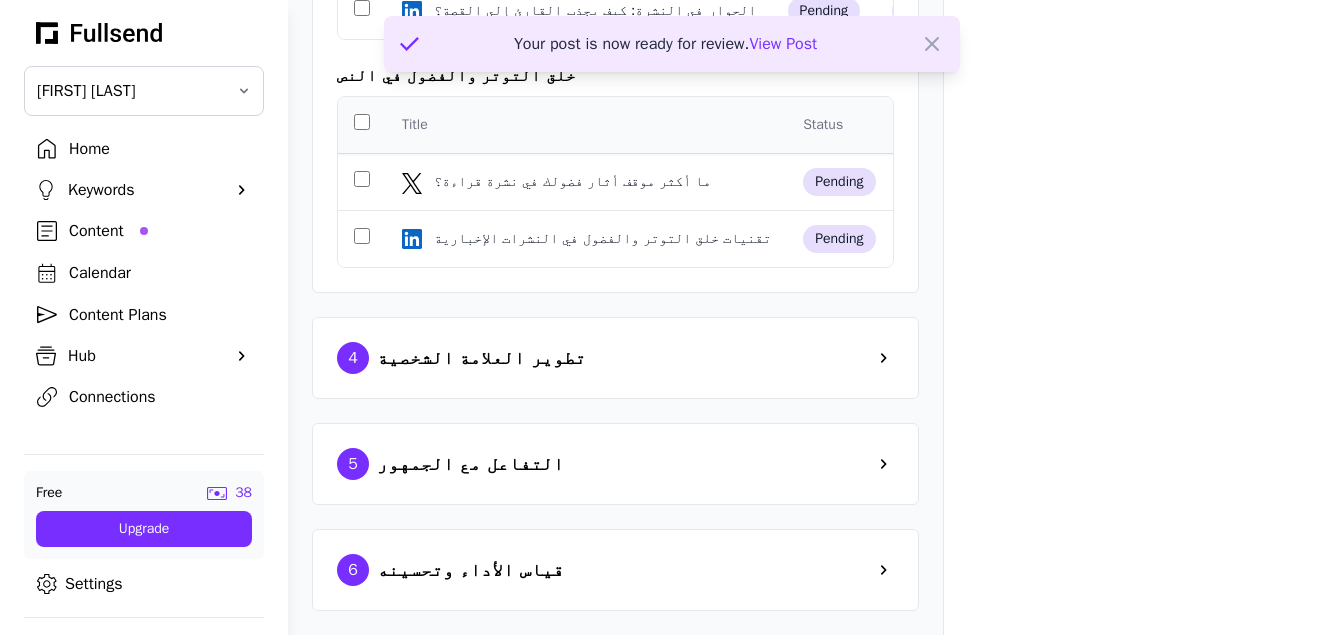 scroll, scrollTop: 2103, scrollLeft: 0, axis: vertical 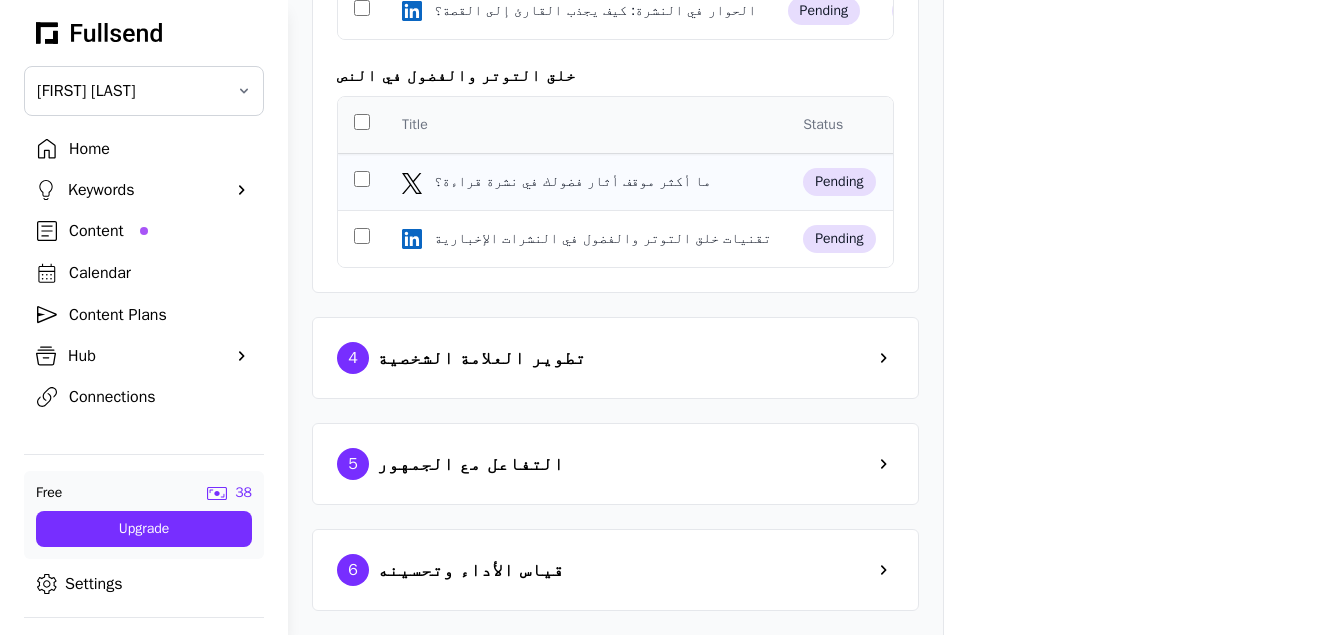 click on "ما أكثر موقف أثار فضولك في نشرة قراءة؟" 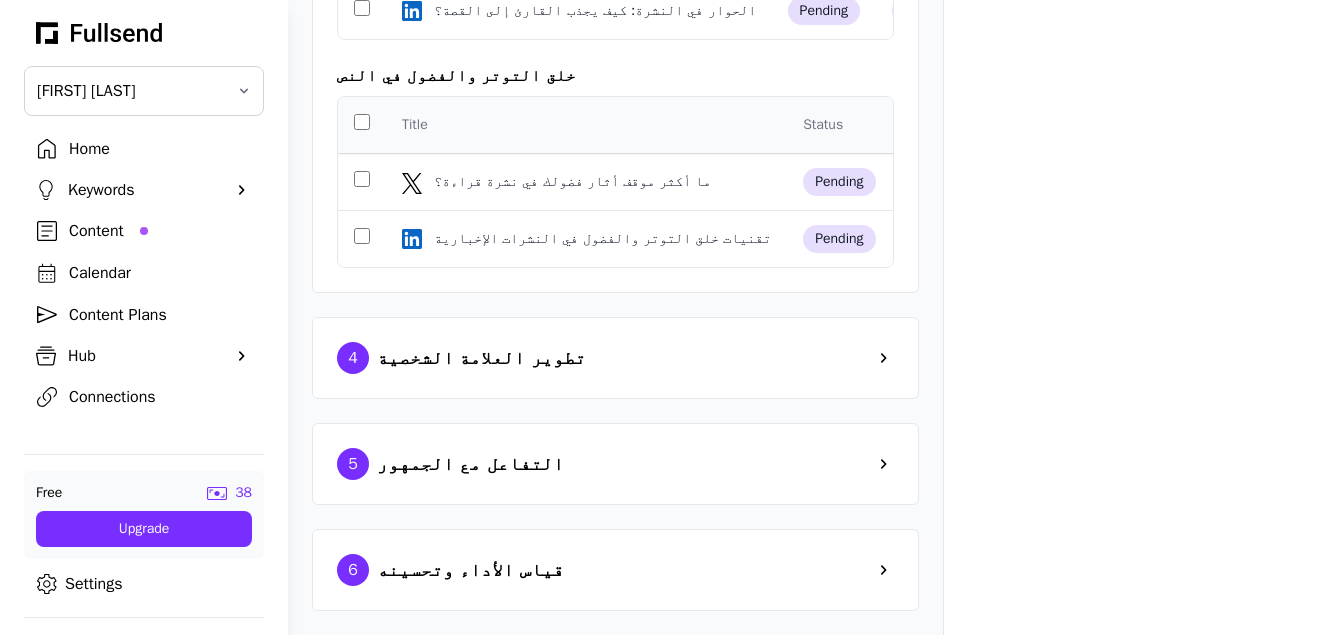 scroll, scrollTop: 2219, scrollLeft: 0, axis: vertical 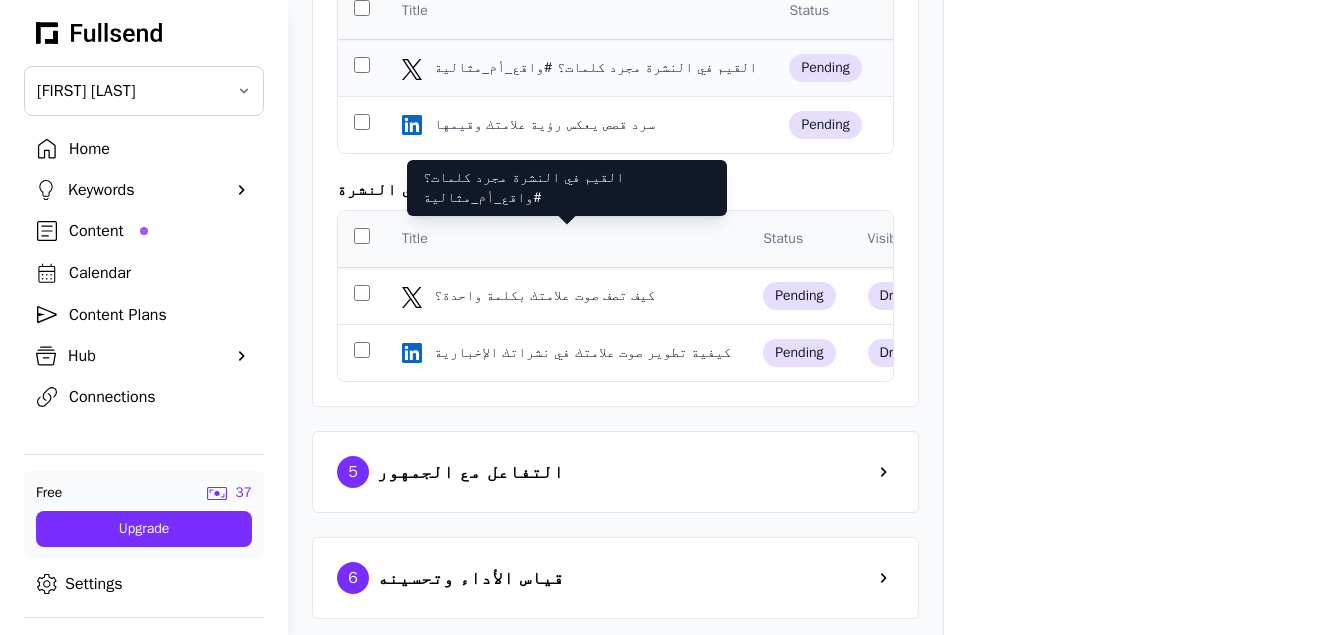 click on "القيم في النشرة مجرد كلمات؟ #واقع_أم_مثالية" at bounding box center [597, 68] 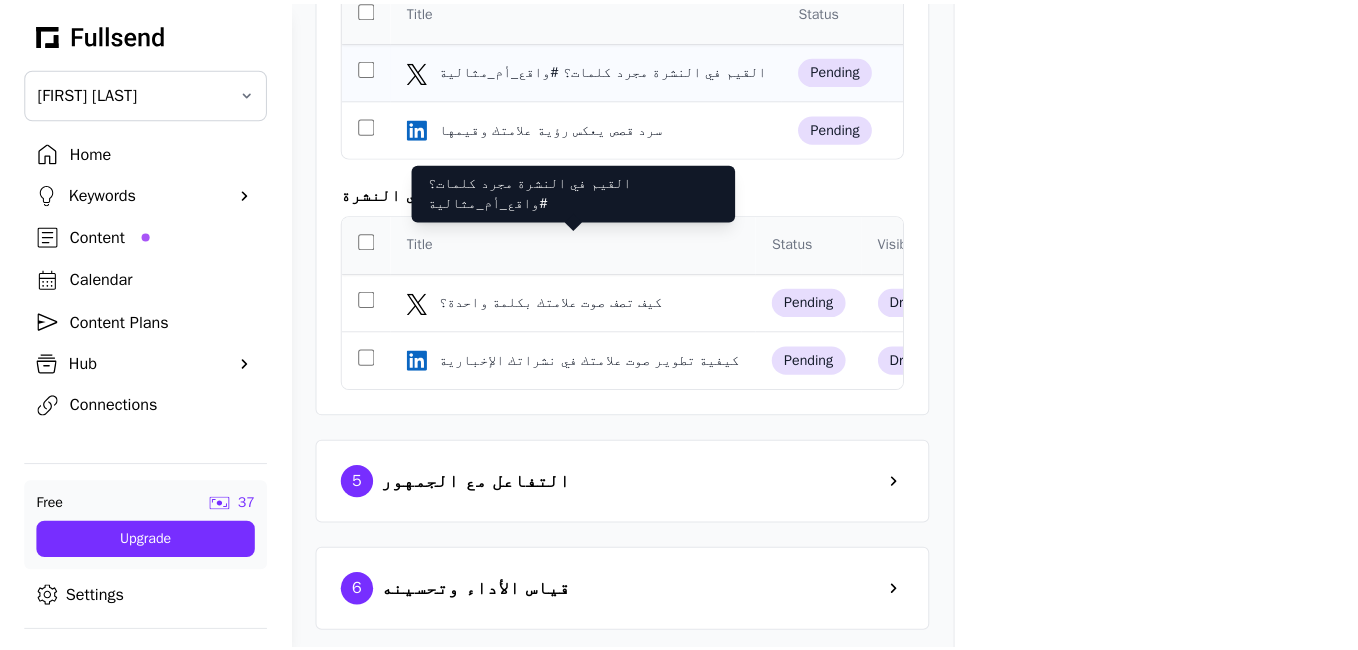 scroll, scrollTop: 0, scrollLeft: 0, axis: both 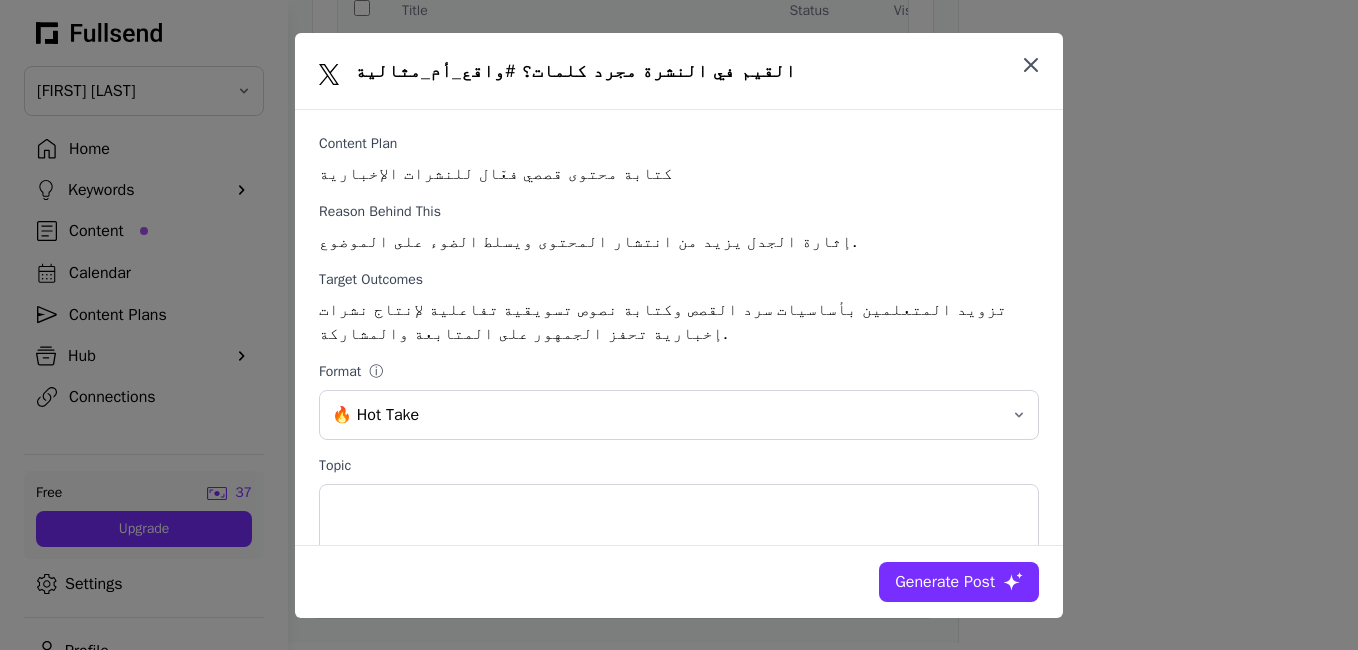click 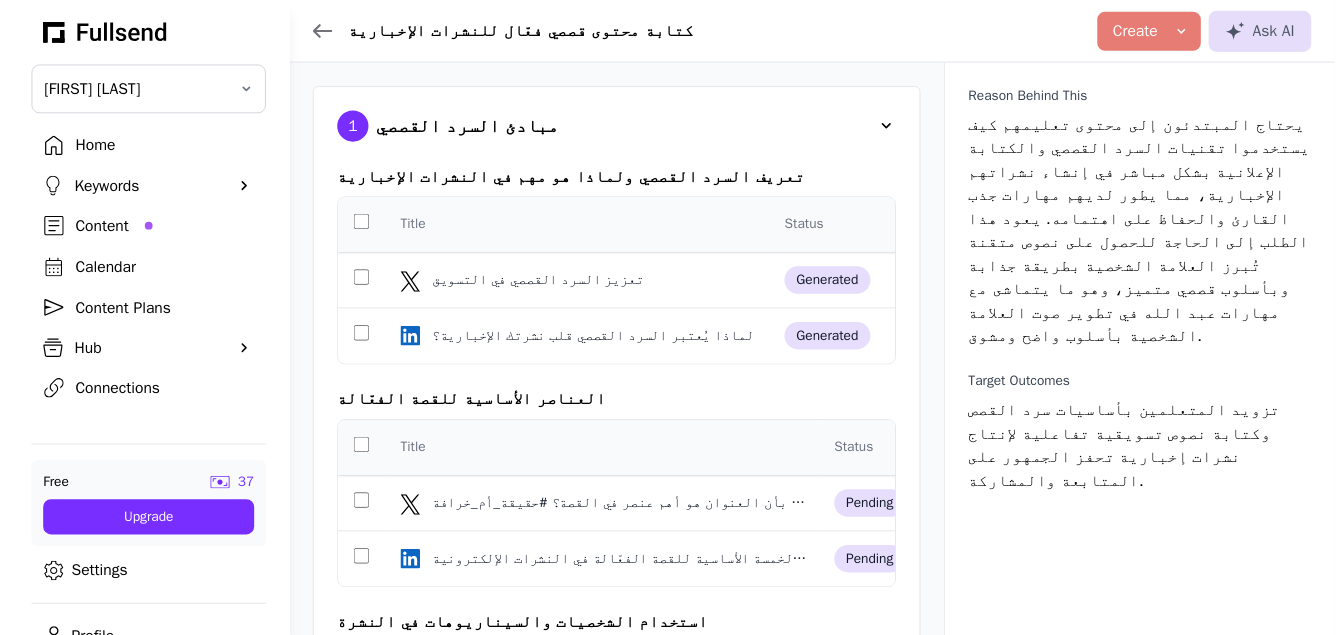 scroll, scrollTop: 2760, scrollLeft: 0, axis: vertical 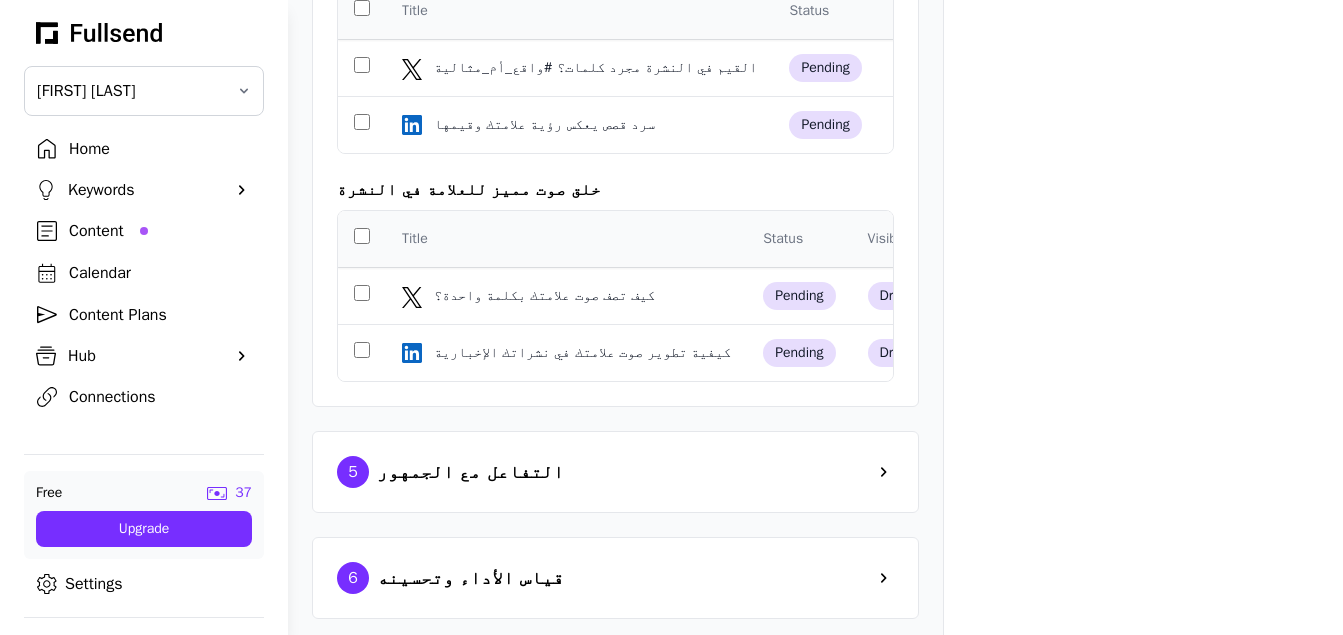 click on "Content" at bounding box center [160, 231] 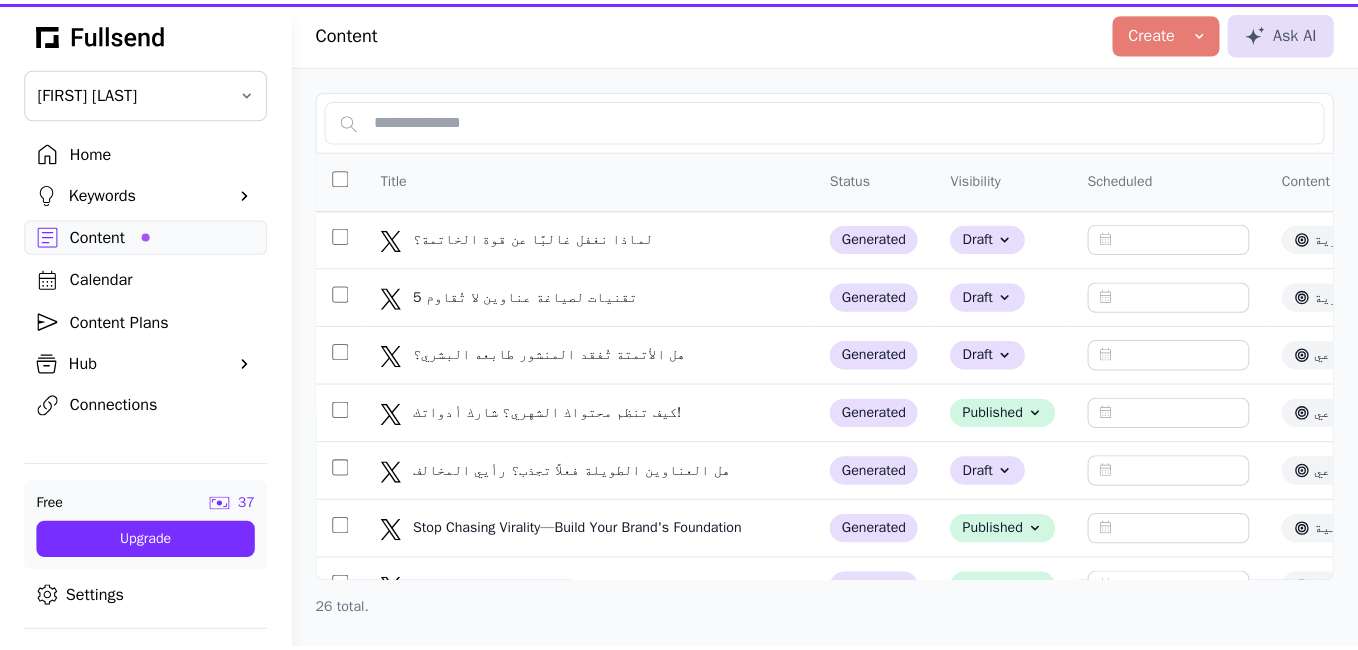 scroll, scrollTop: 0, scrollLeft: 0, axis: both 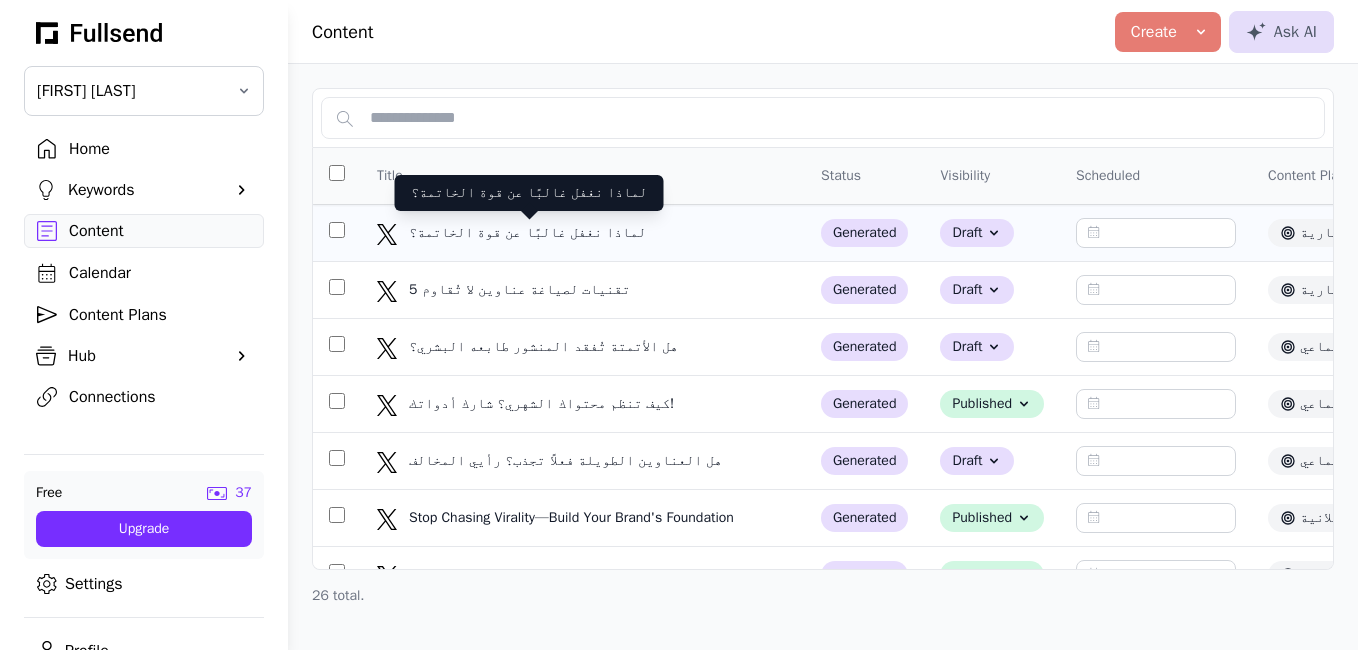 click on "لماذا نغفل غالبًا عن قوة الخاتمة؟" at bounding box center [529, 233] 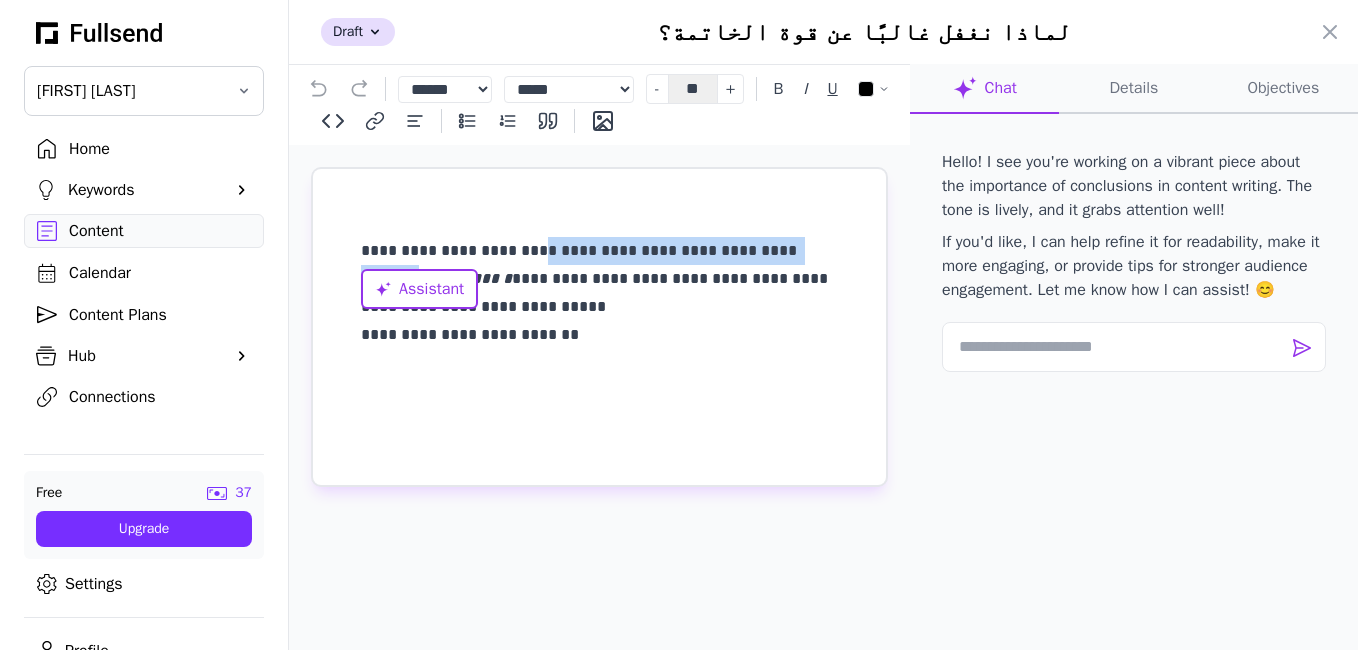 drag, startPoint x: 812, startPoint y: 254, endPoint x: 635, endPoint y: 251, distance: 177.02542 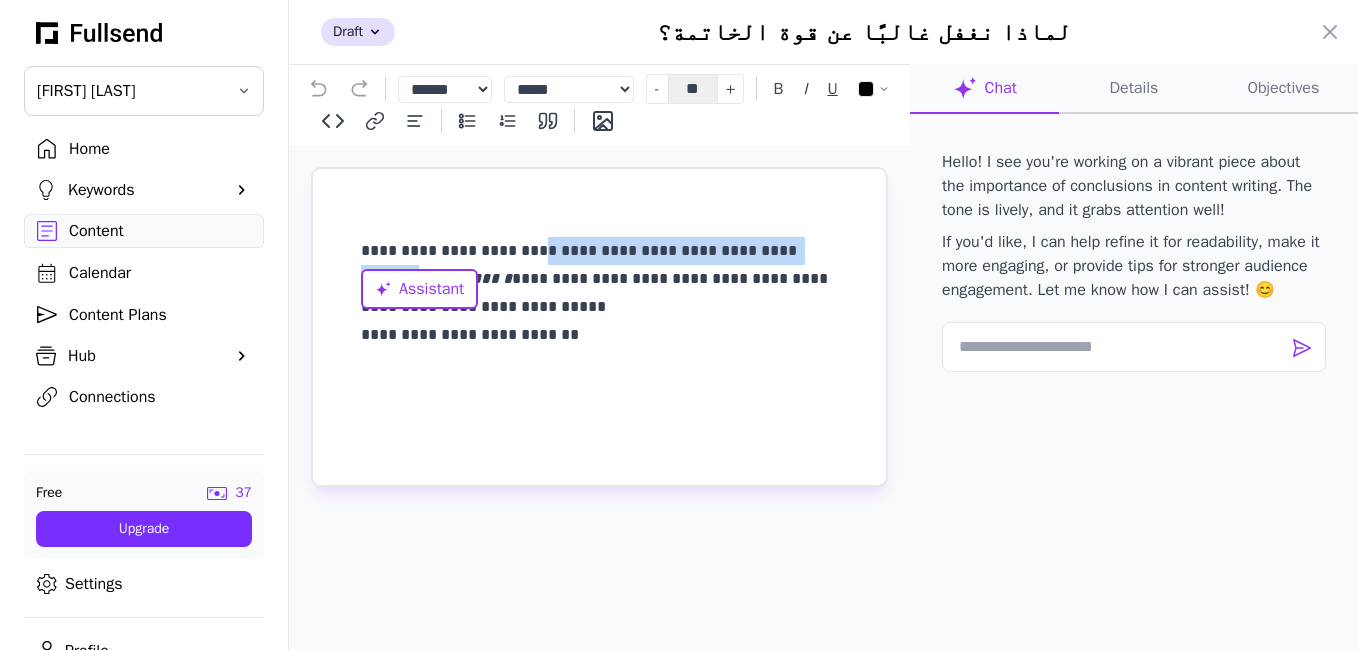 click on "**********" at bounding box center (599, 293) 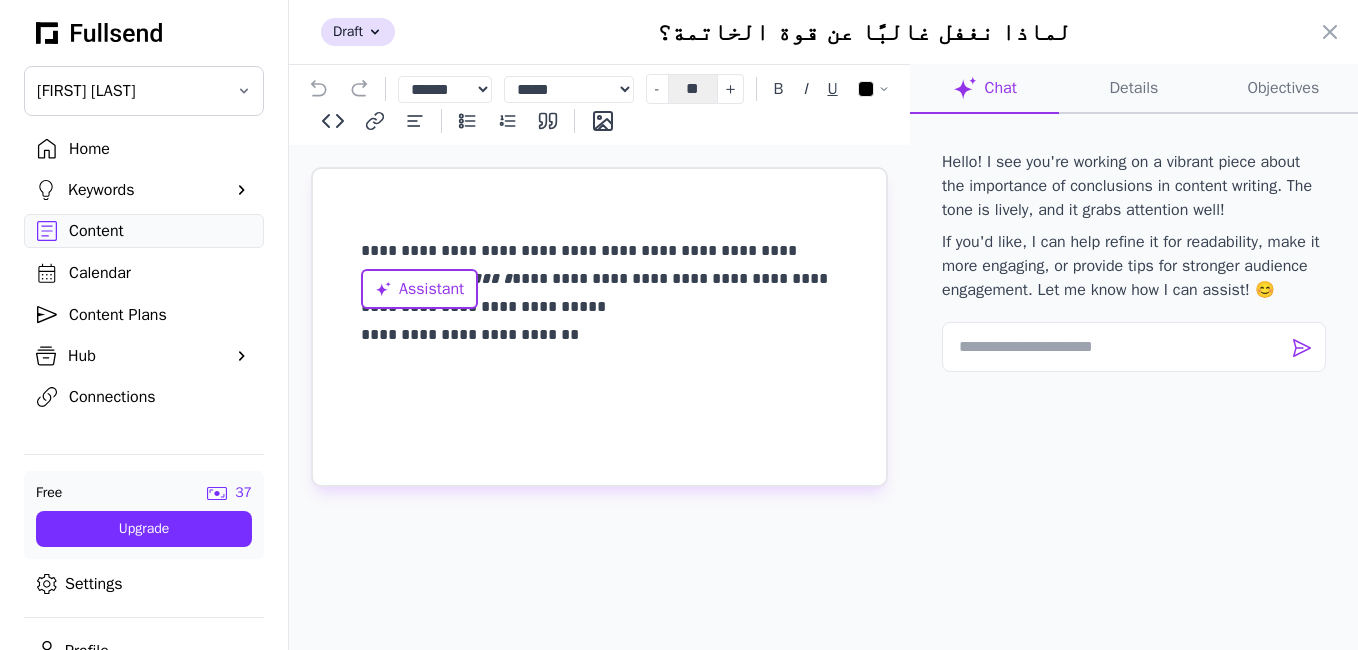 click on "**********" at bounding box center (599, 293) 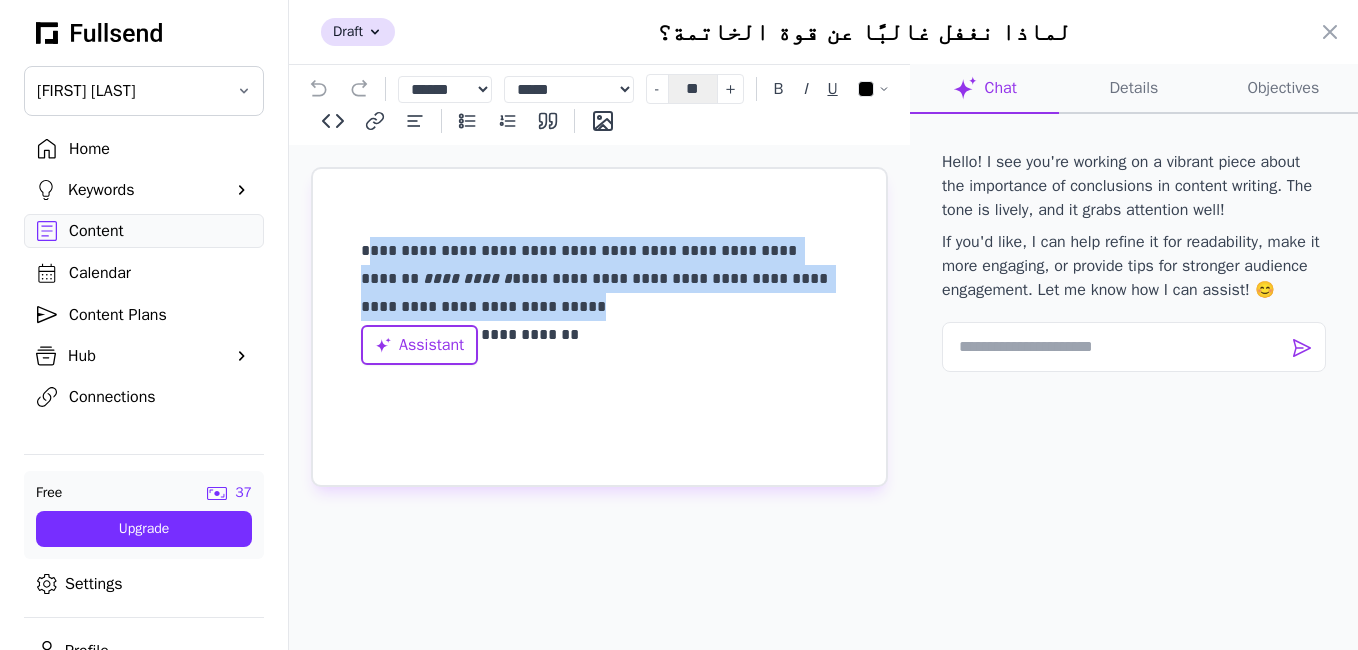 drag, startPoint x: 549, startPoint y: 312, endPoint x: 800, endPoint y: 229, distance: 264.36716 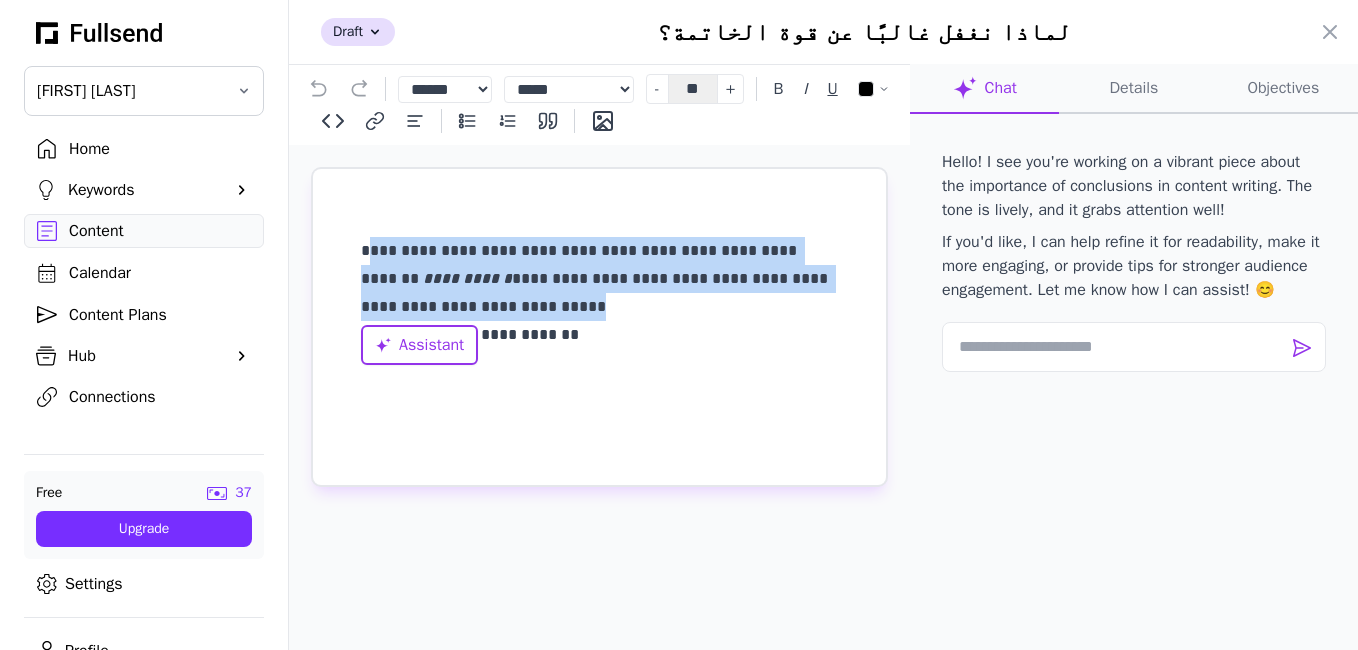 click on "**********" at bounding box center (599, 327) 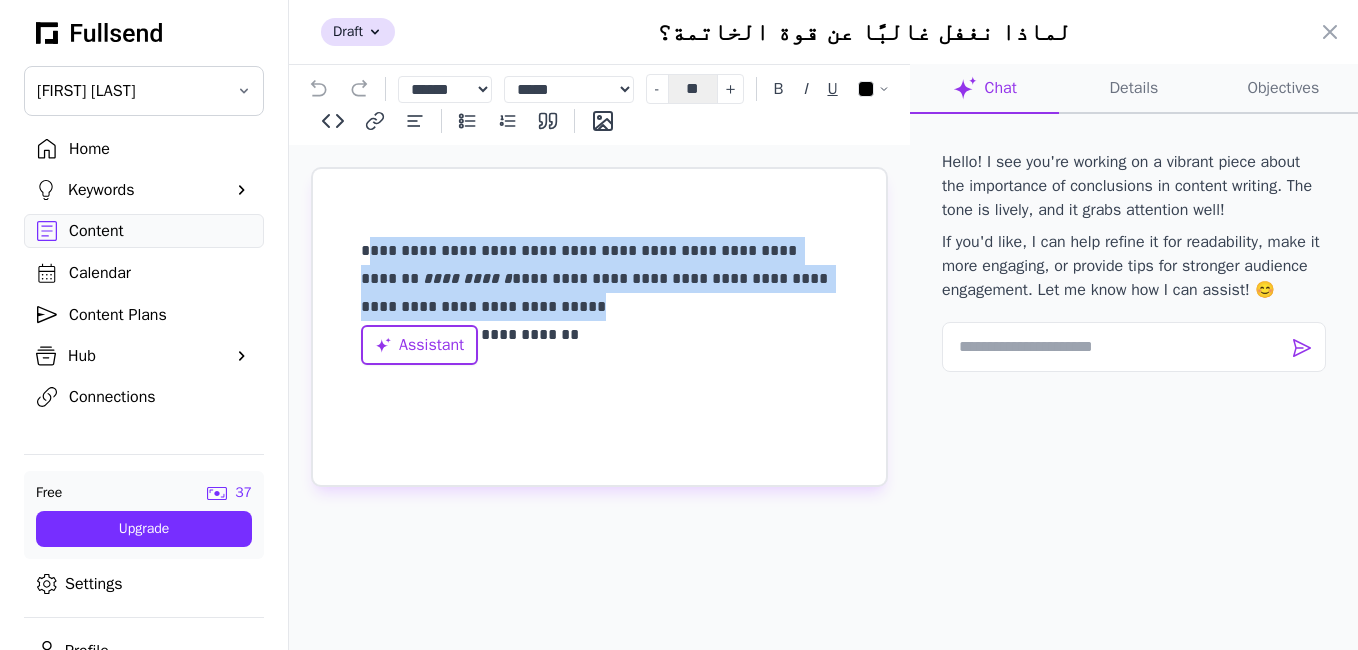 click on "**********" at bounding box center [599, 293] 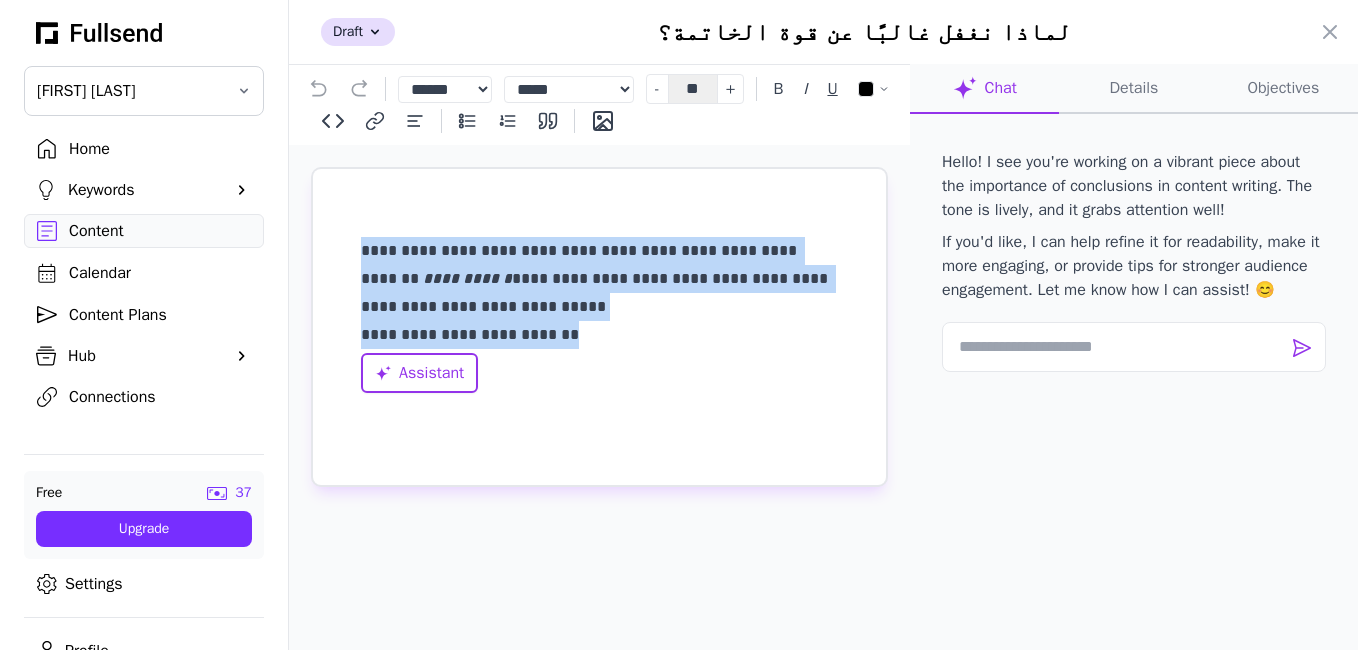 drag, startPoint x: 566, startPoint y: 348, endPoint x: 347, endPoint y: 228, distance: 249.72185 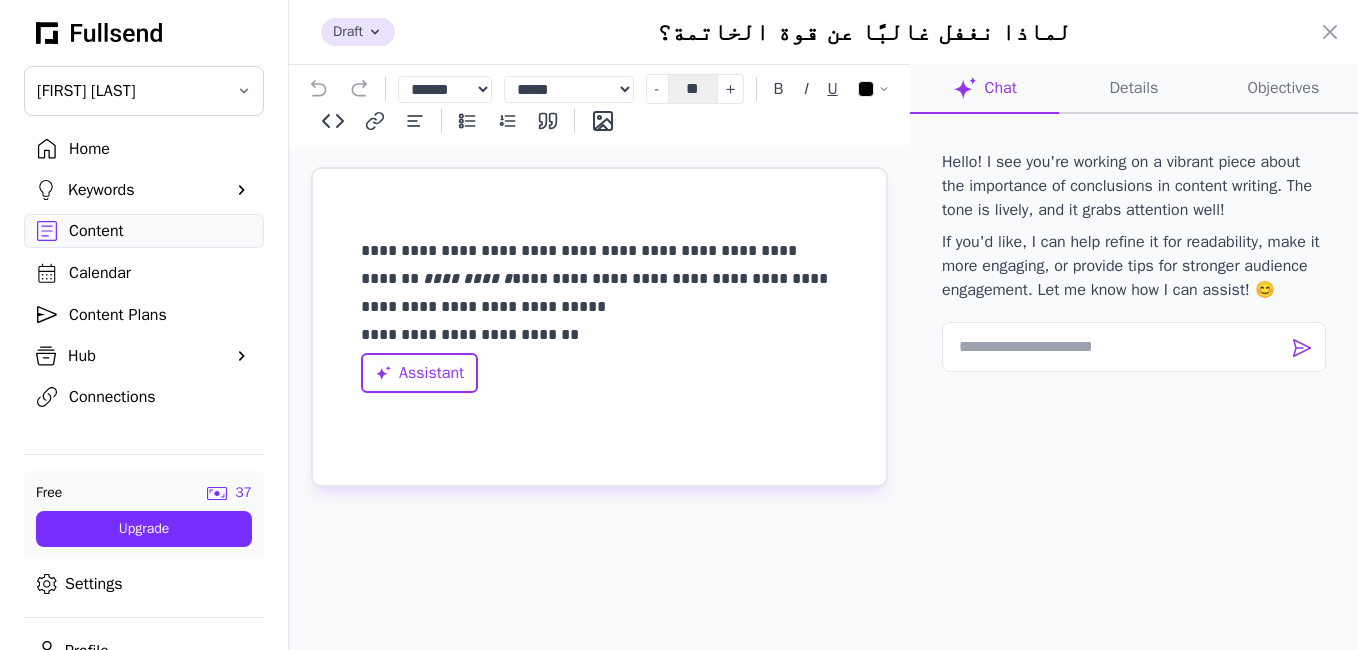 click on "Draft" at bounding box center (358, 32) 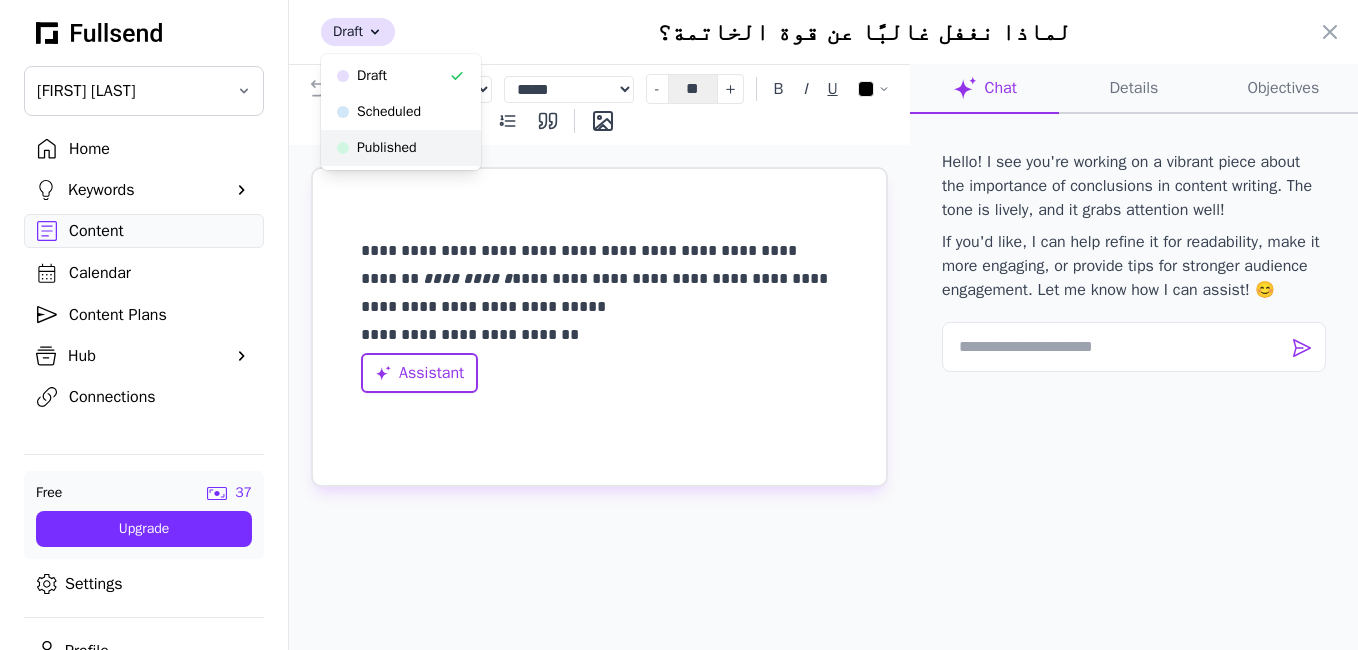 click on "Published" 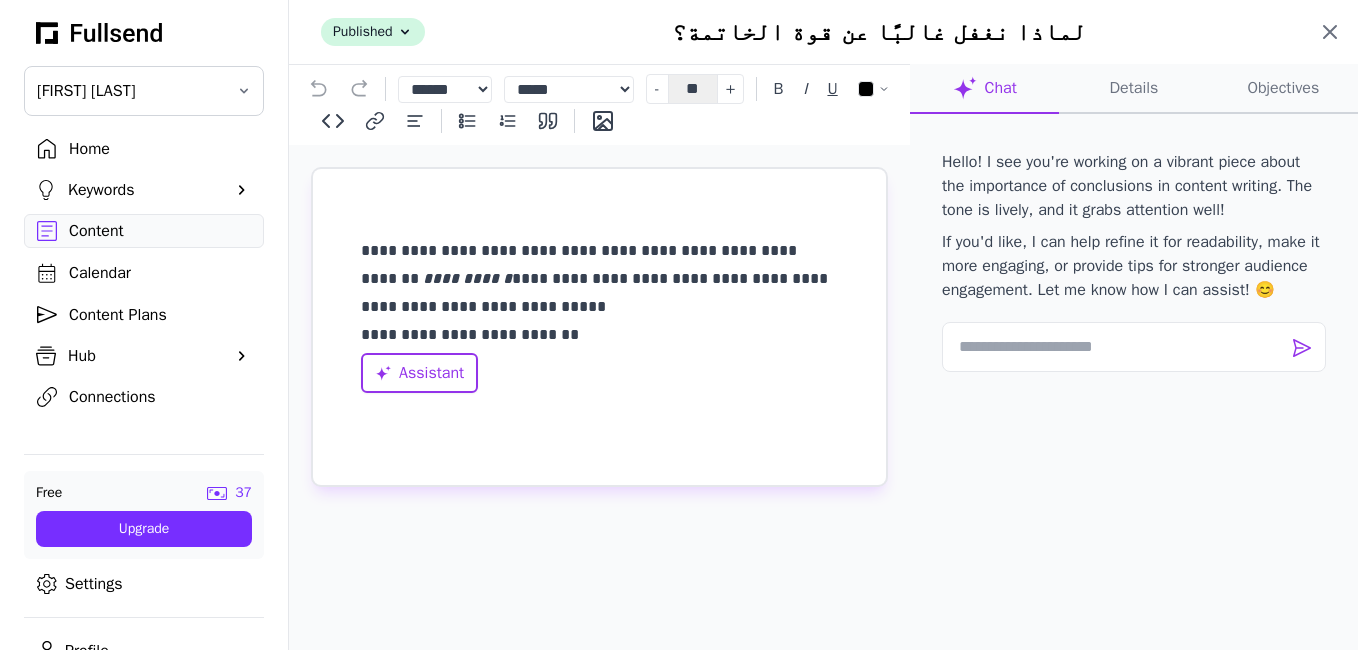 click 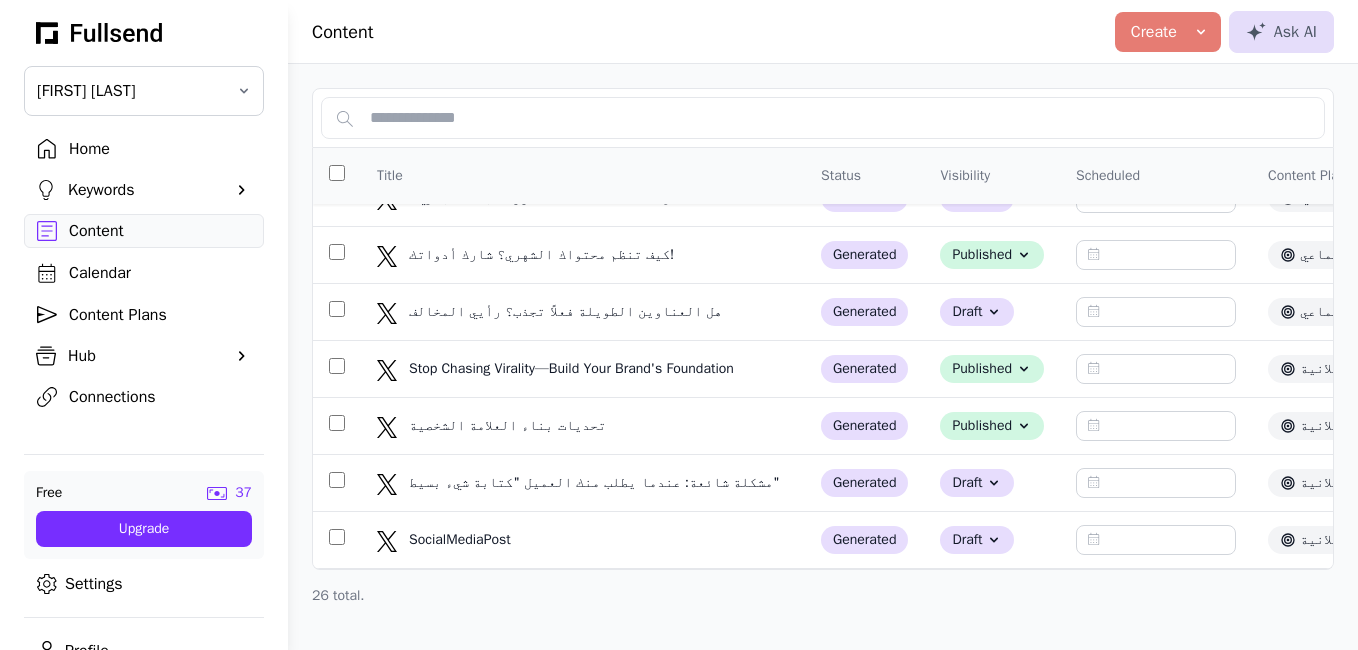 scroll, scrollTop: 154, scrollLeft: 0, axis: vertical 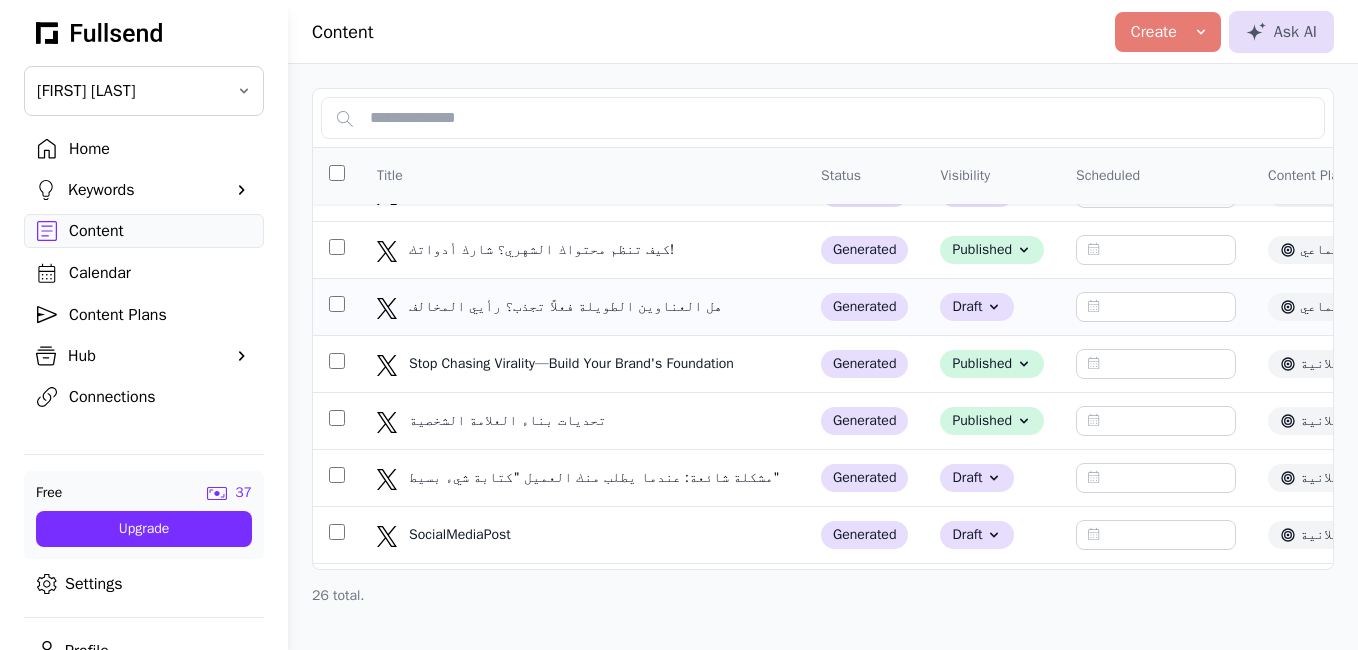 click at bounding box center (337, 307) 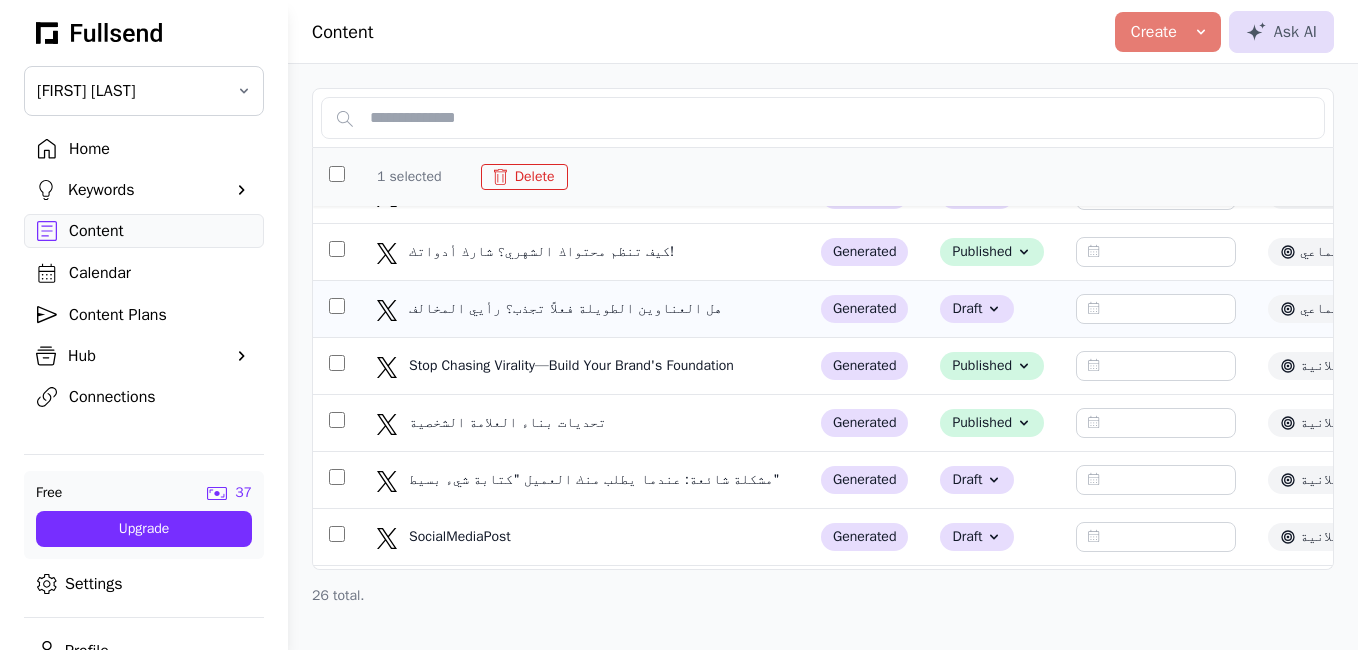 scroll, scrollTop: 156, scrollLeft: 0, axis: vertical 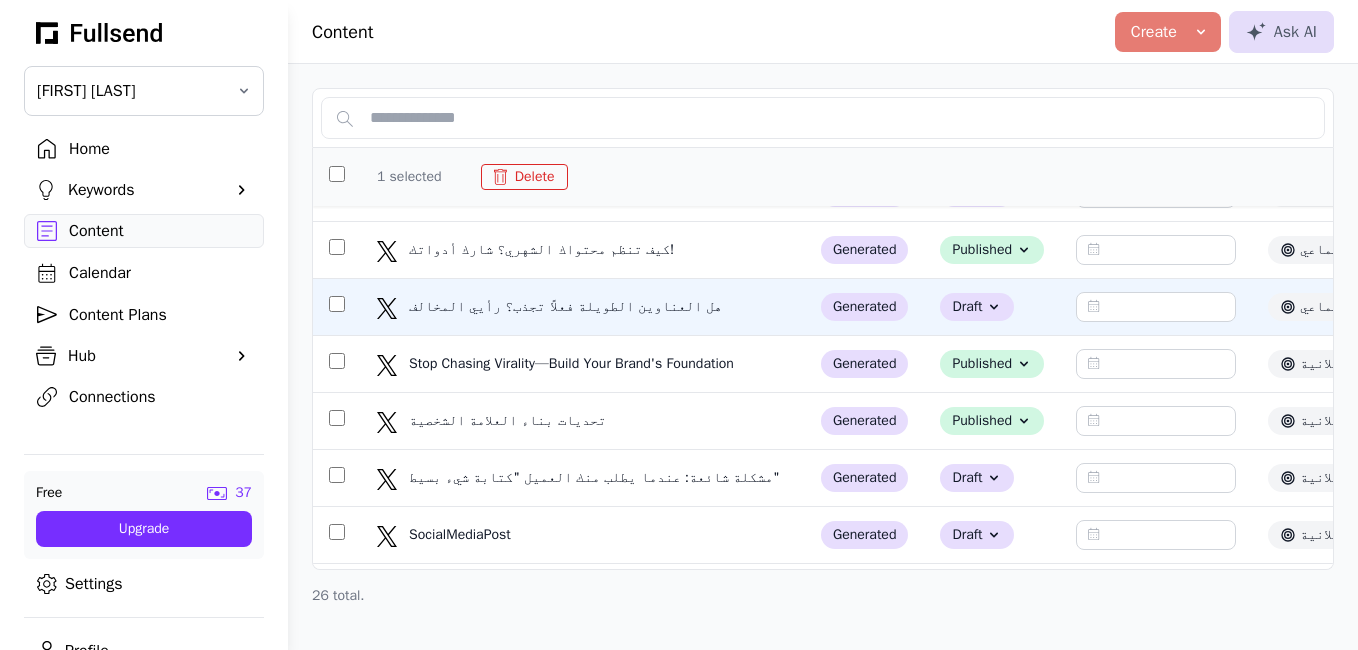click on "Delete" at bounding box center [524, 177] 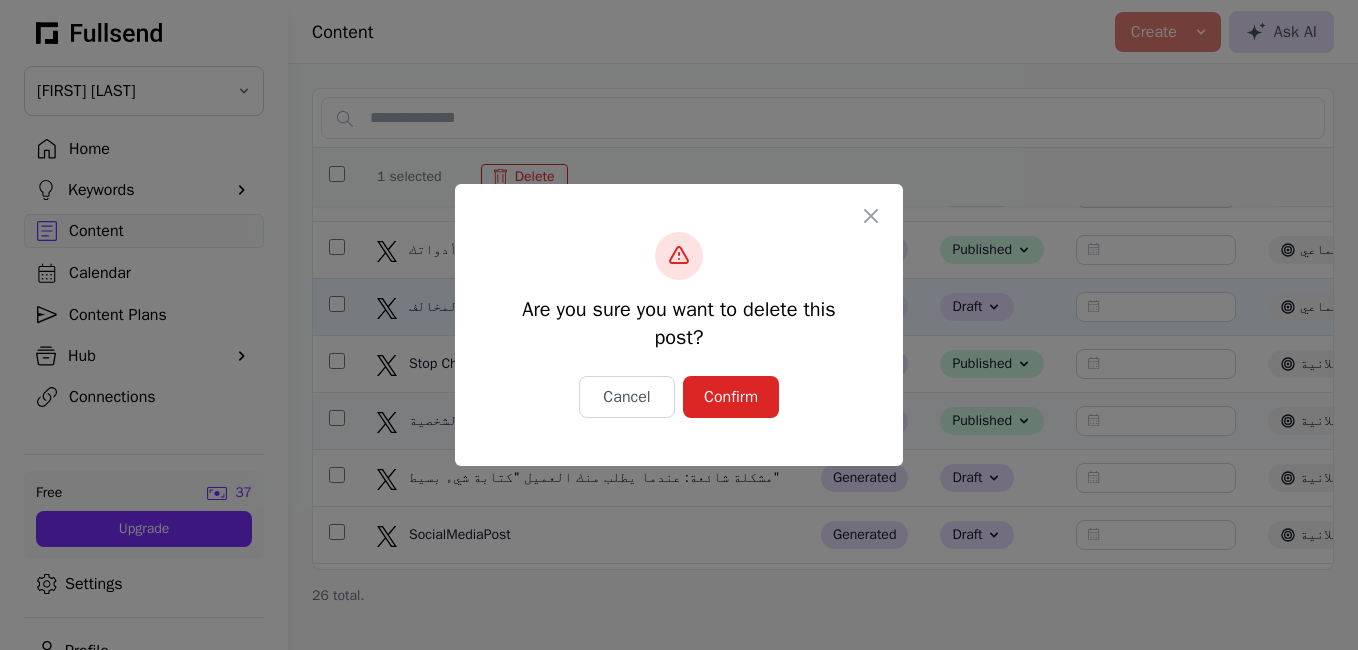 click on "Confirm" at bounding box center (731, 397) 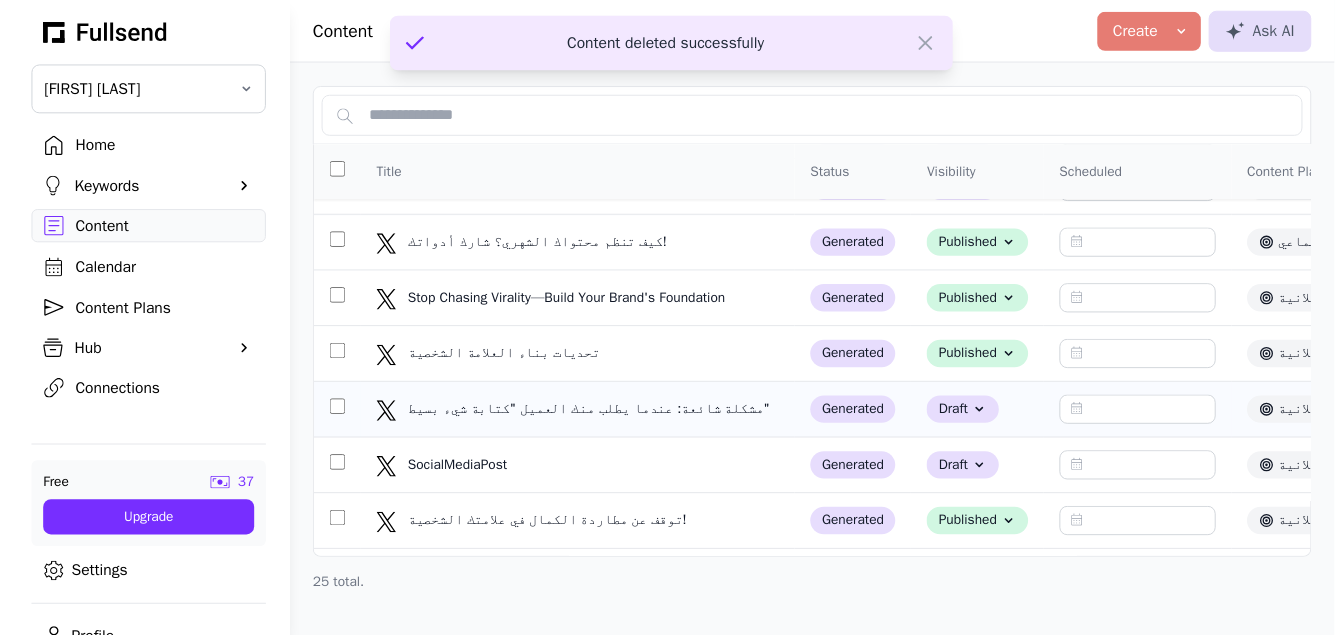 scroll, scrollTop: 154, scrollLeft: 0, axis: vertical 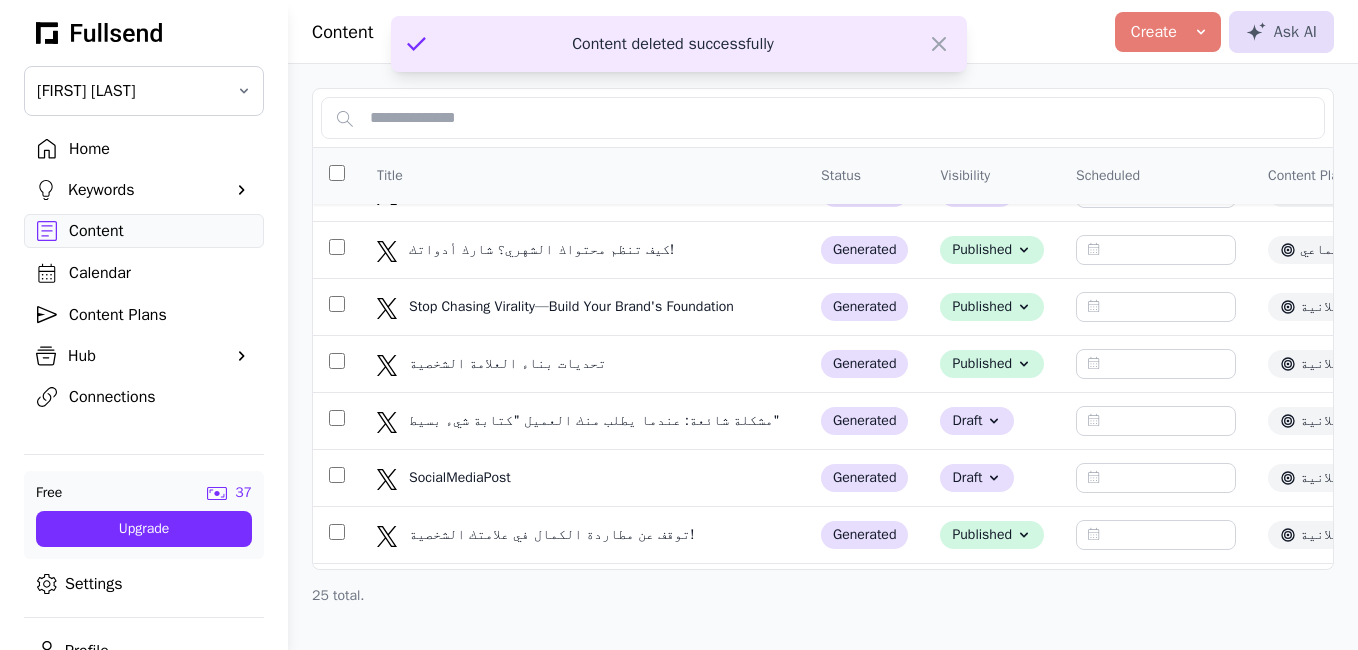 click on "Calendar" at bounding box center (160, 273) 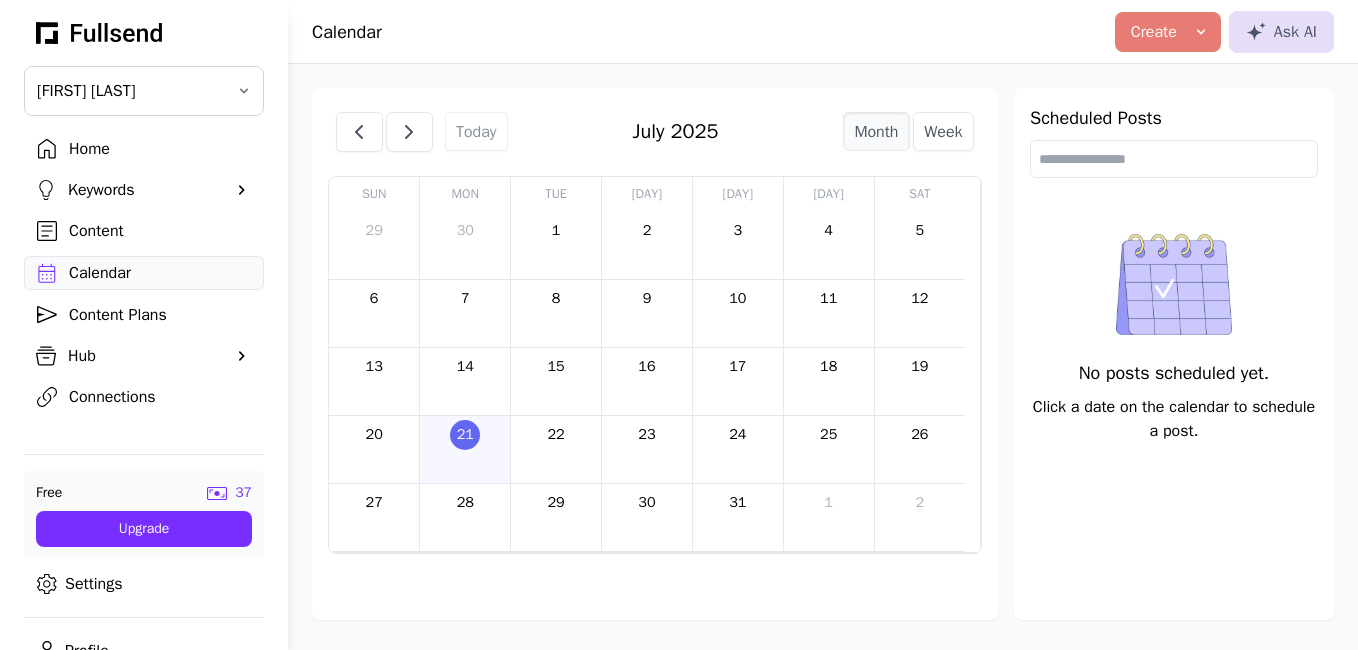 click on "Content Plans" at bounding box center [160, 315] 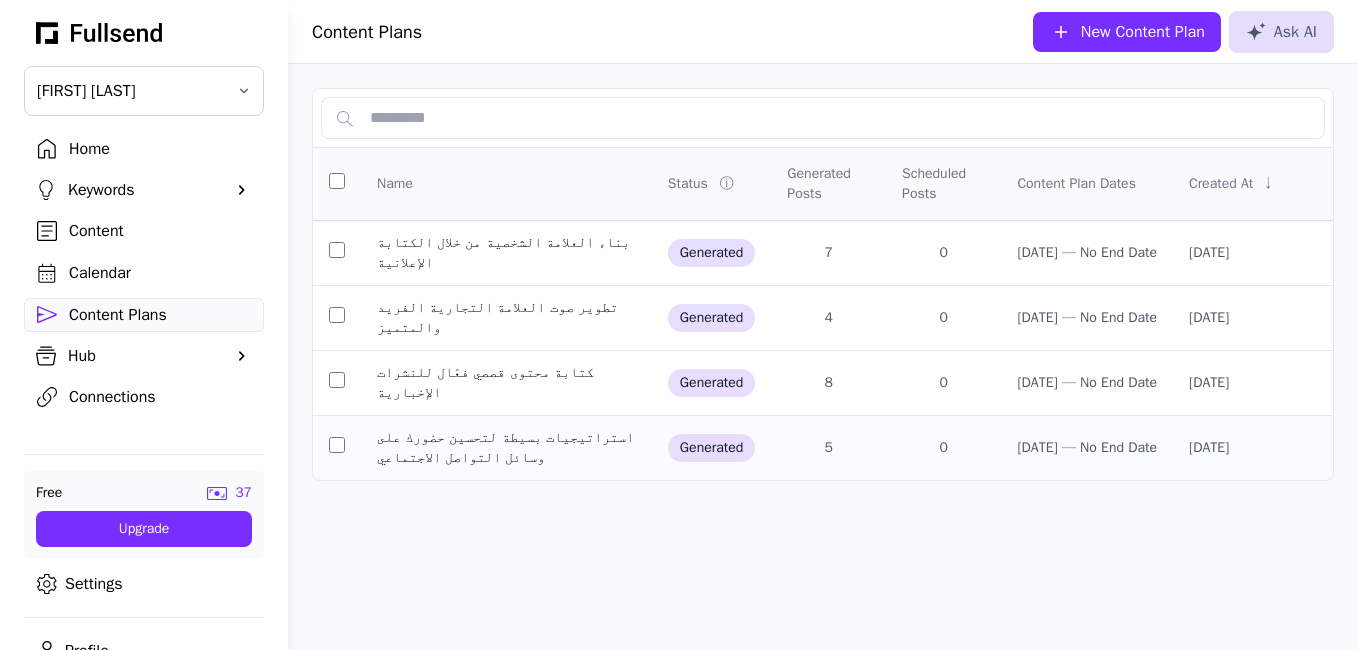 click on "استراتيجيات بسيطة لتحسين حضورك على وسائل التواصل الاجتماعي" 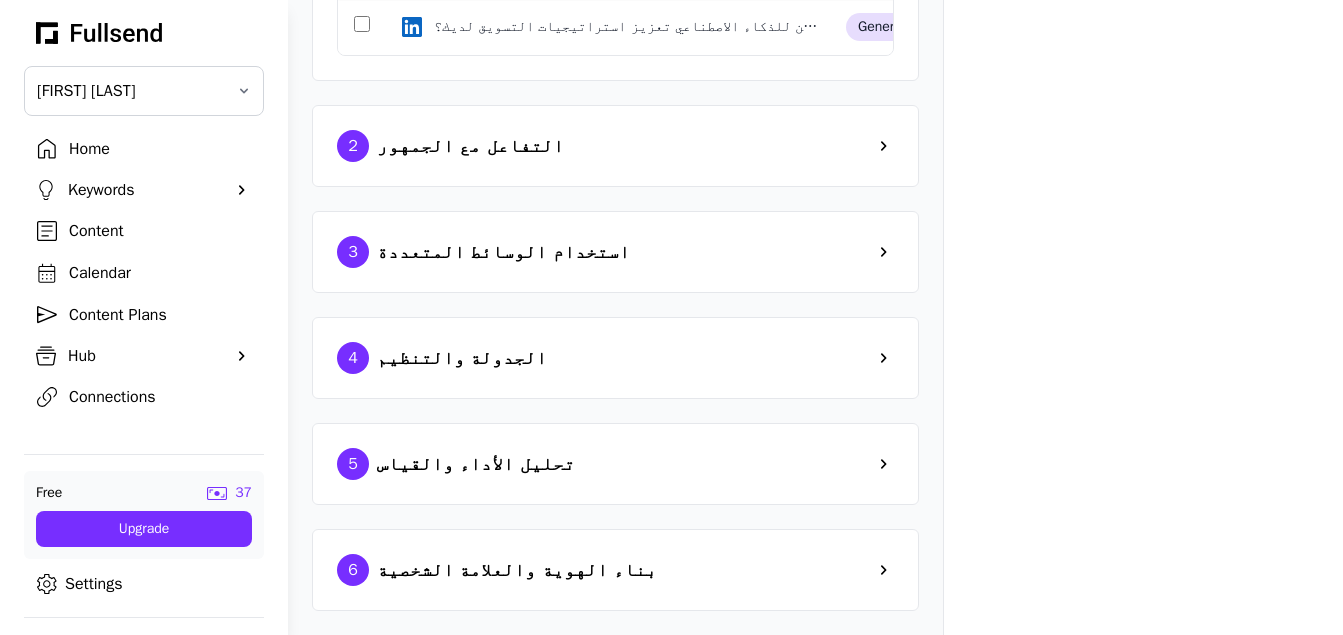 scroll, scrollTop: 518, scrollLeft: 0, axis: vertical 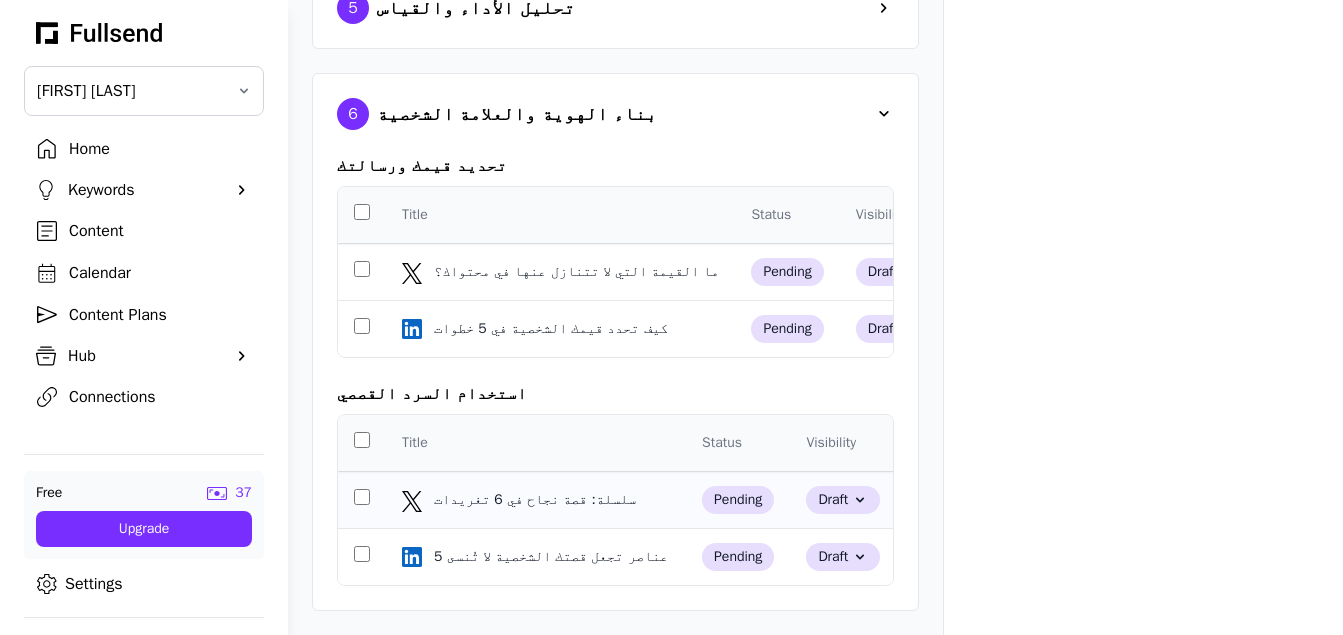 click on "سلسلة: قصة نجاح في 6 تغريدات" 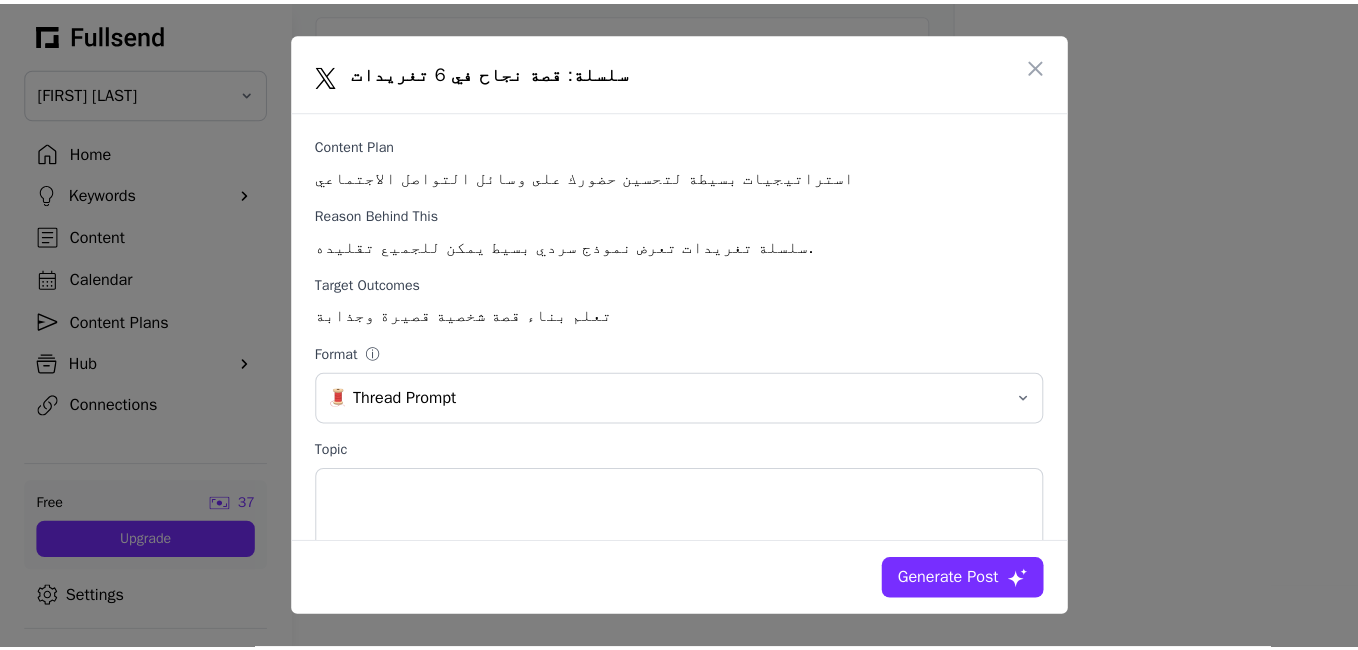 scroll, scrollTop: 0, scrollLeft: 0, axis: both 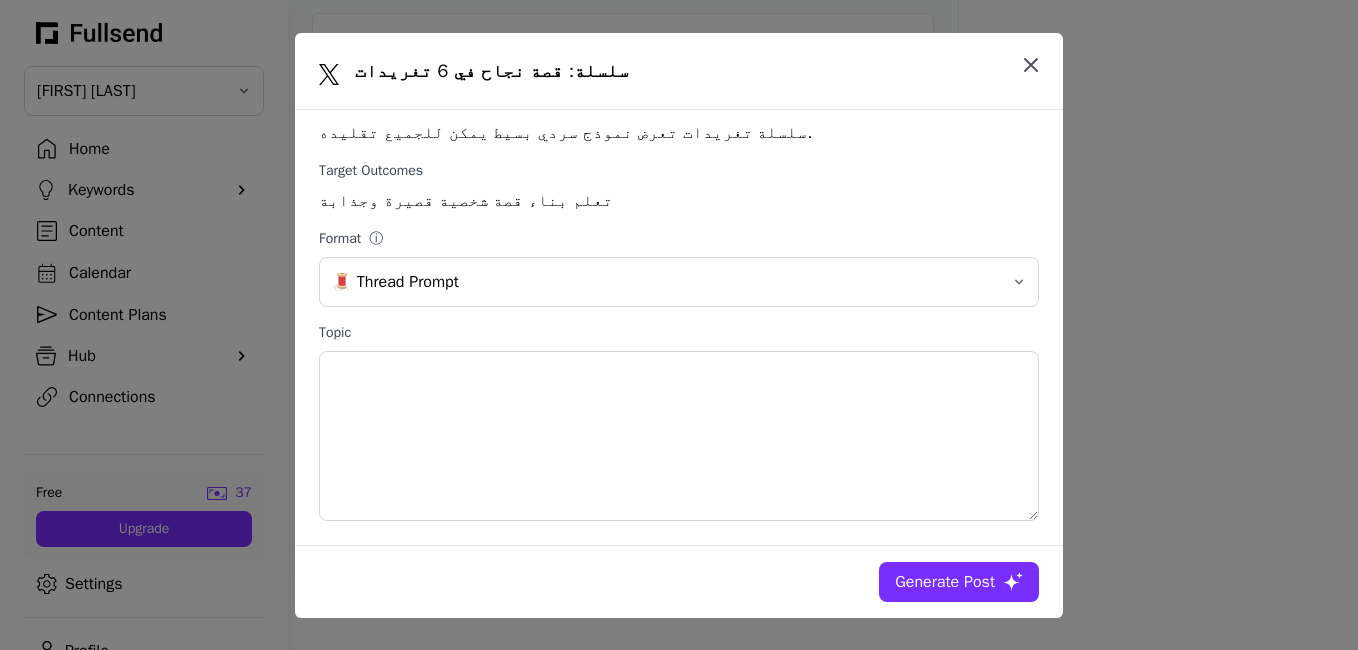 click 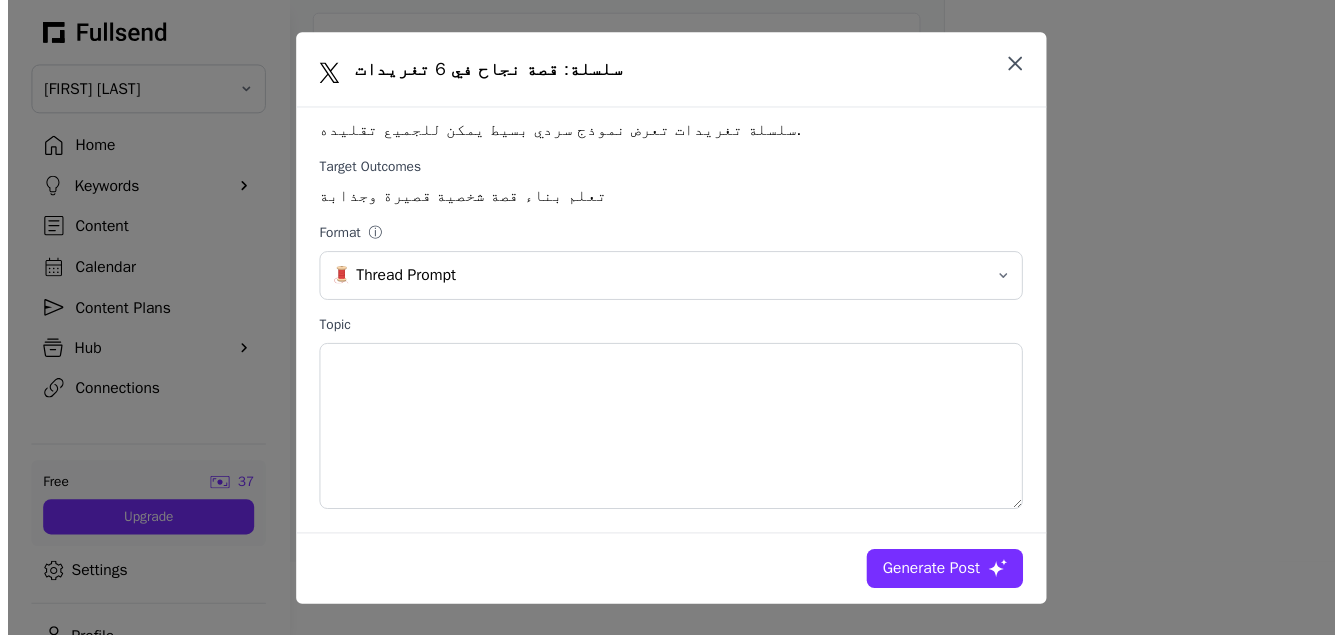 scroll, scrollTop: 1004, scrollLeft: 0, axis: vertical 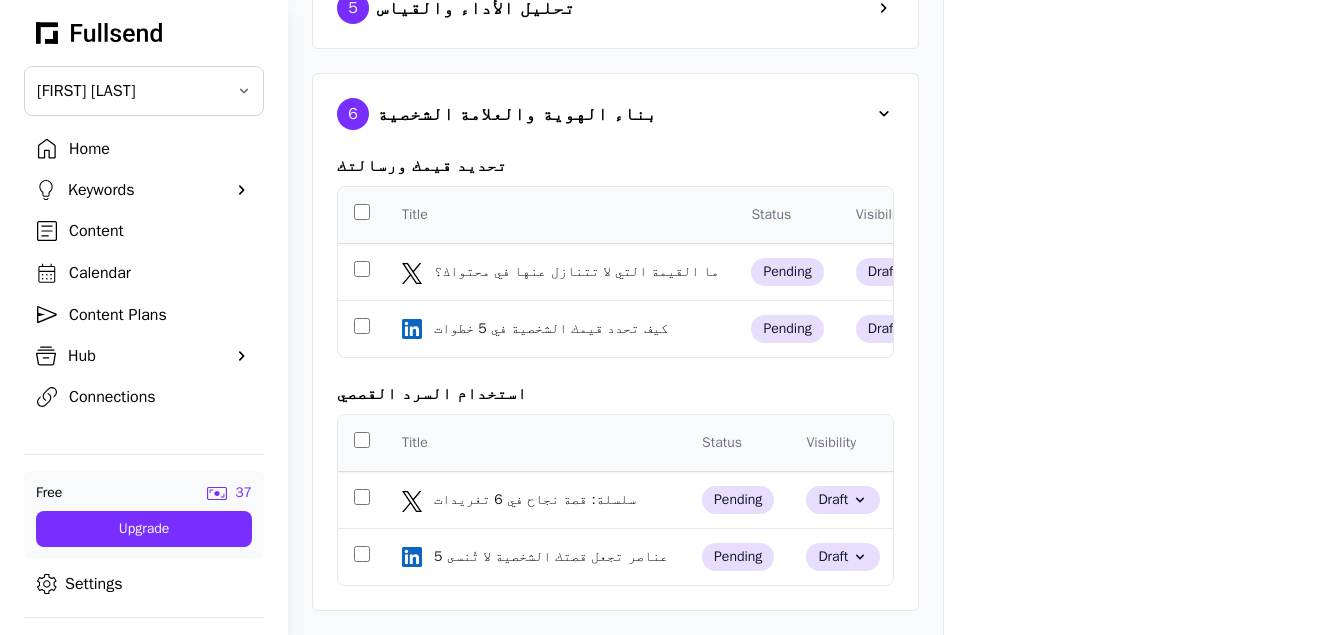 click on "Content Plans" at bounding box center [160, 315] 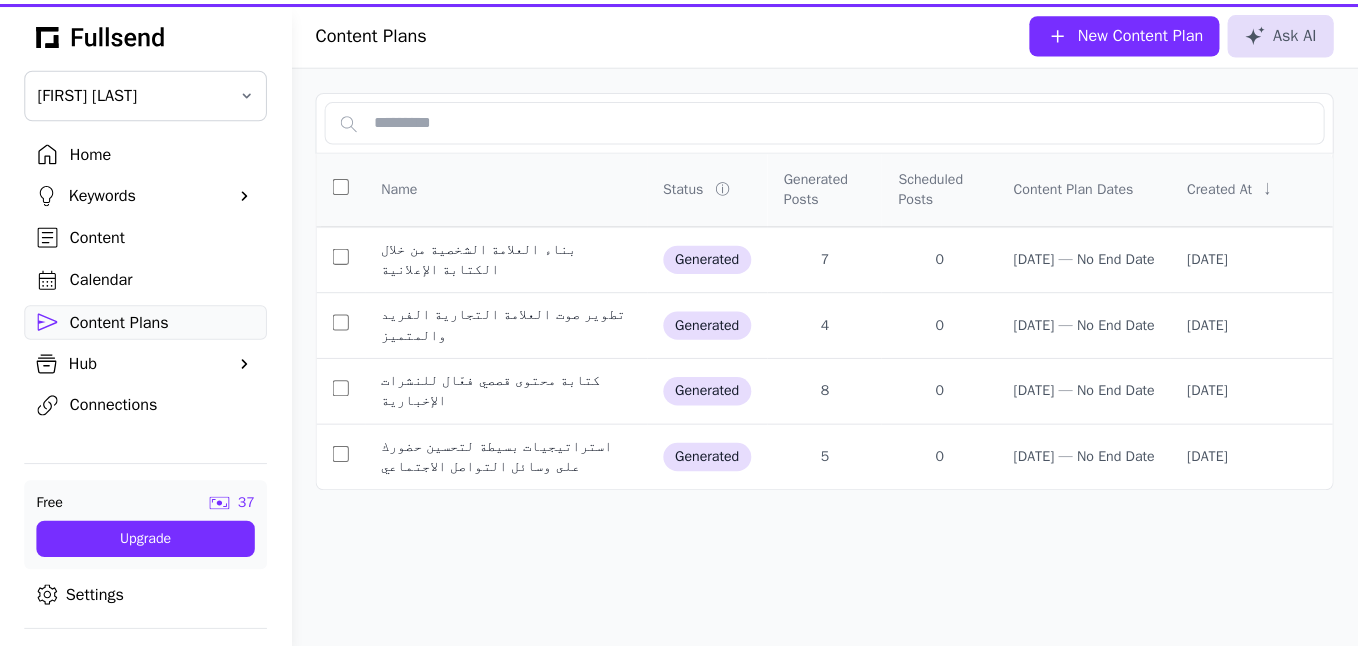 scroll, scrollTop: 0, scrollLeft: 0, axis: both 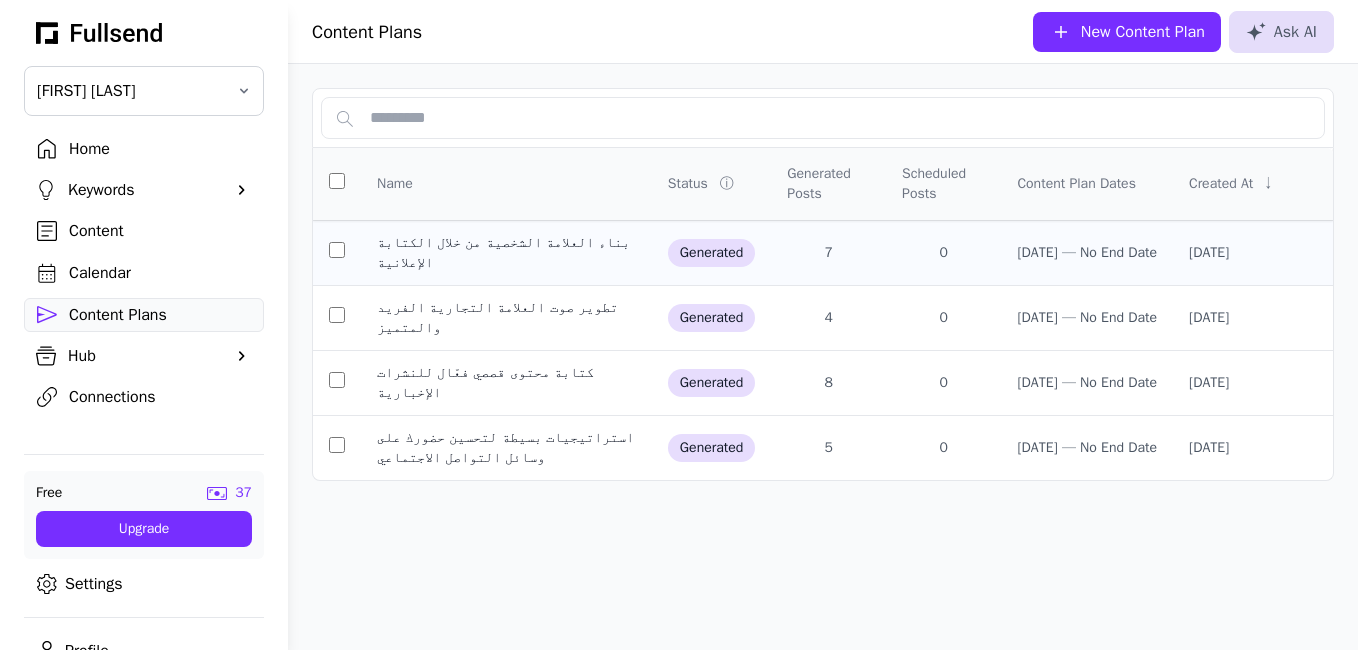 click on "بناء العلامة الشخصية من خلال الكتابة الإعلانية" 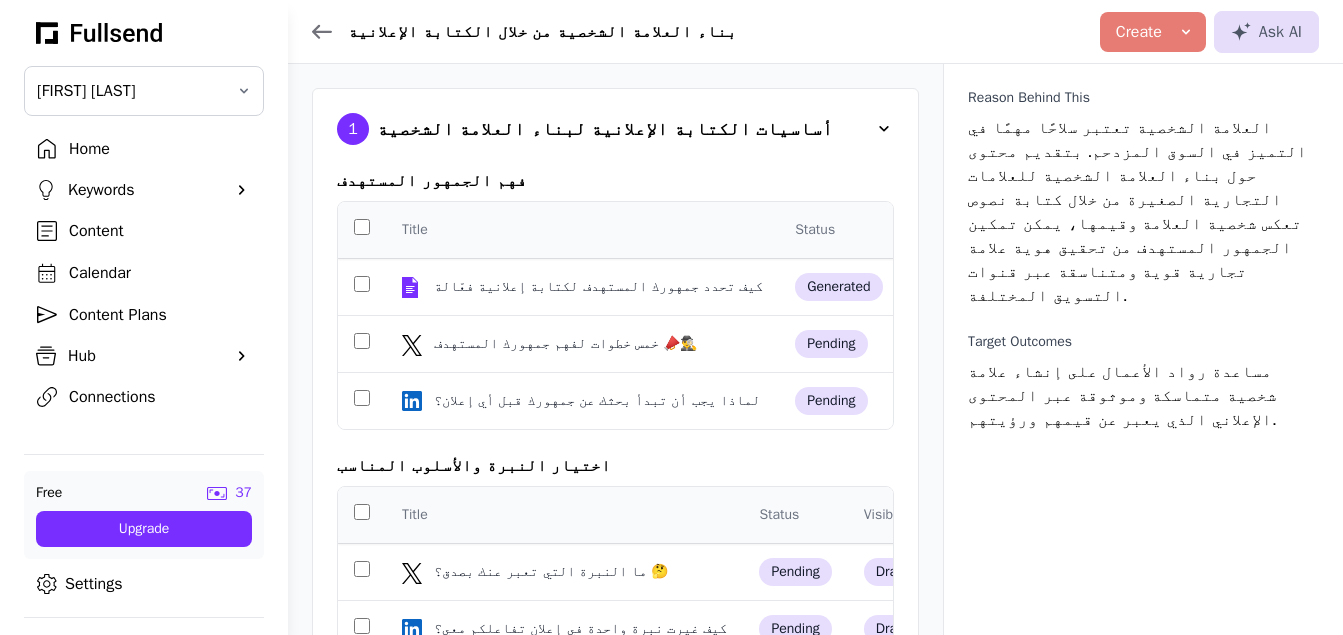 click on "1  أساسيات الكتابة الإعلانية لبناء العلامة الشخصية" at bounding box center (615, 129) 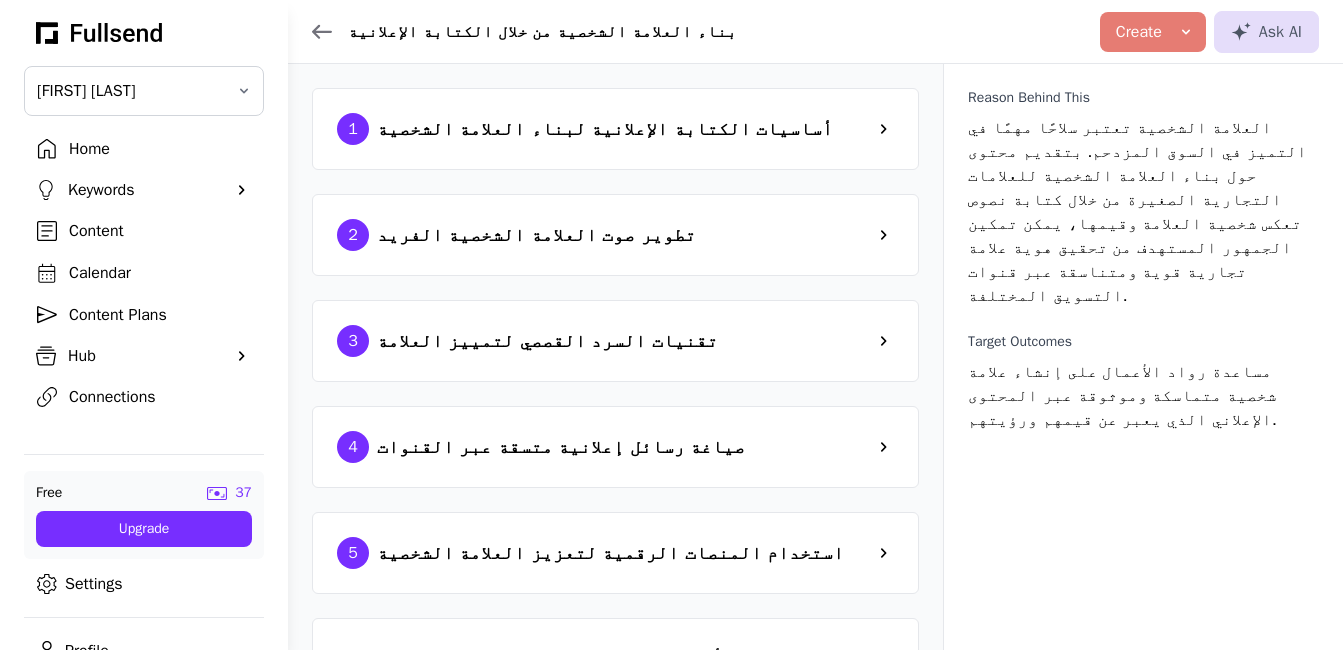 click on "1  أساسيات الكتابة الإعلانية لبناء العلامة الشخصية" at bounding box center (615, 129) 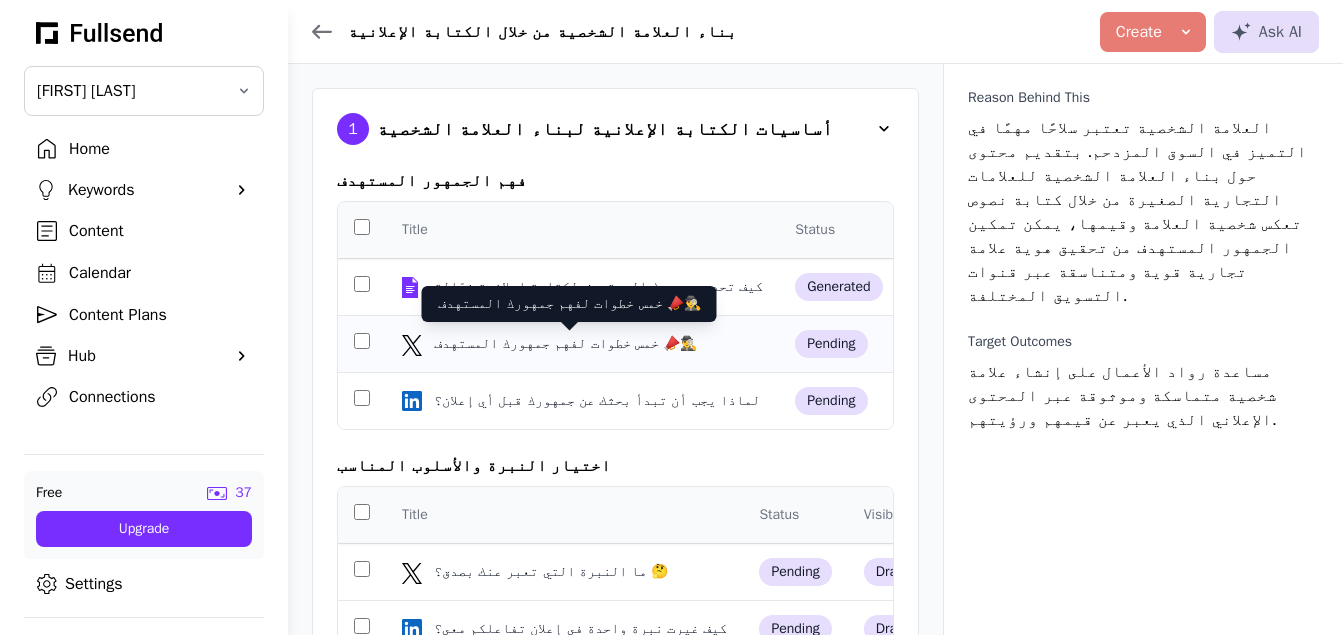 click on "خمس خطوات لفهم جمهورك المستهدف 📣🕵️‍♂️" at bounding box center [567, 344] 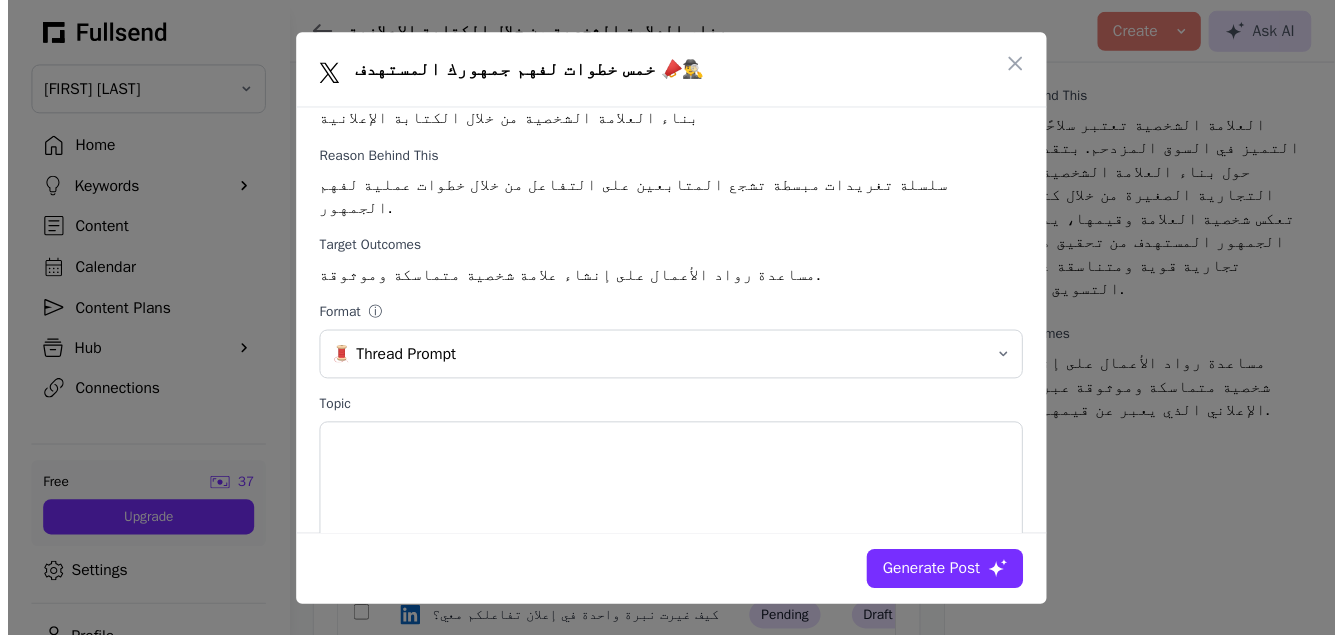 scroll, scrollTop: 39, scrollLeft: 0, axis: vertical 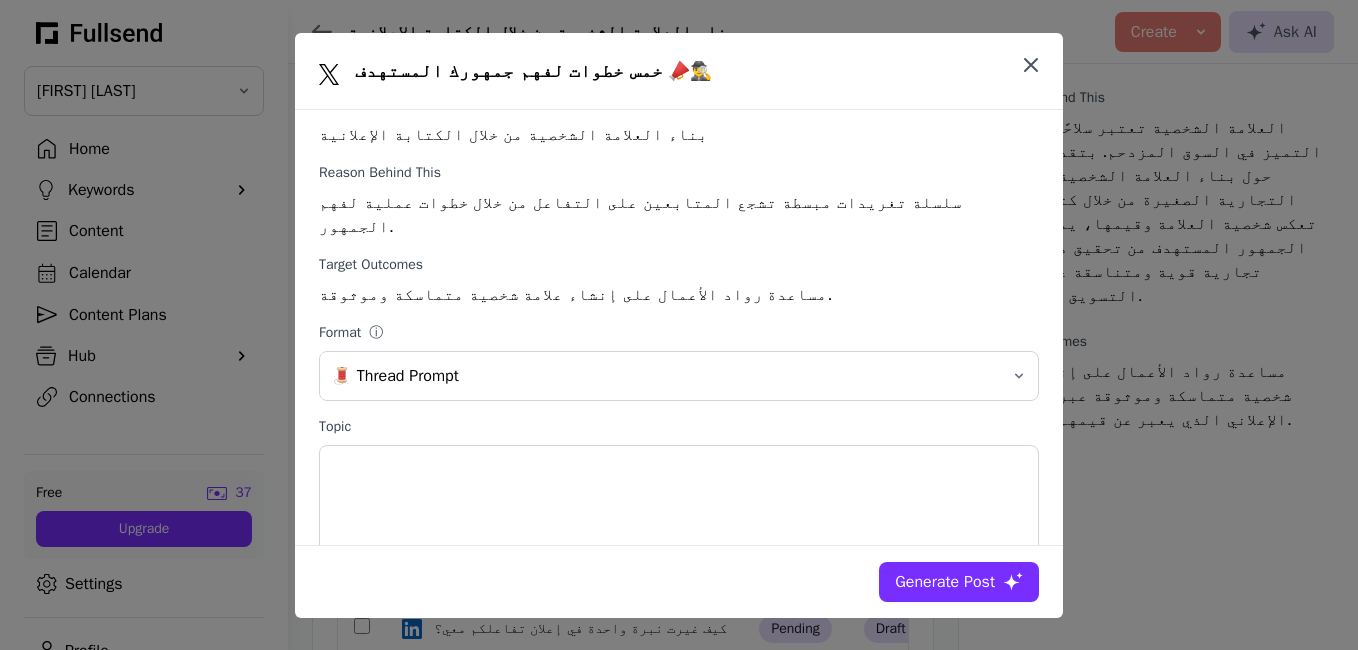 click at bounding box center (1031, 65) 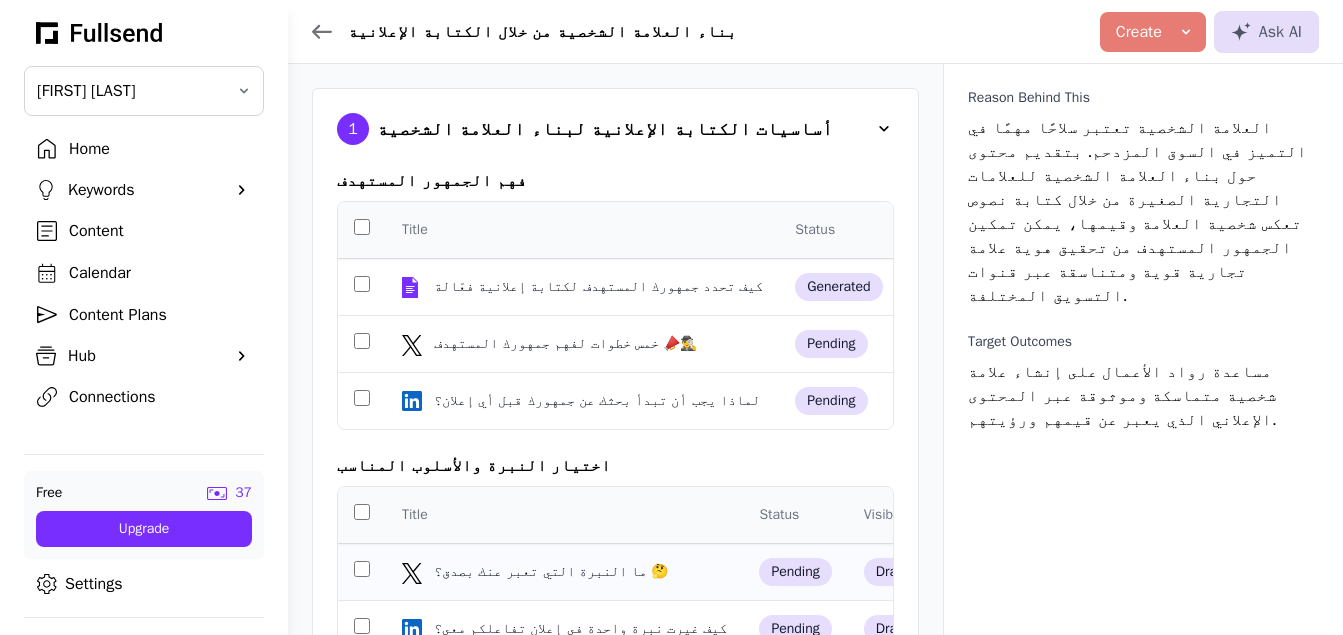 click on "ما النبرة التي تعبر عنك بصدق؟ 🤔" 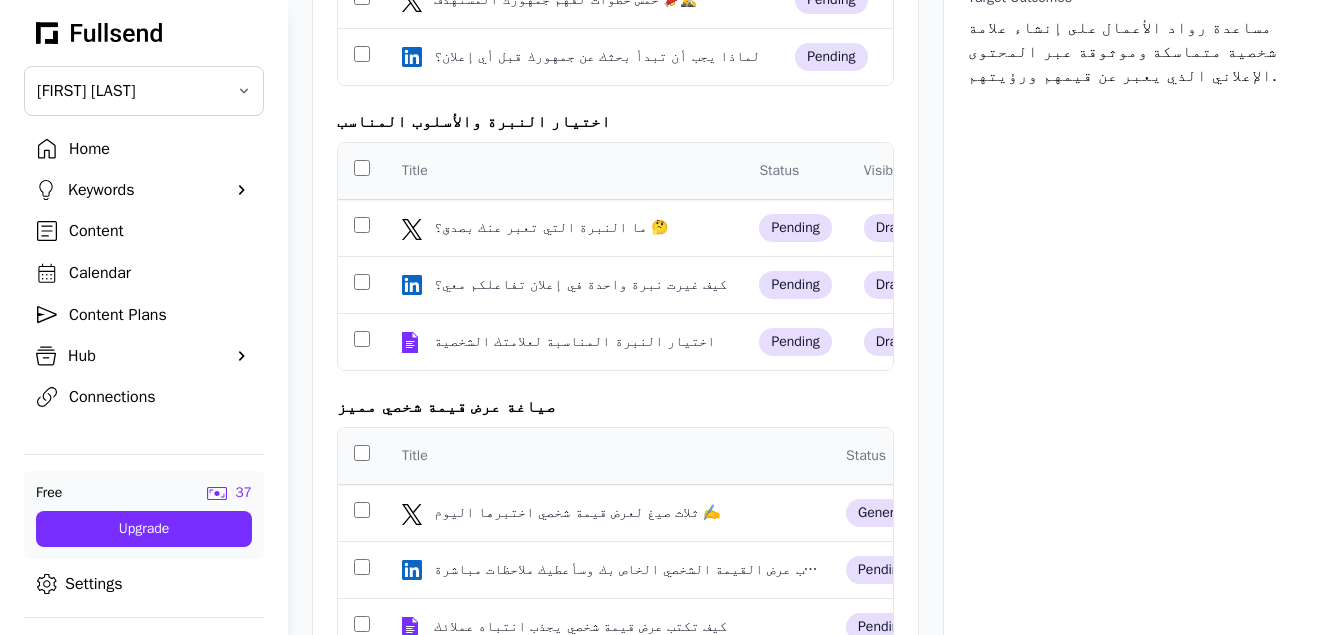 scroll, scrollTop: 355, scrollLeft: 0, axis: vertical 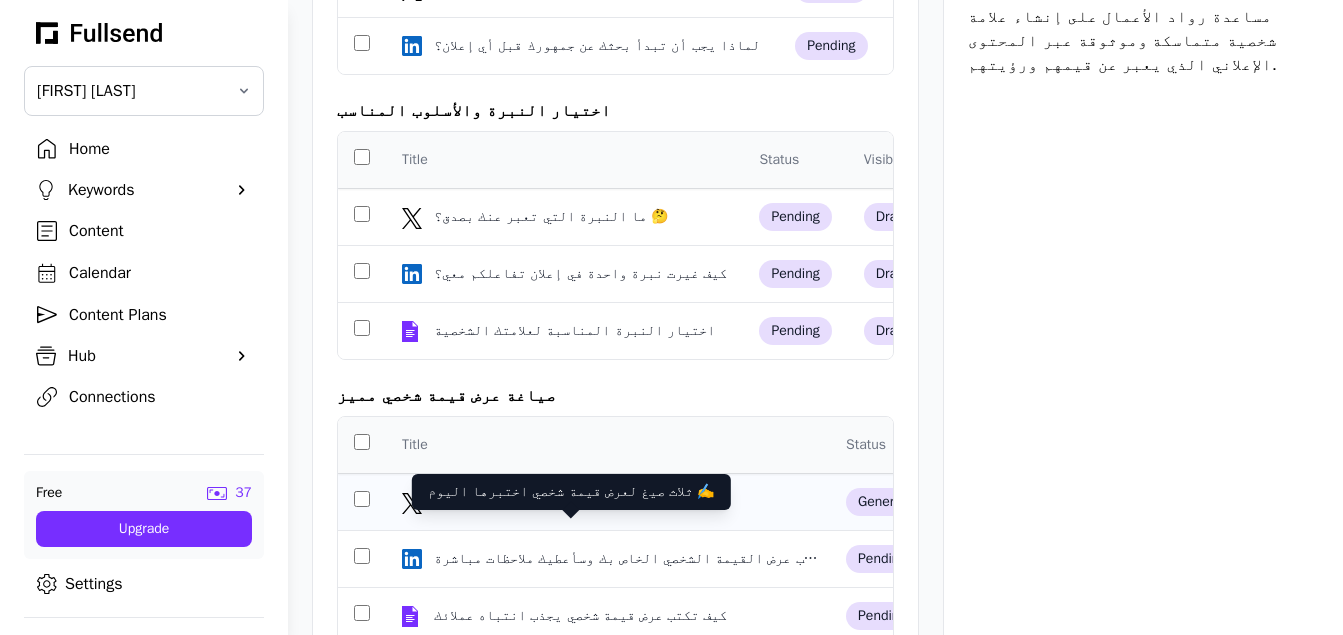 click on "ثلاث صيغ لعرض قيمة شخصي اختبرها اليوم ✍️" at bounding box center (579, 502) 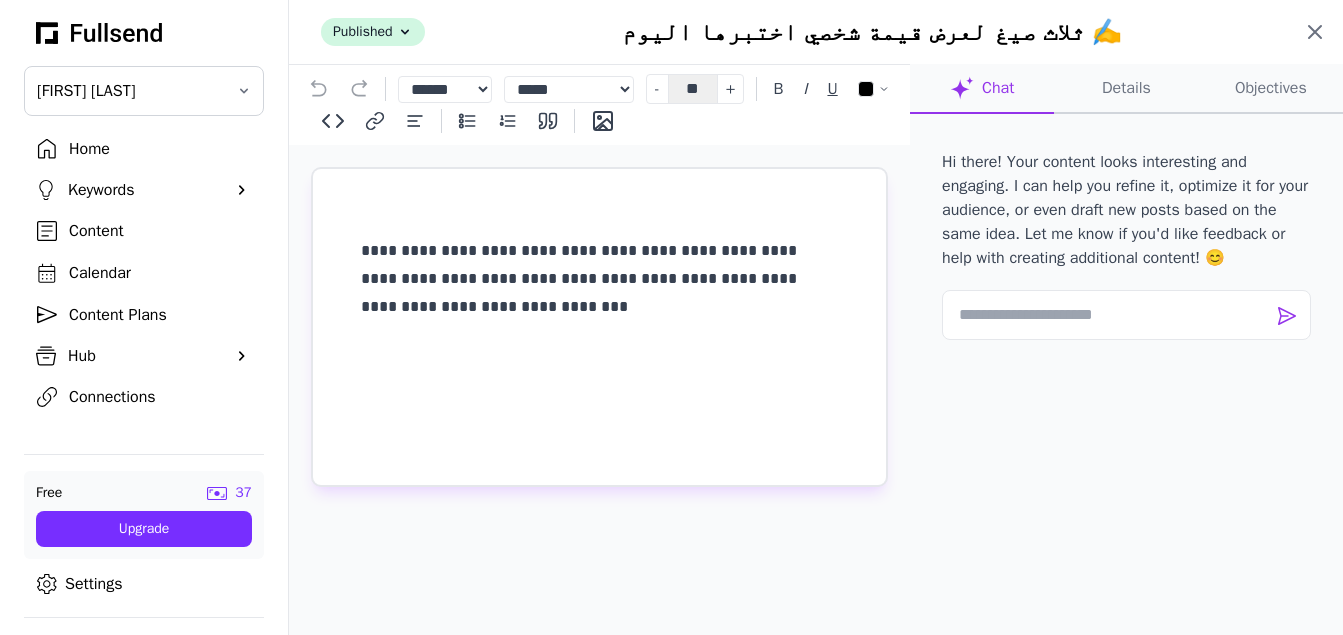 click 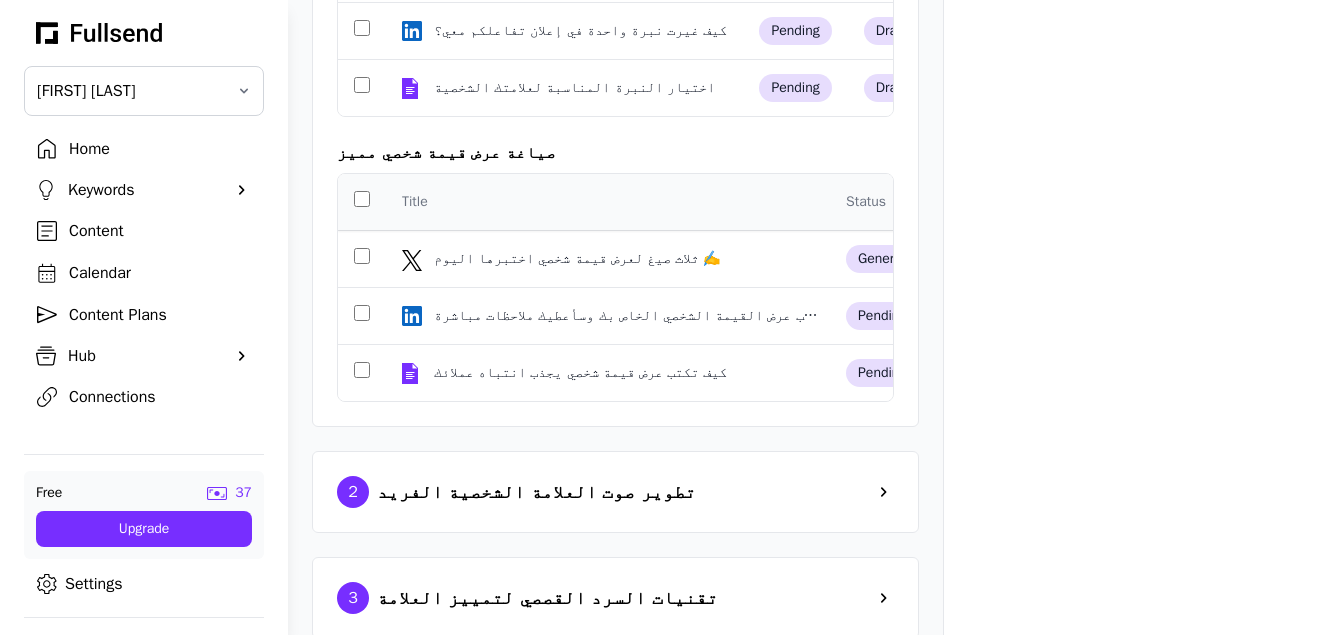 scroll, scrollTop: 606, scrollLeft: 0, axis: vertical 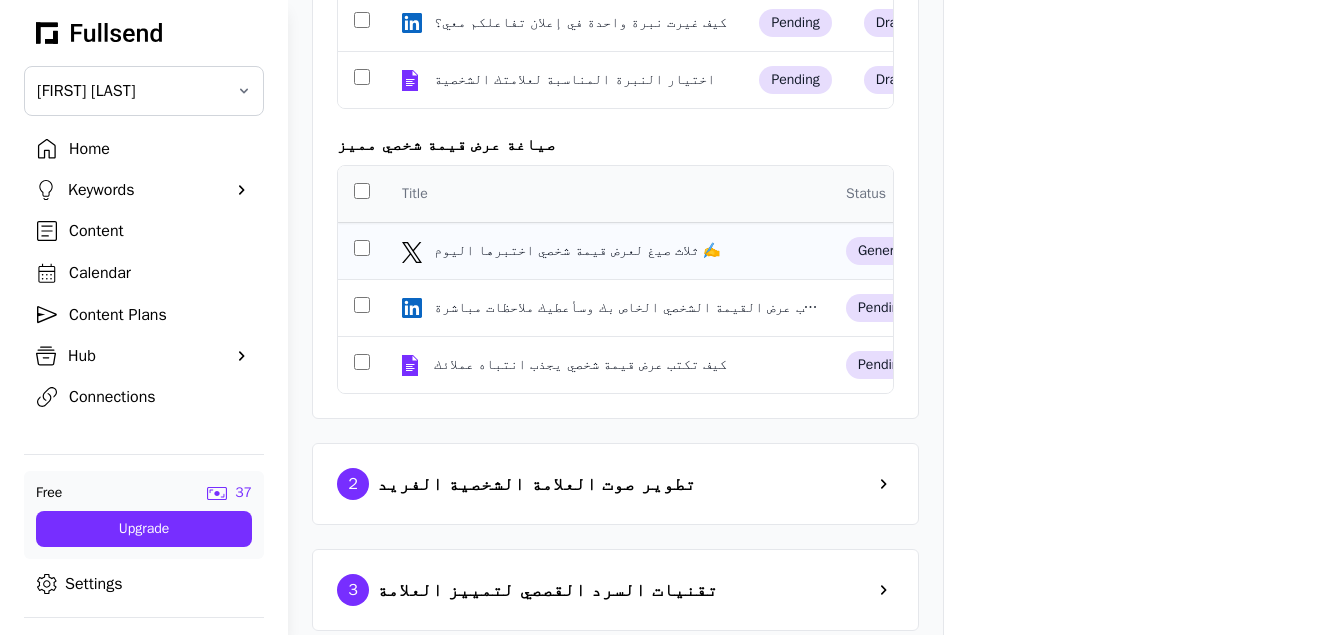 click on "ثلاث صيغ لعرض قيمة شخصي اختبرها اليوم ✍️" 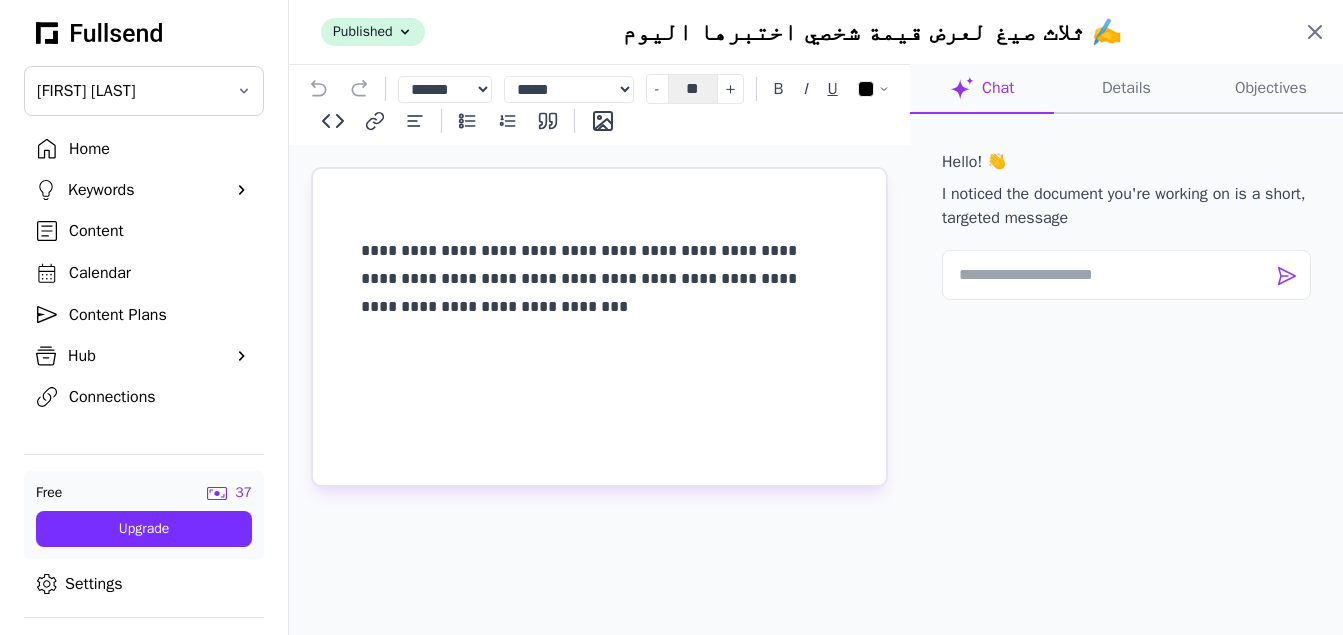 click 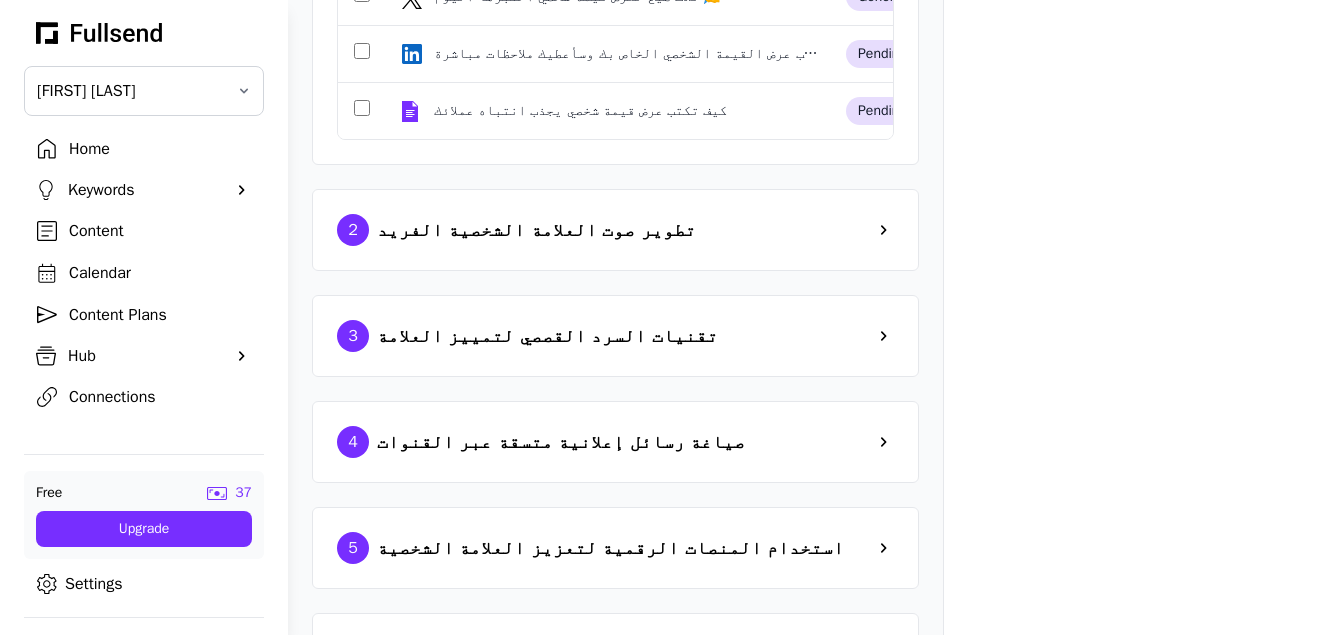 scroll, scrollTop: 904, scrollLeft: 0, axis: vertical 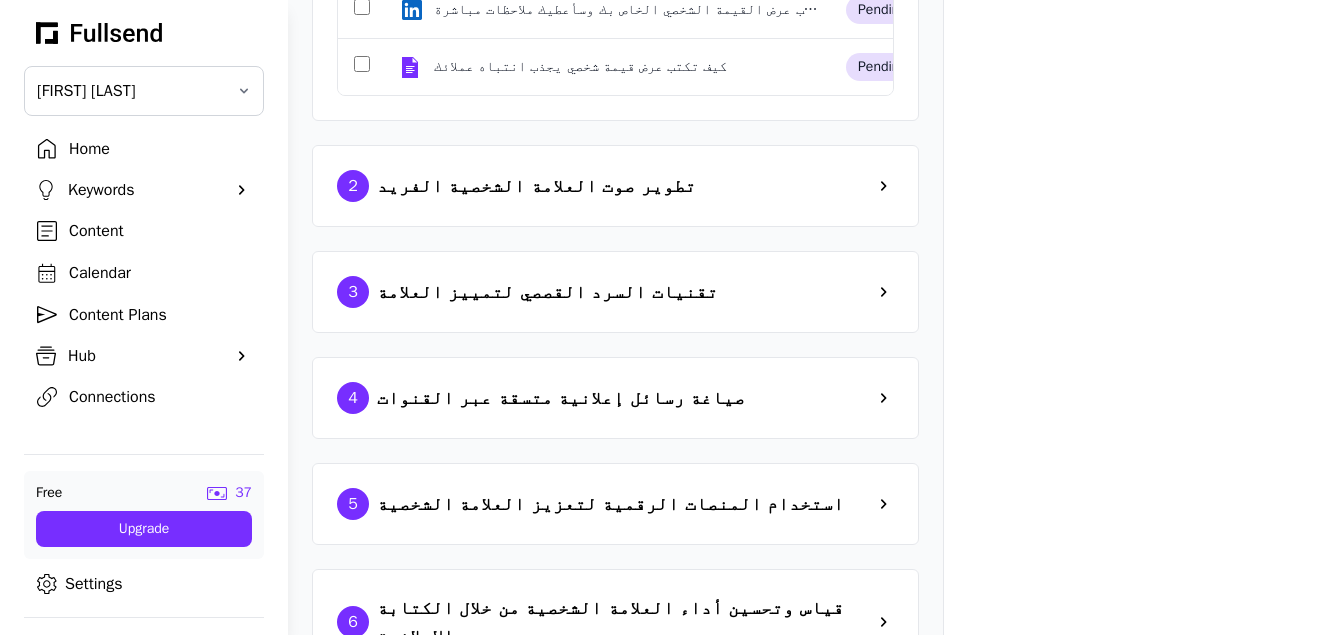 click on "2  تطوير صوت العلامة الشخصية الفريد" at bounding box center [615, 186] 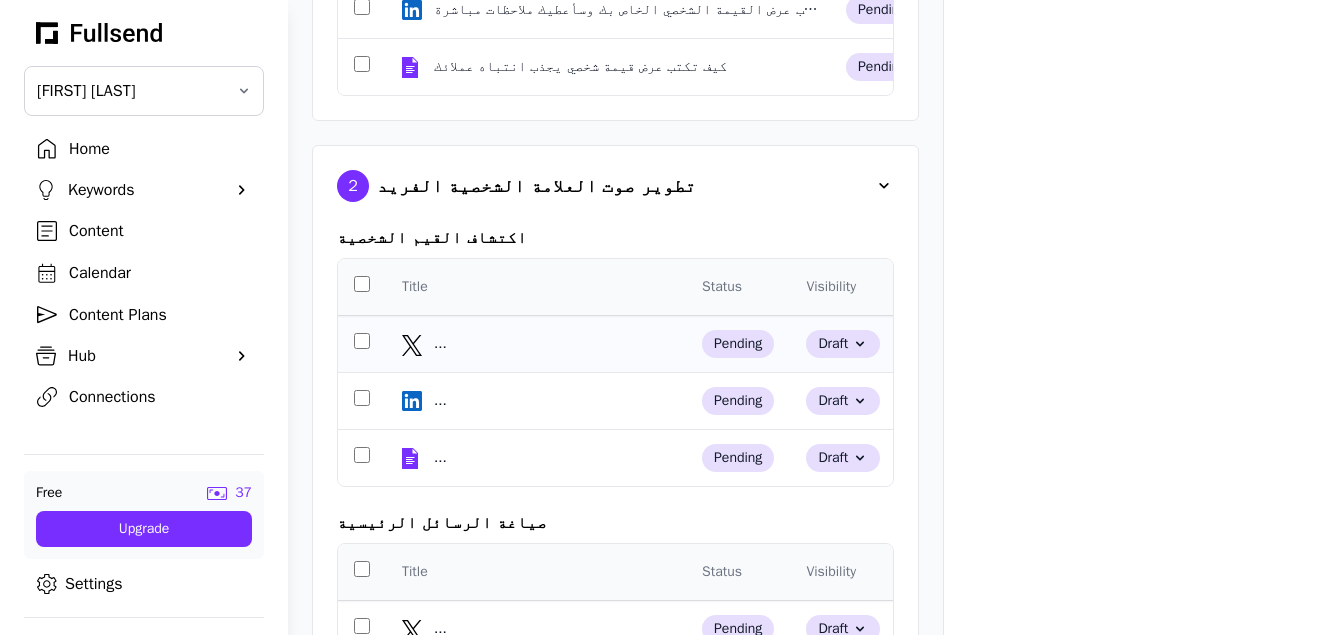 click on "..." 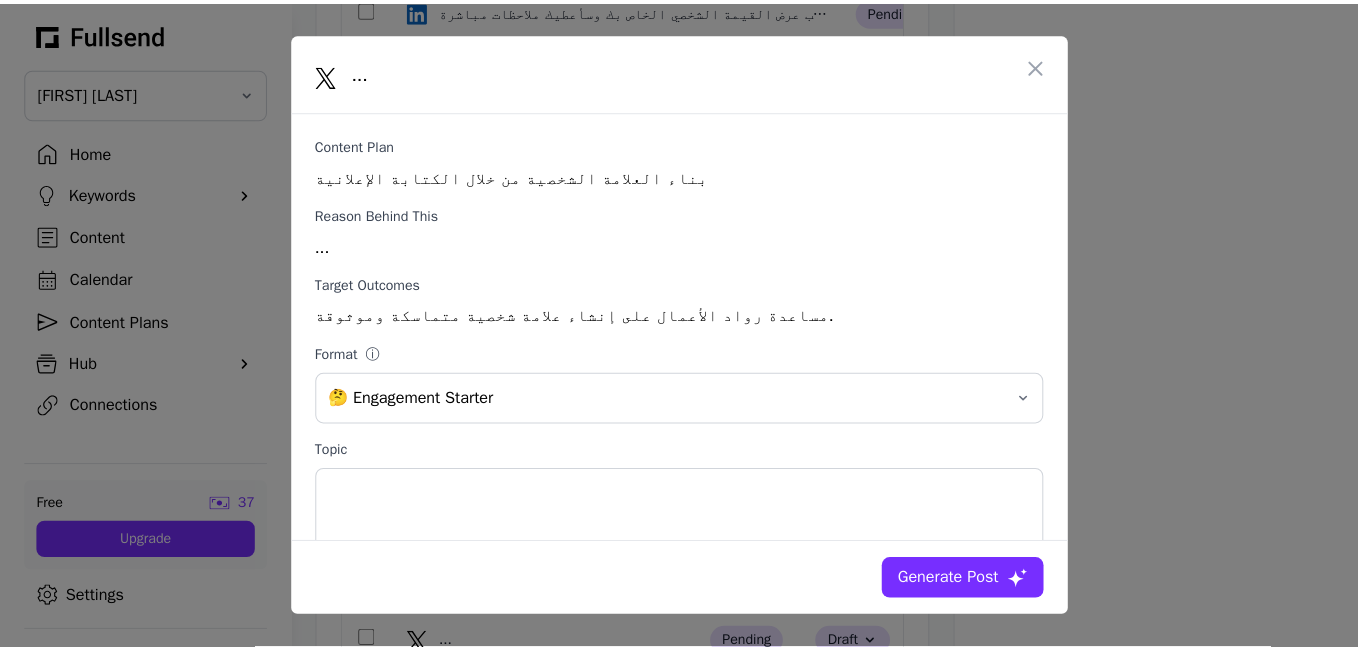 scroll, scrollTop: 0, scrollLeft: 0, axis: both 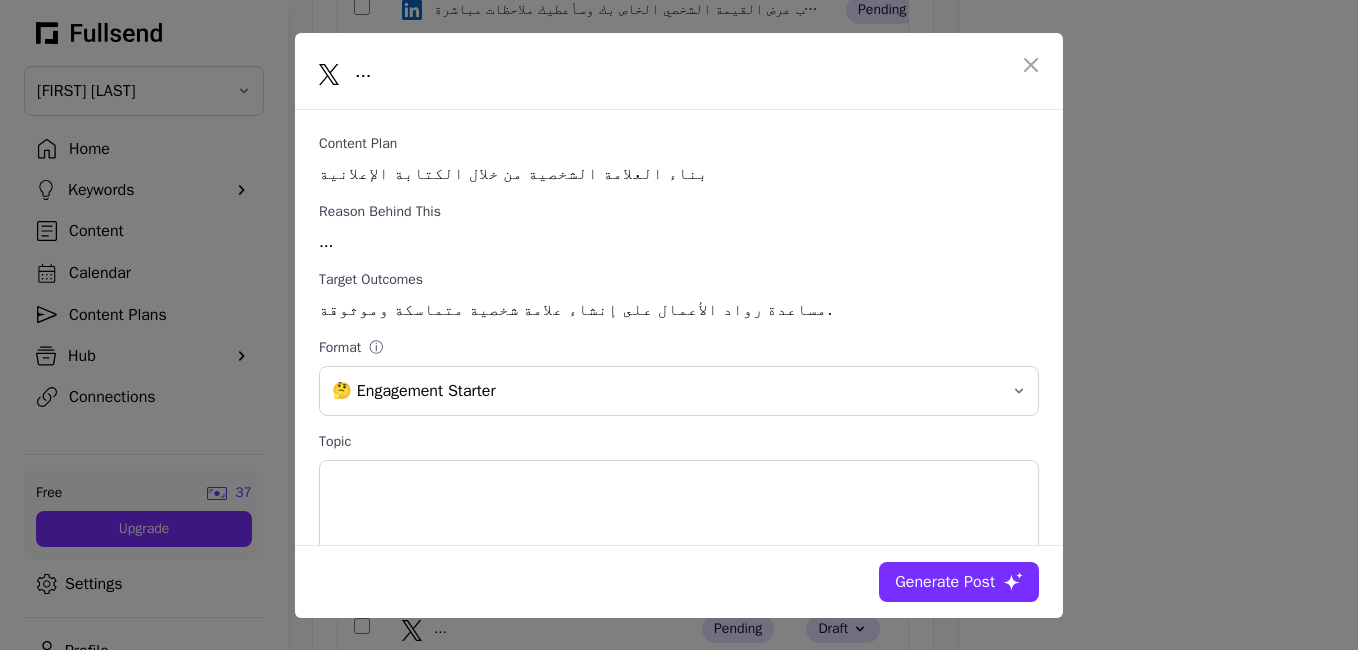 click 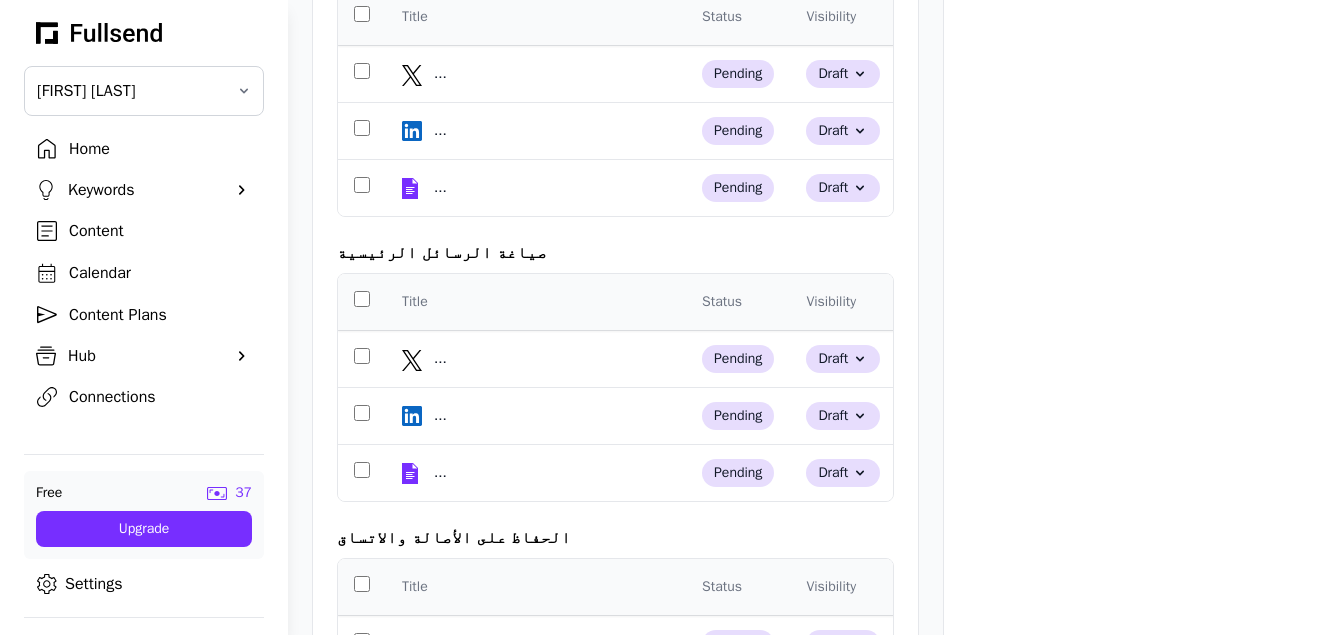 scroll, scrollTop: 1251, scrollLeft: 0, axis: vertical 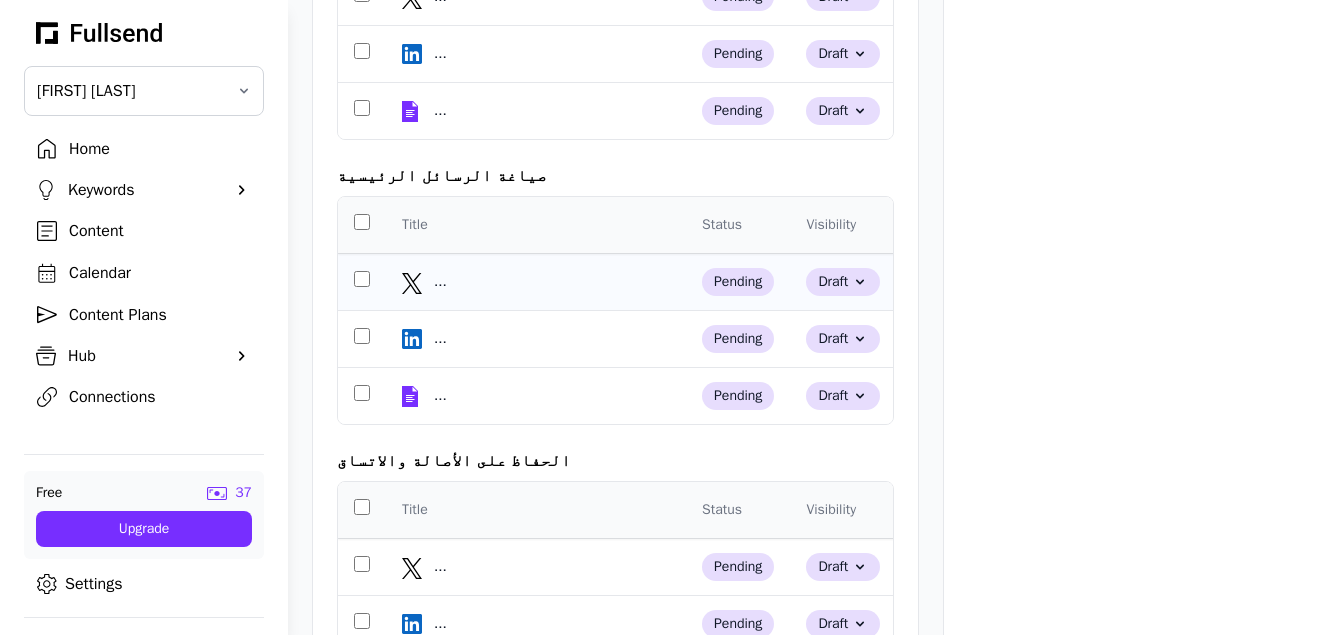 click on "..." 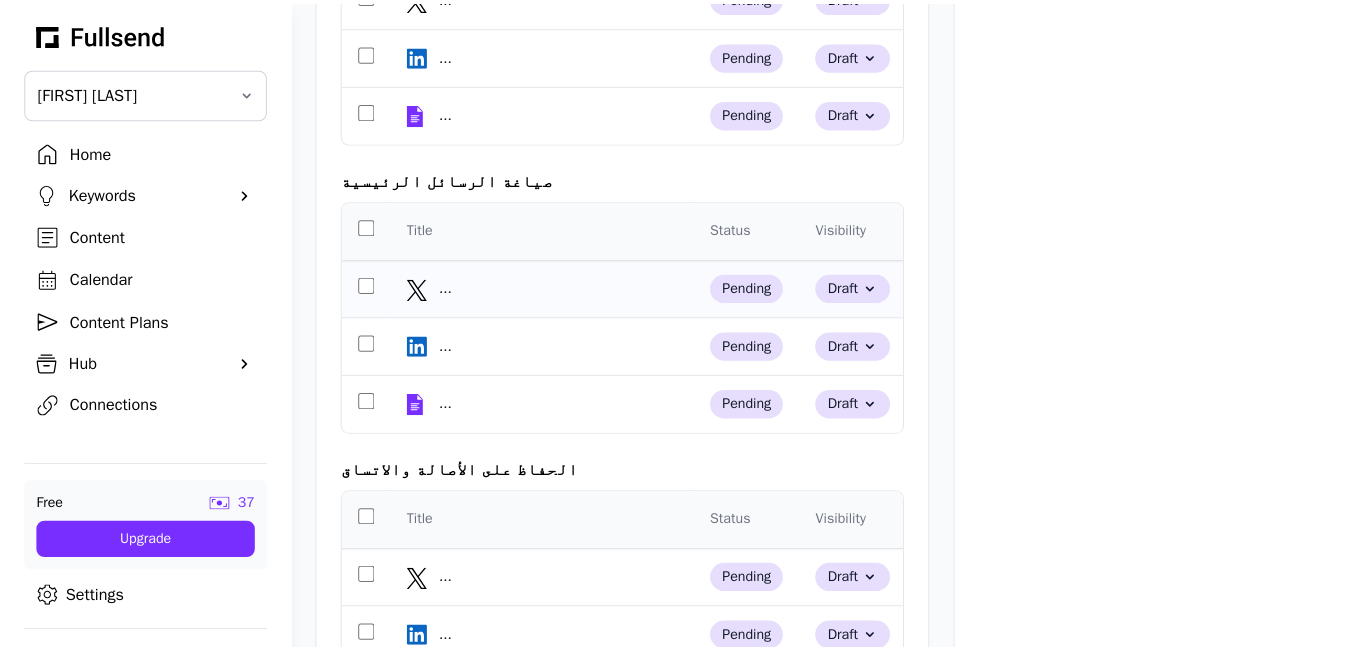 scroll, scrollTop: 0, scrollLeft: 0, axis: both 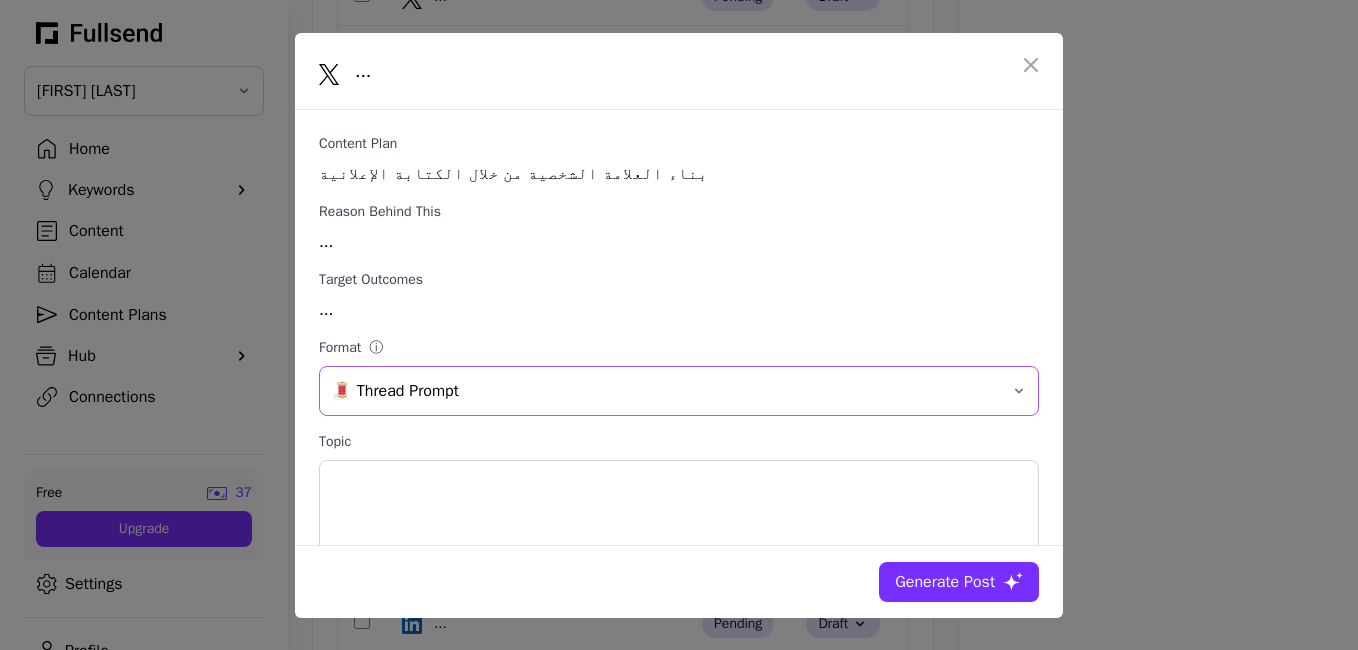 click on "🧵 Thread Prompt" at bounding box center (665, 391) 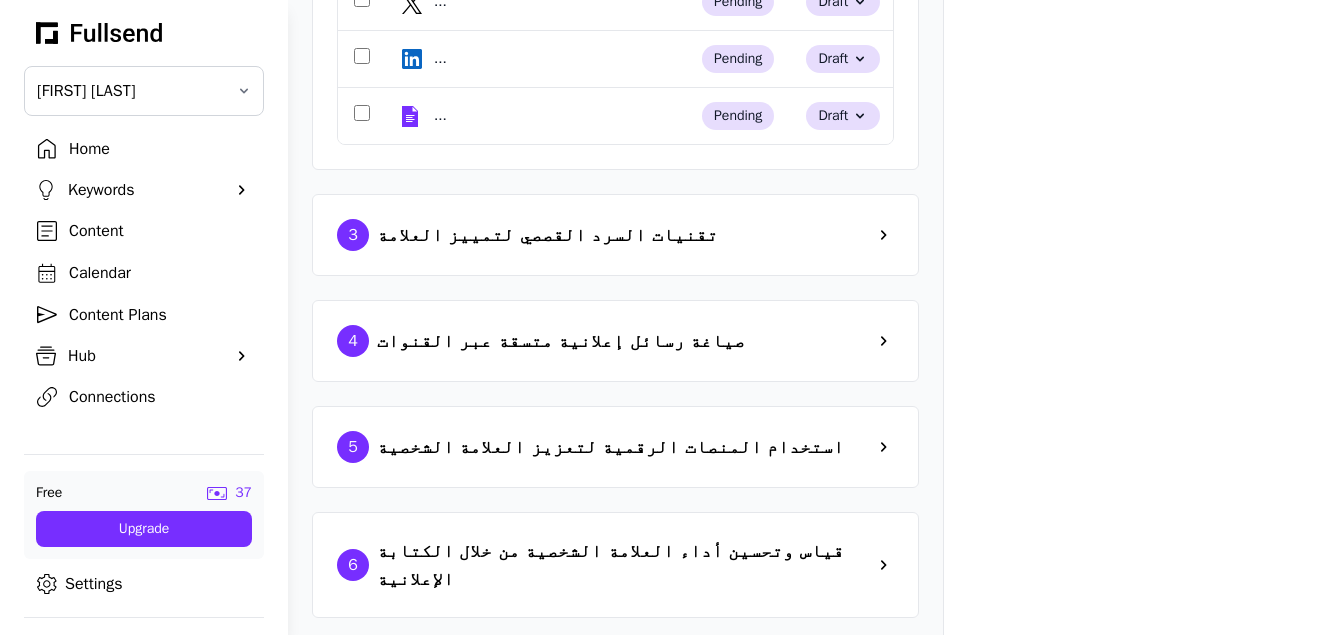 scroll, scrollTop: 1812, scrollLeft: 0, axis: vertical 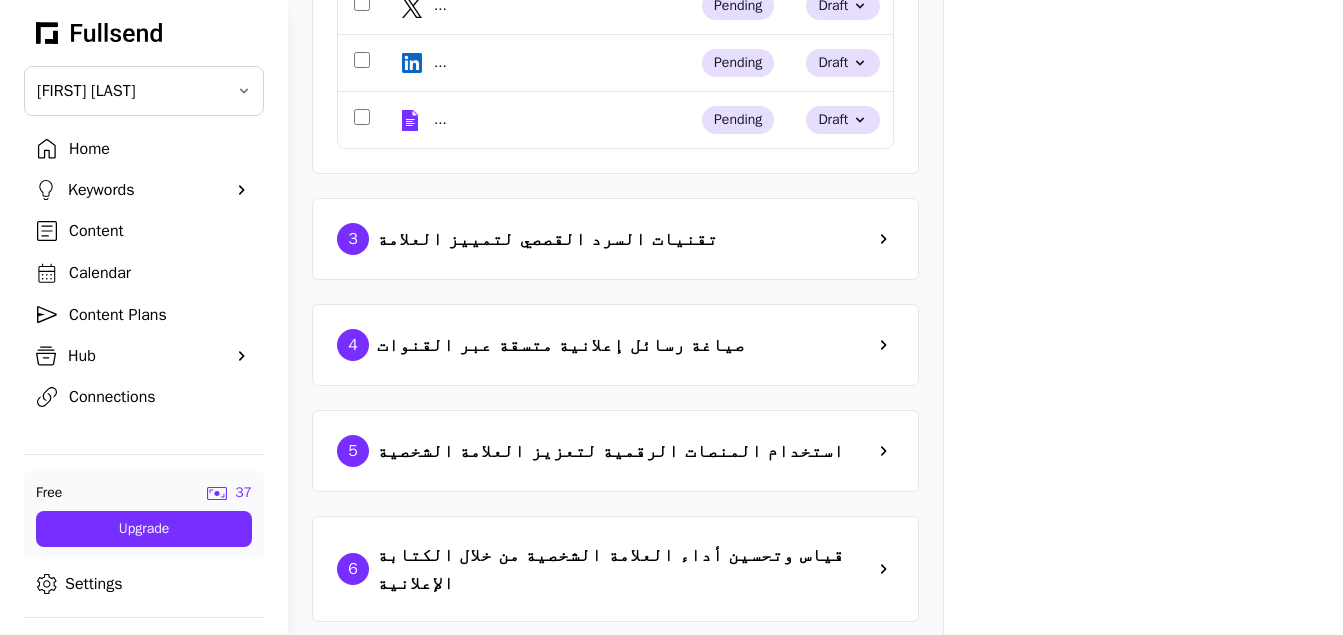 click on "4  صياغة رسائل إعلانية متسقة عبر القنوات" at bounding box center [615, 345] 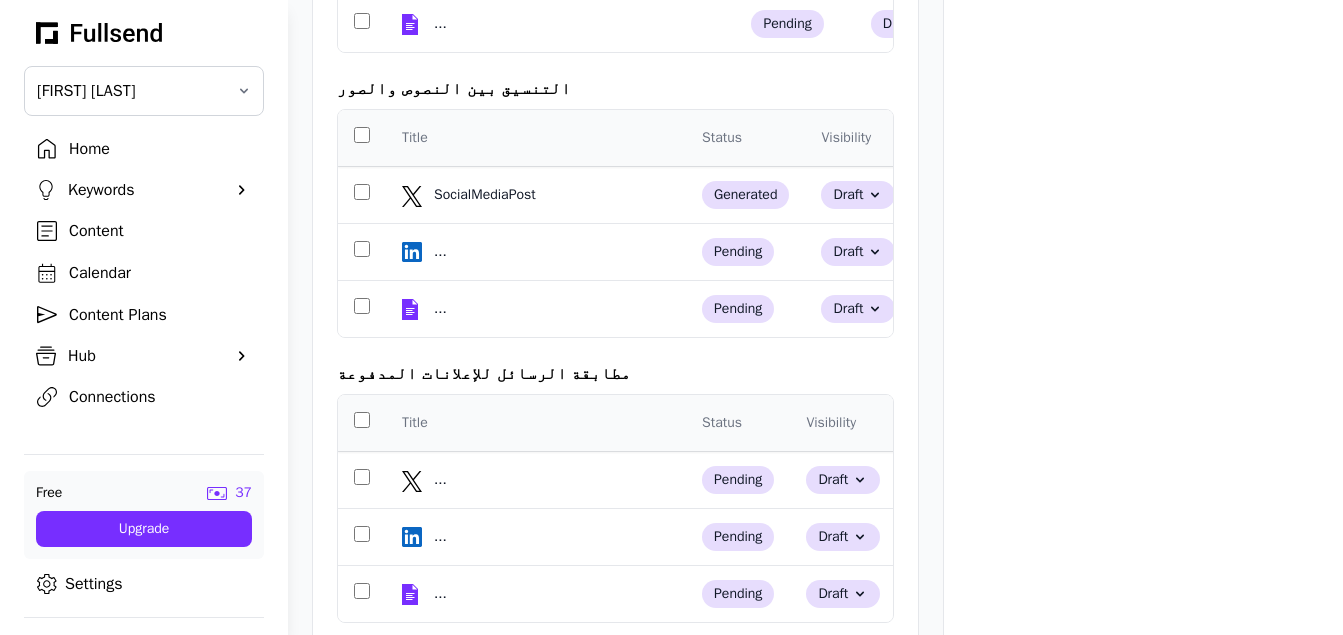 scroll, scrollTop: 2416, scrollLeft: 0, axis: vertical 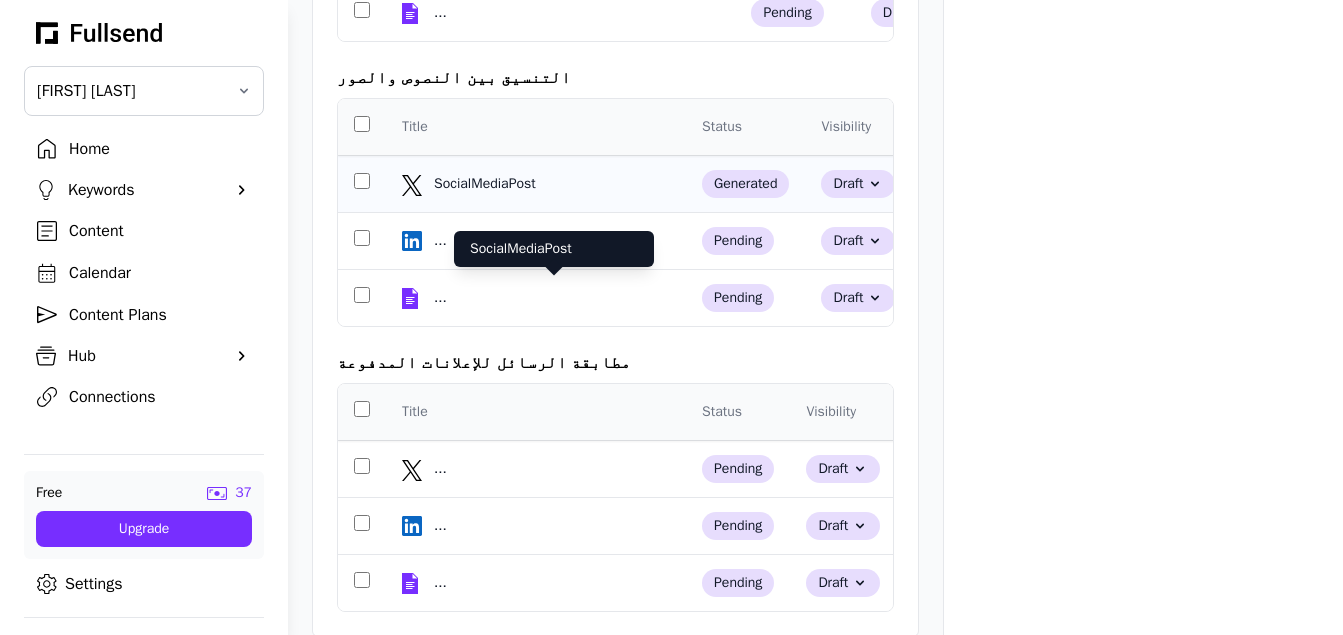 click on "SocialMediaPost" at bounding box center (554, 184) 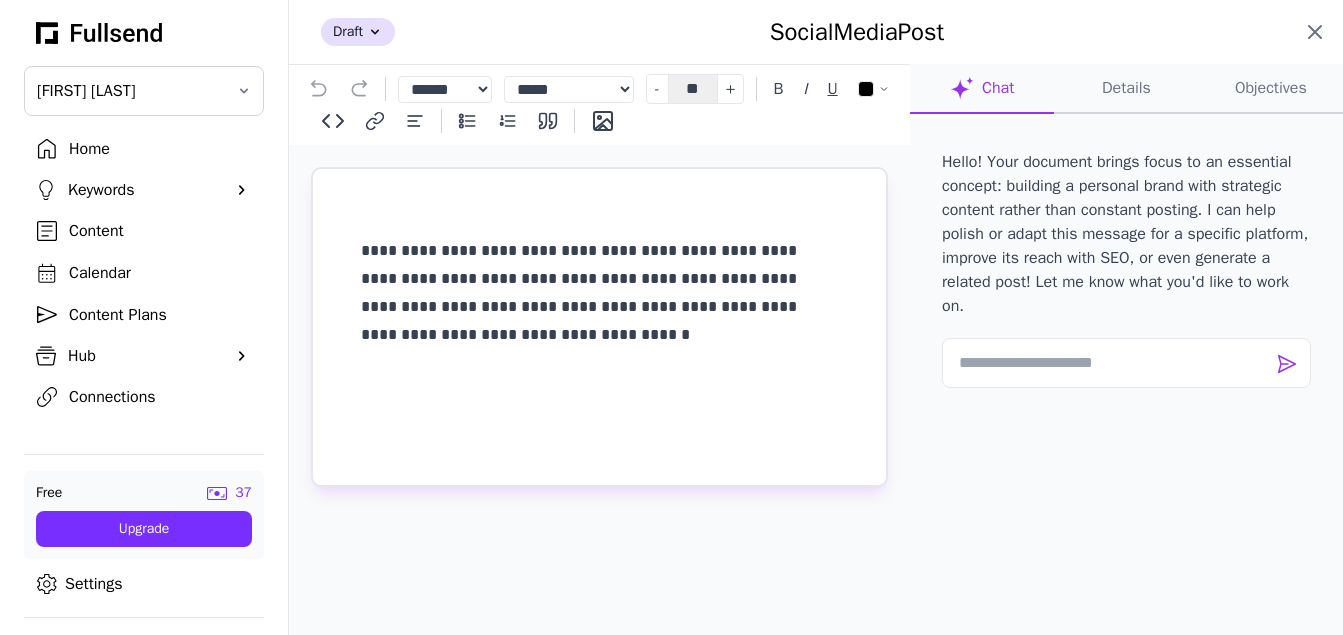 click on "Draft  Saving SocialMediaPost Close panel" at bounding box center [816, 32] 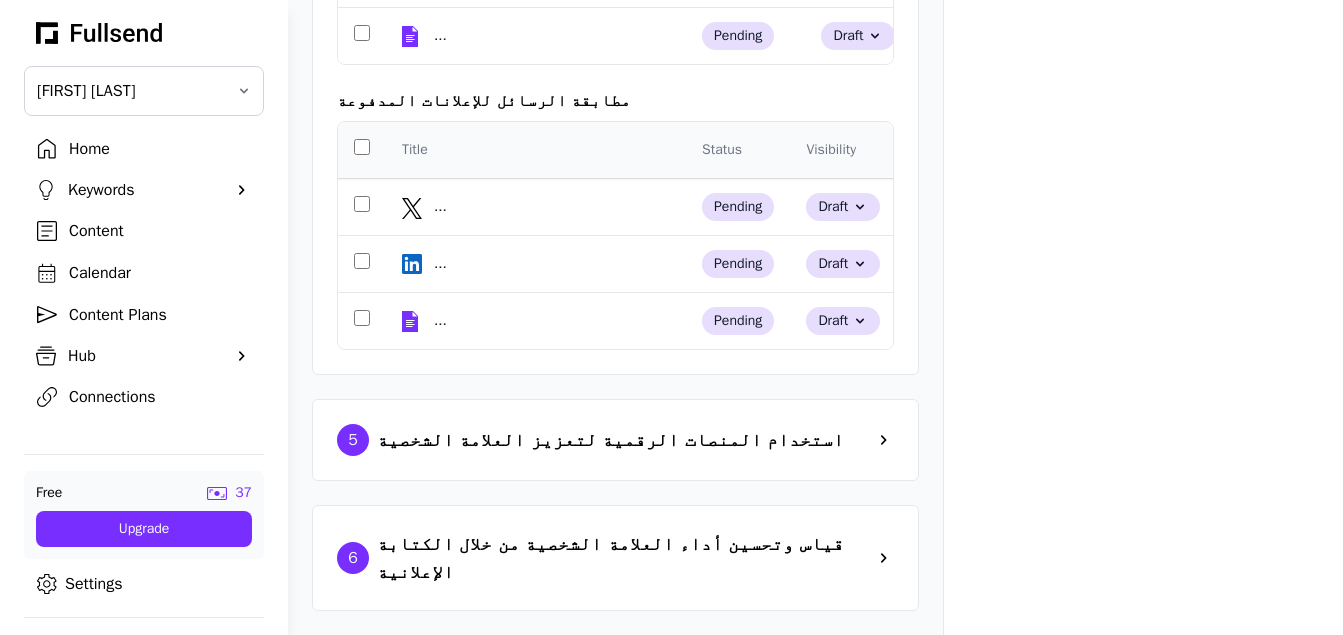 scroll, scrollTop: 2789, scrollLeft: 0, axis: vertical 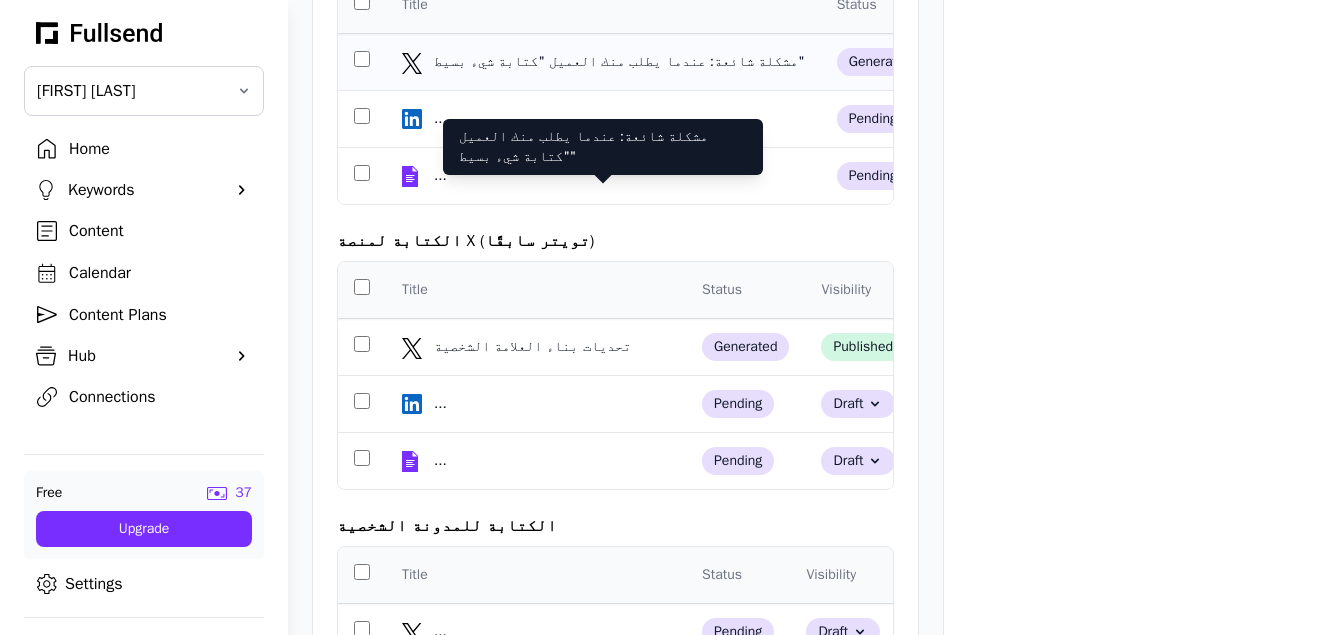 click on "مشكلة شائعة: عندما يطلب منك العميل "كتابة شيء بسيط"" at bounding box center (621, 62) 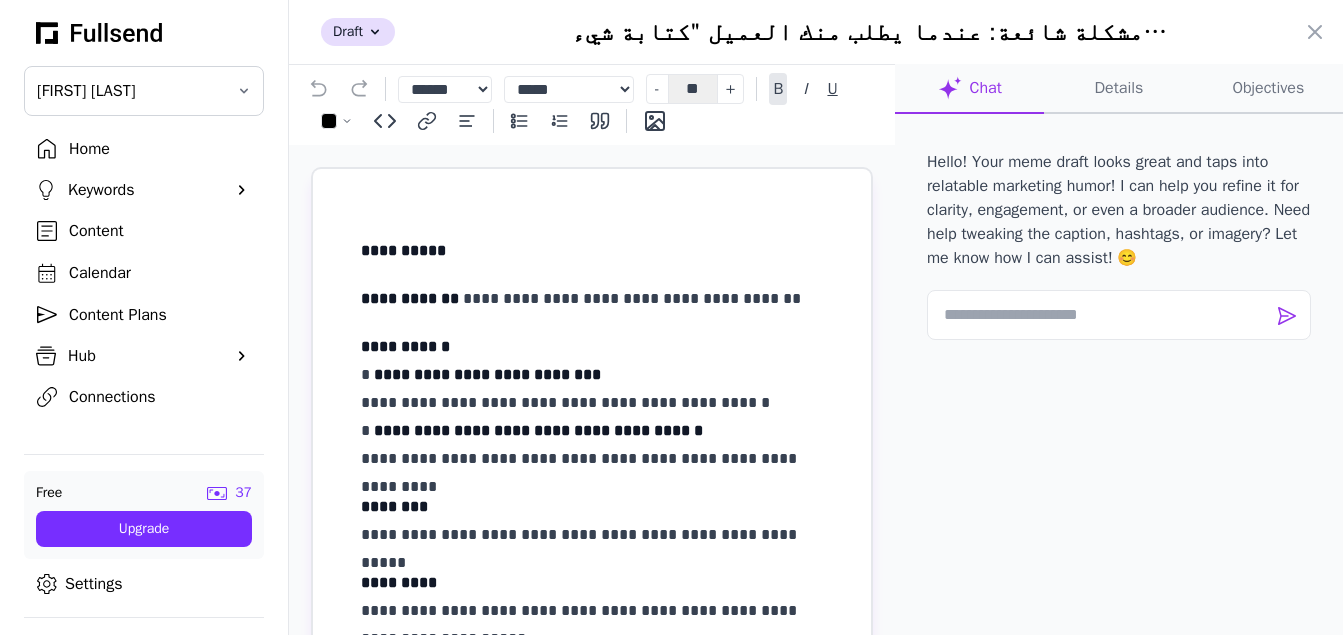 scroll, scrollTop: 26, scrollLeft: 0, axis: vertical 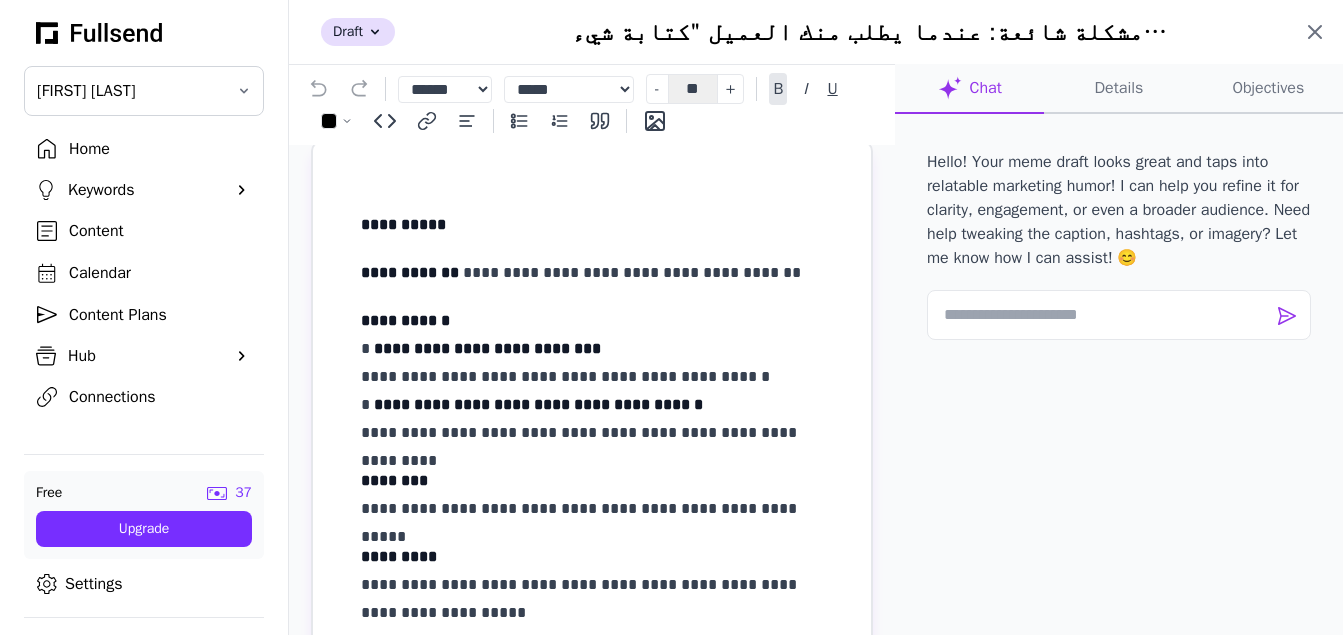 click 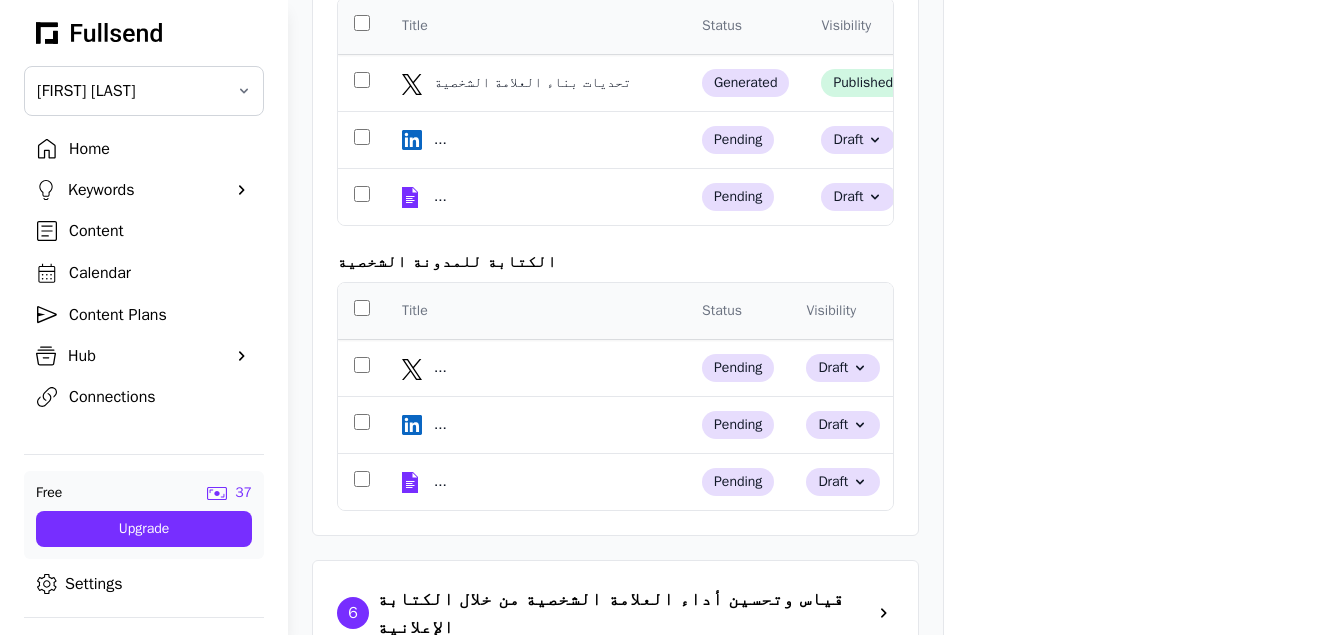 scroll, scrollTop: 3689, scrollLeft: 0, axis: vertical 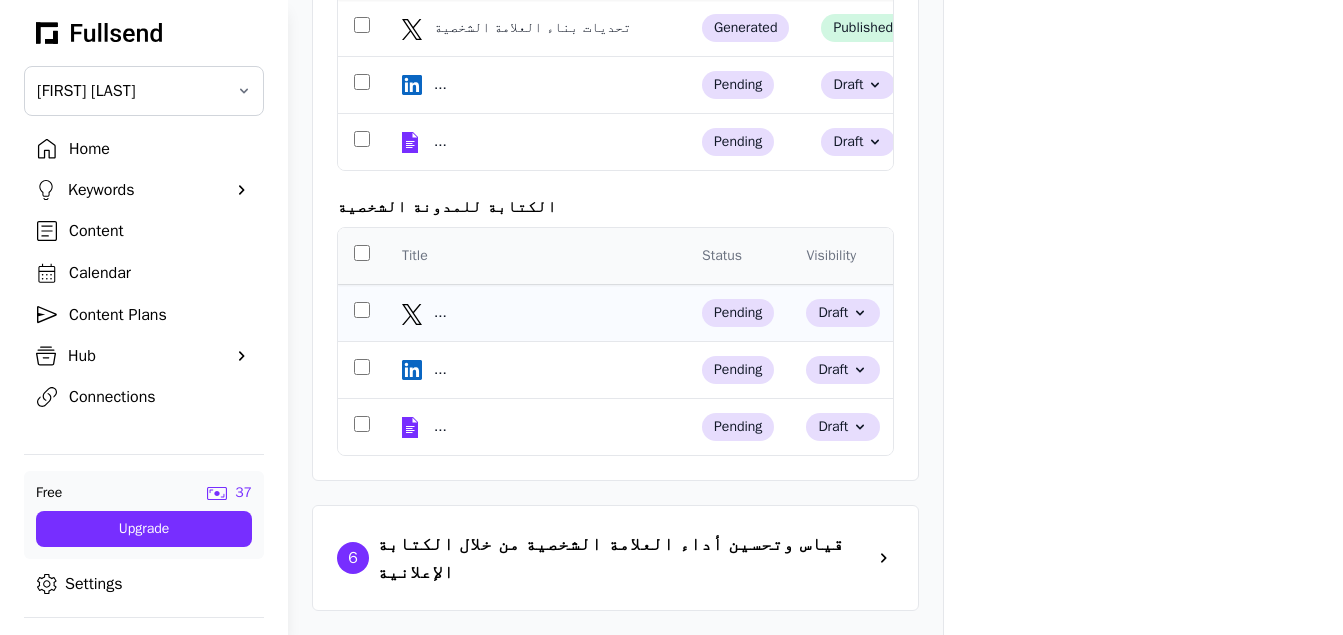 click on "..." 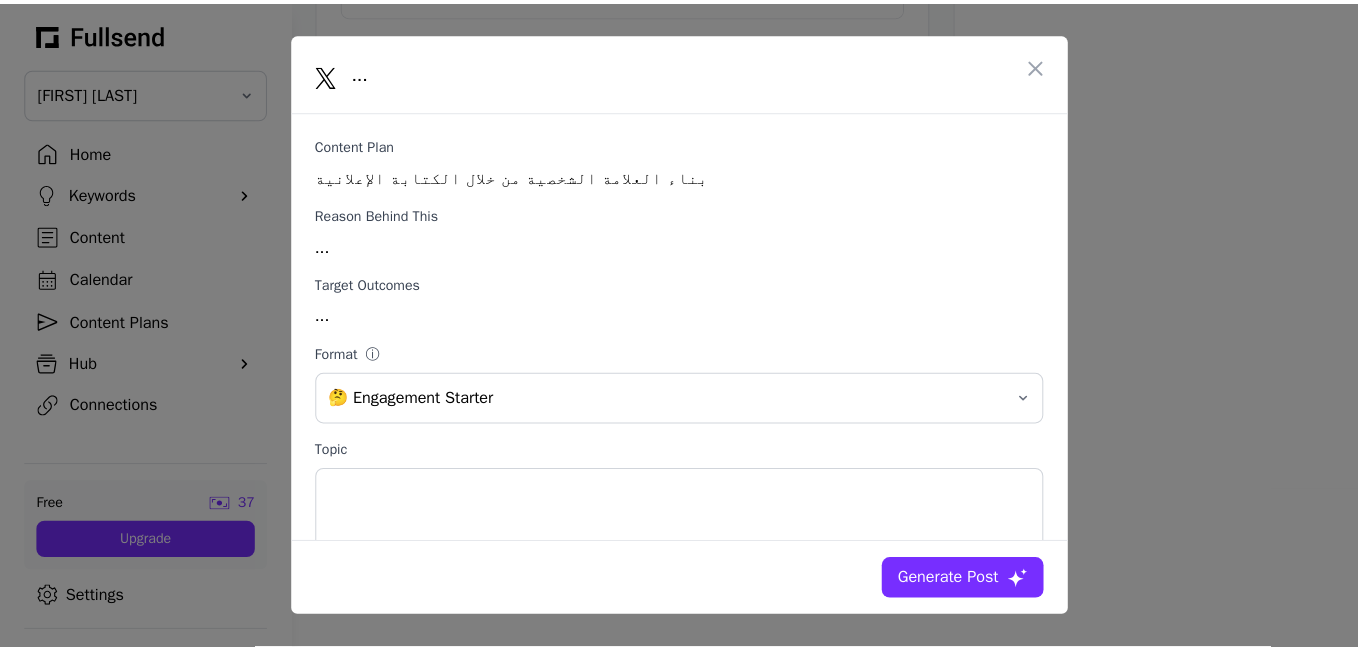 scroll, scrollTop: 0, scrollLeft: 0, axis: both 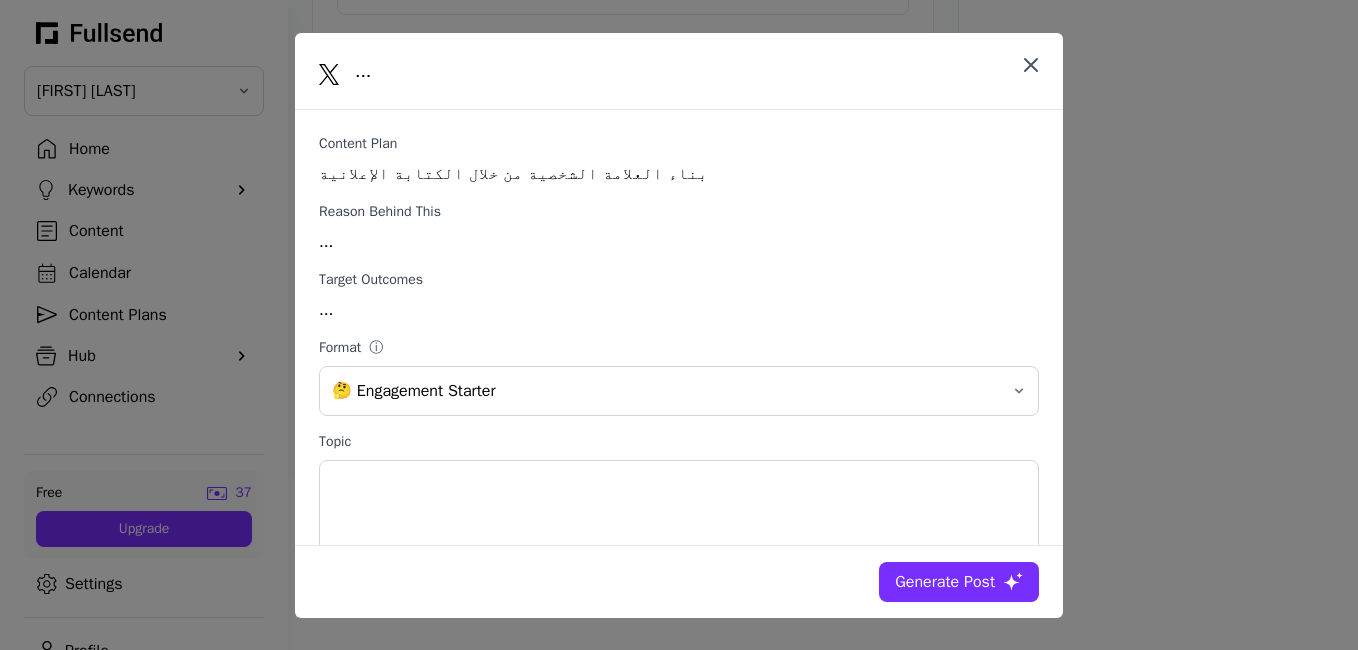 click 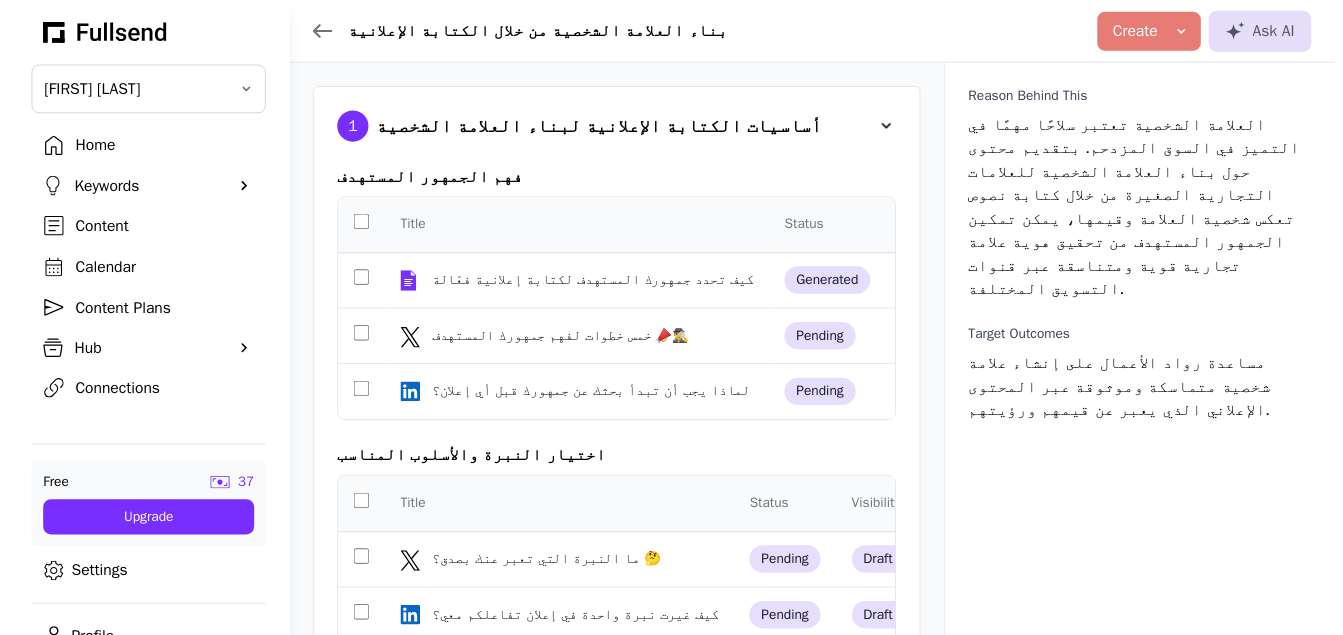 scroll, scrollTop: 3689, scrollLeft: 0, axis: vertical 